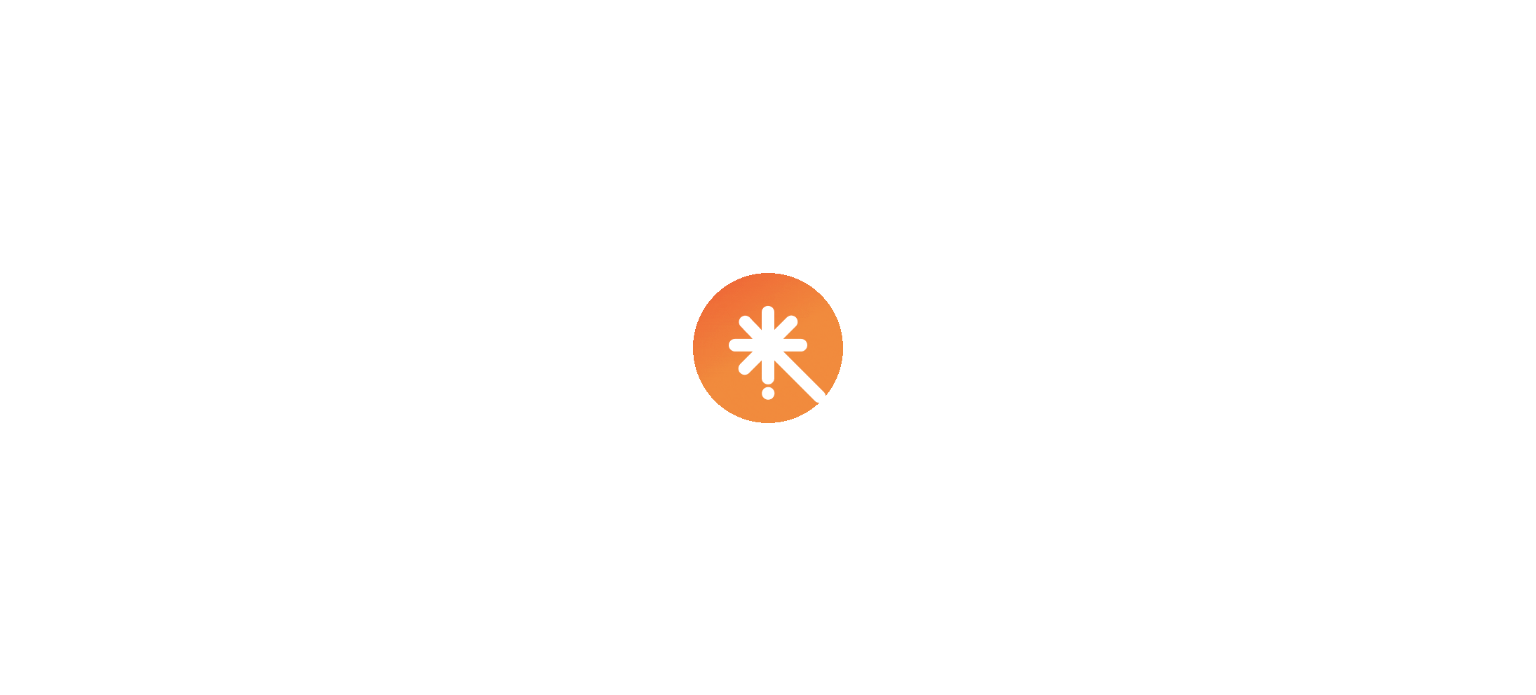 scroll, scrollTop: 0, scrollLeft: 0, axis: both 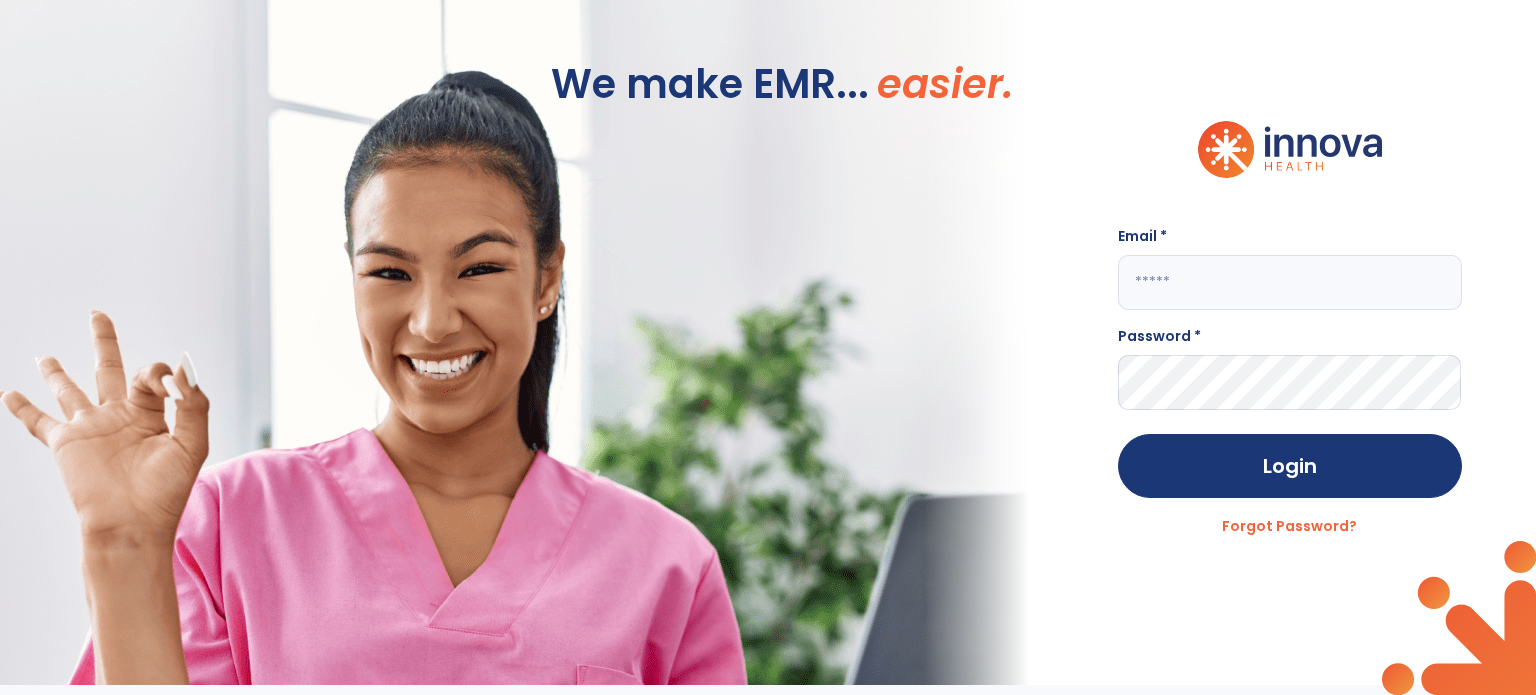 click 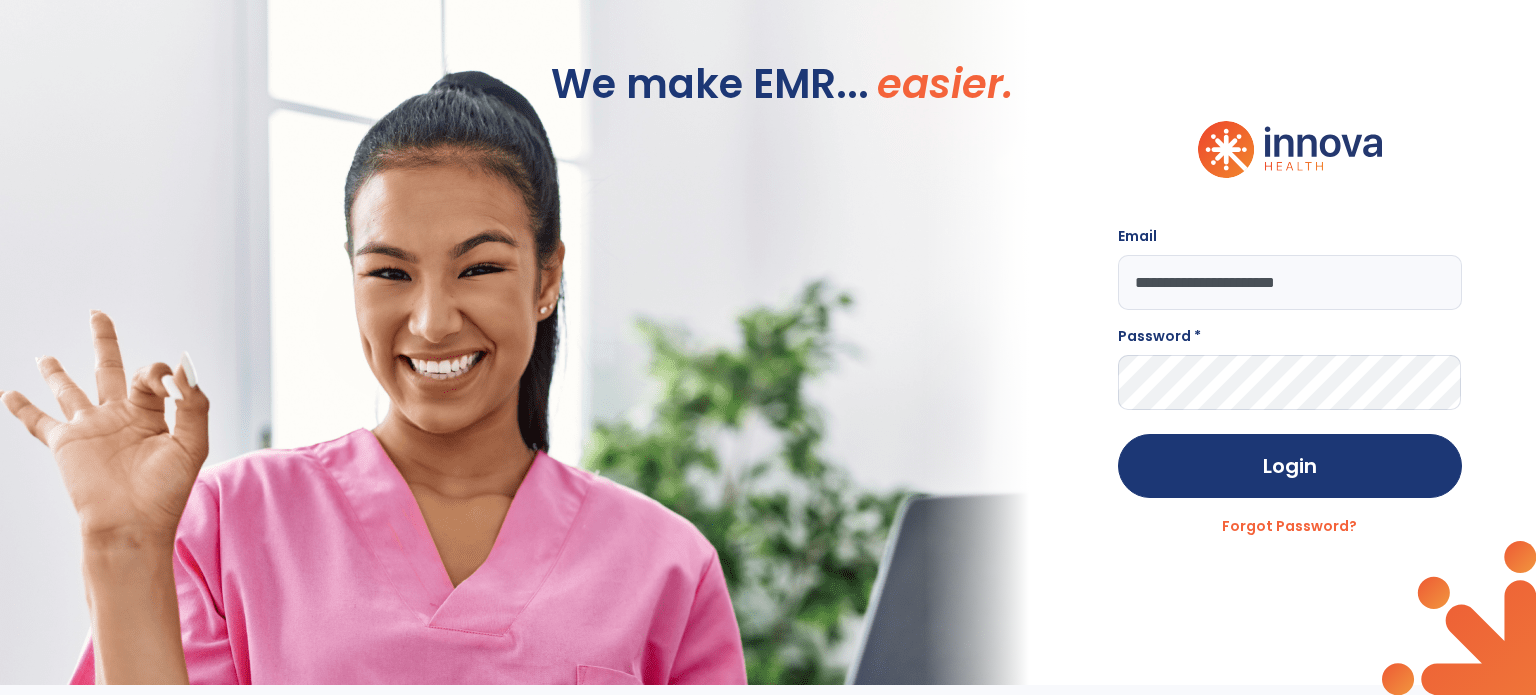 type on "**********" 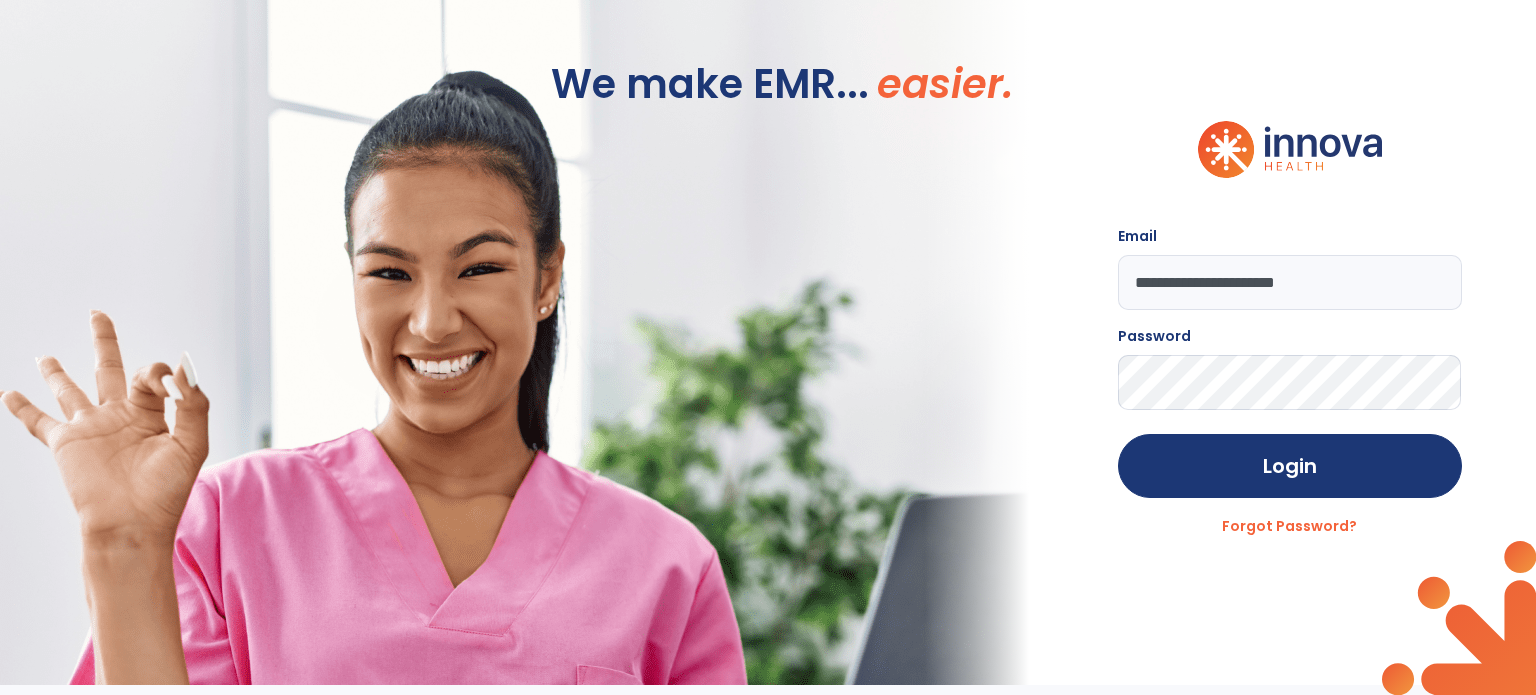click on "Login" 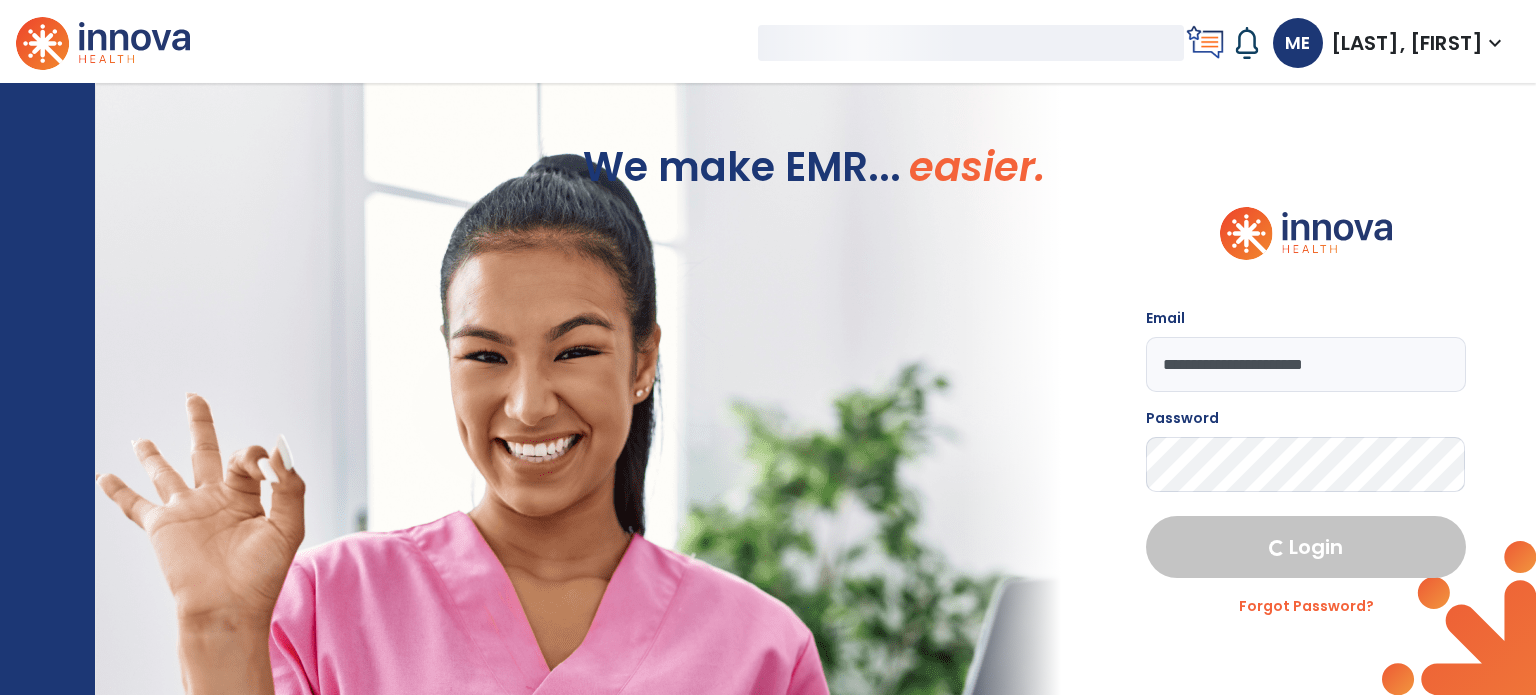 select on "****" 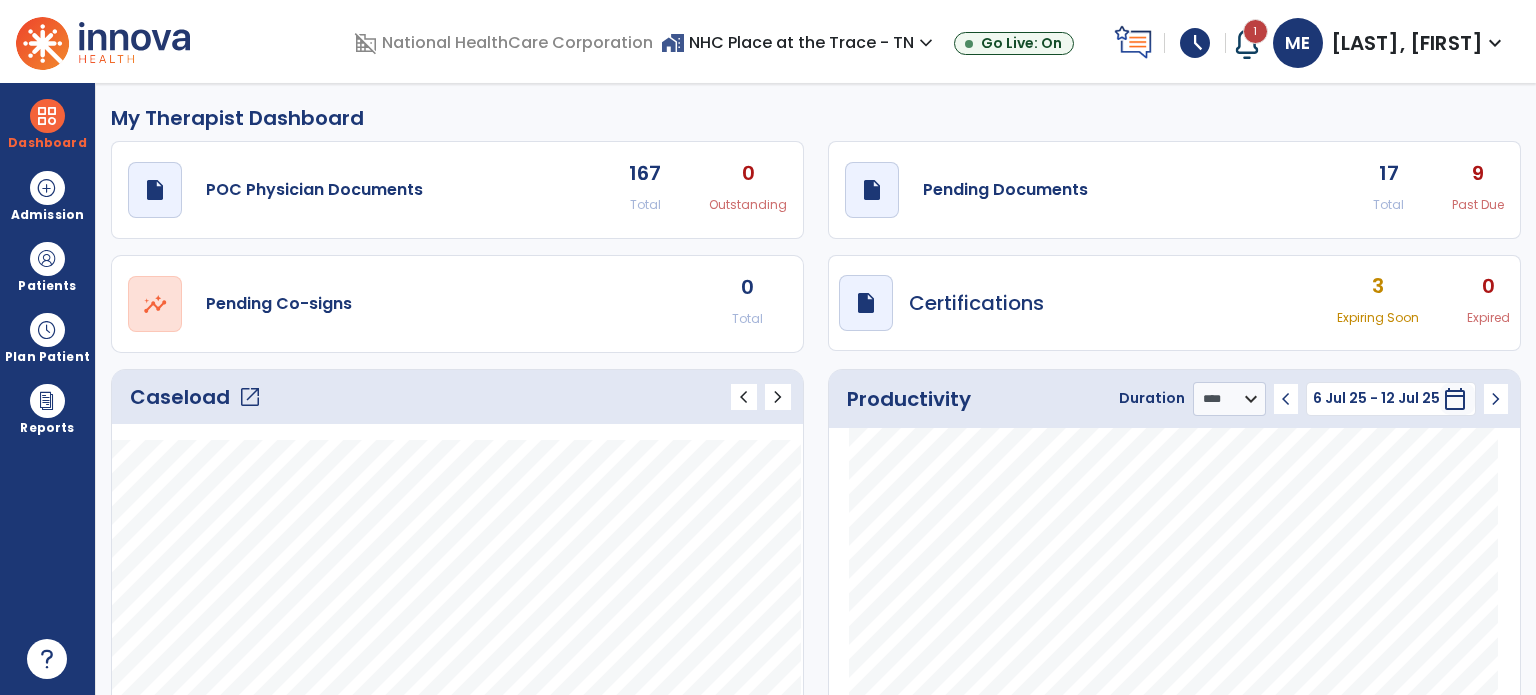 click on "open_in_new" 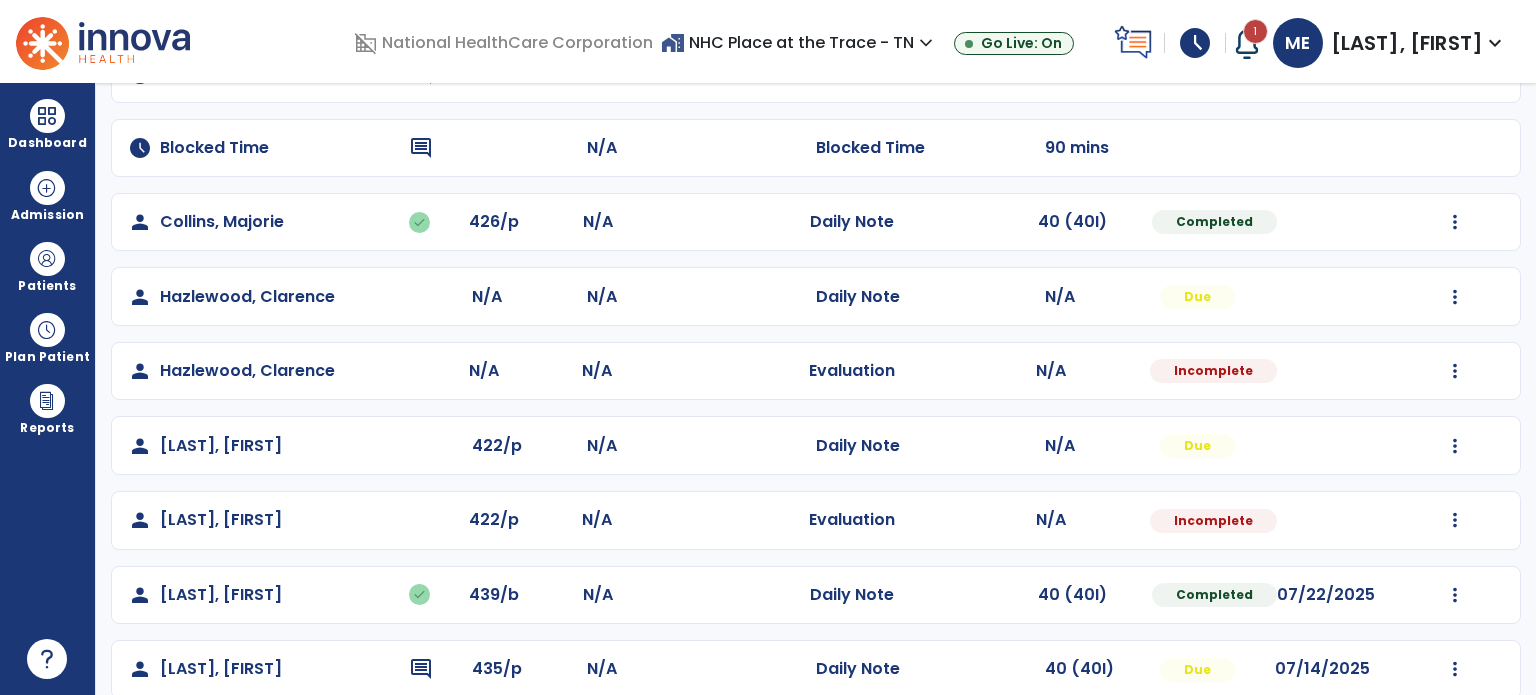 scroll, scrollTop: 315, scrollLeft: 0, axis: vertical 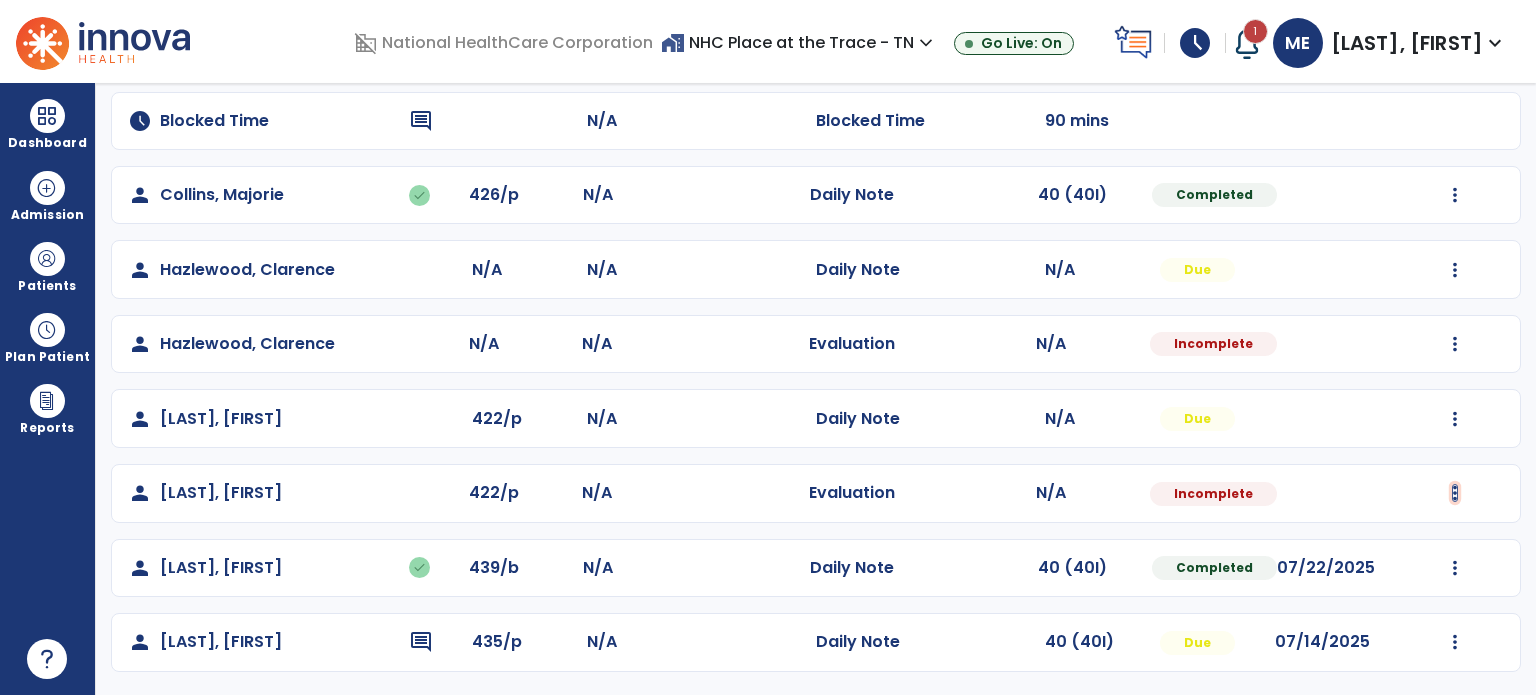 click at bounding box center [1455, 195] 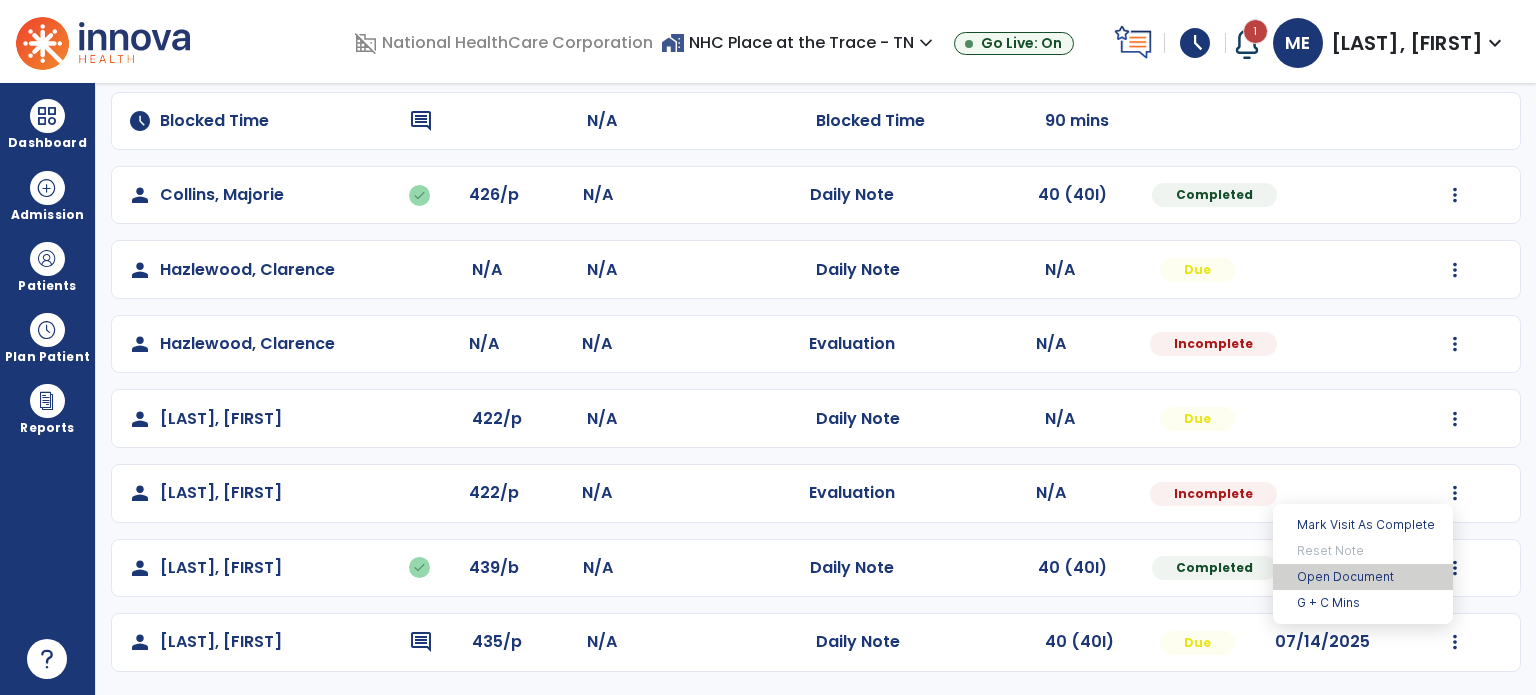 click on "Open Document" at bounding box center [1363, 577] 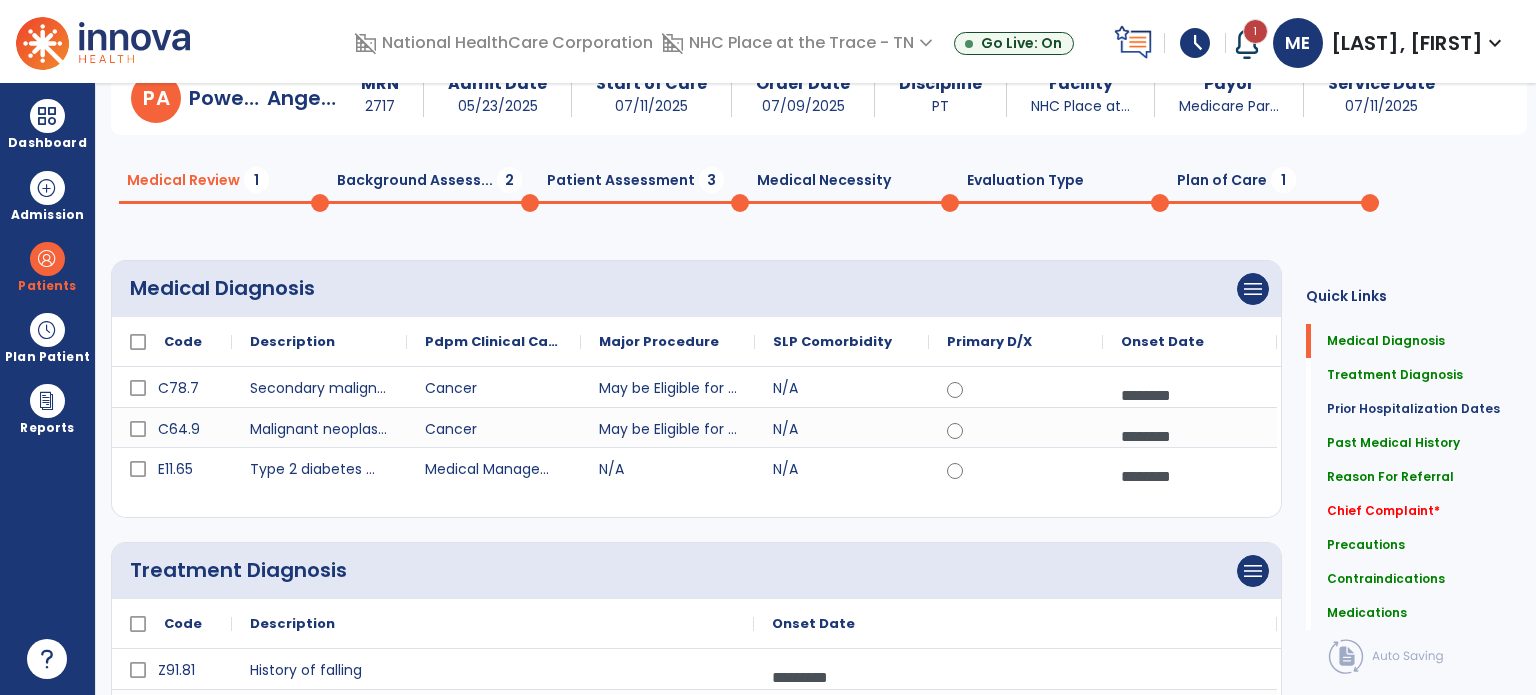 scroll, scrollTop: 0, scrollLeft: 0, axis: both 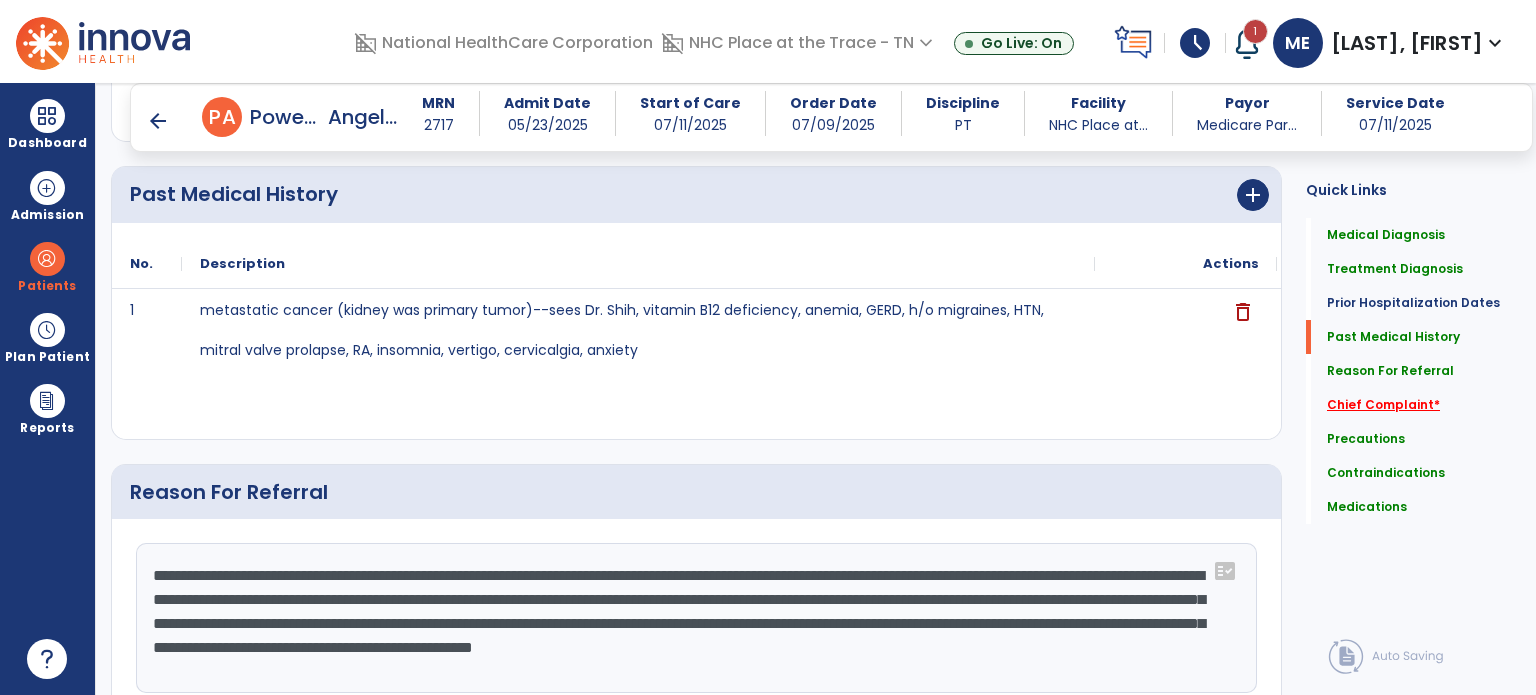 click on "Chief Complaint   *" 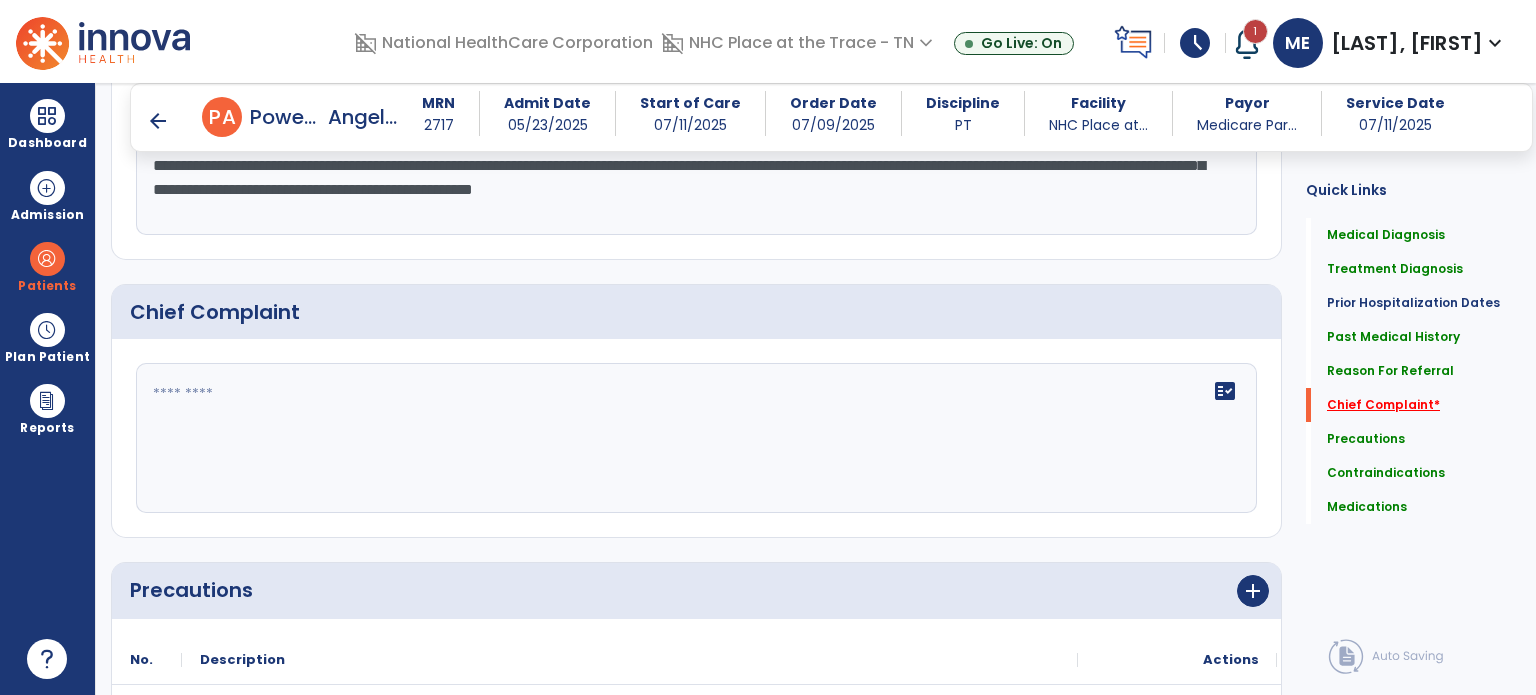 scroll, scrollTop: 1435, scrollLeft: 0, axis: vertical 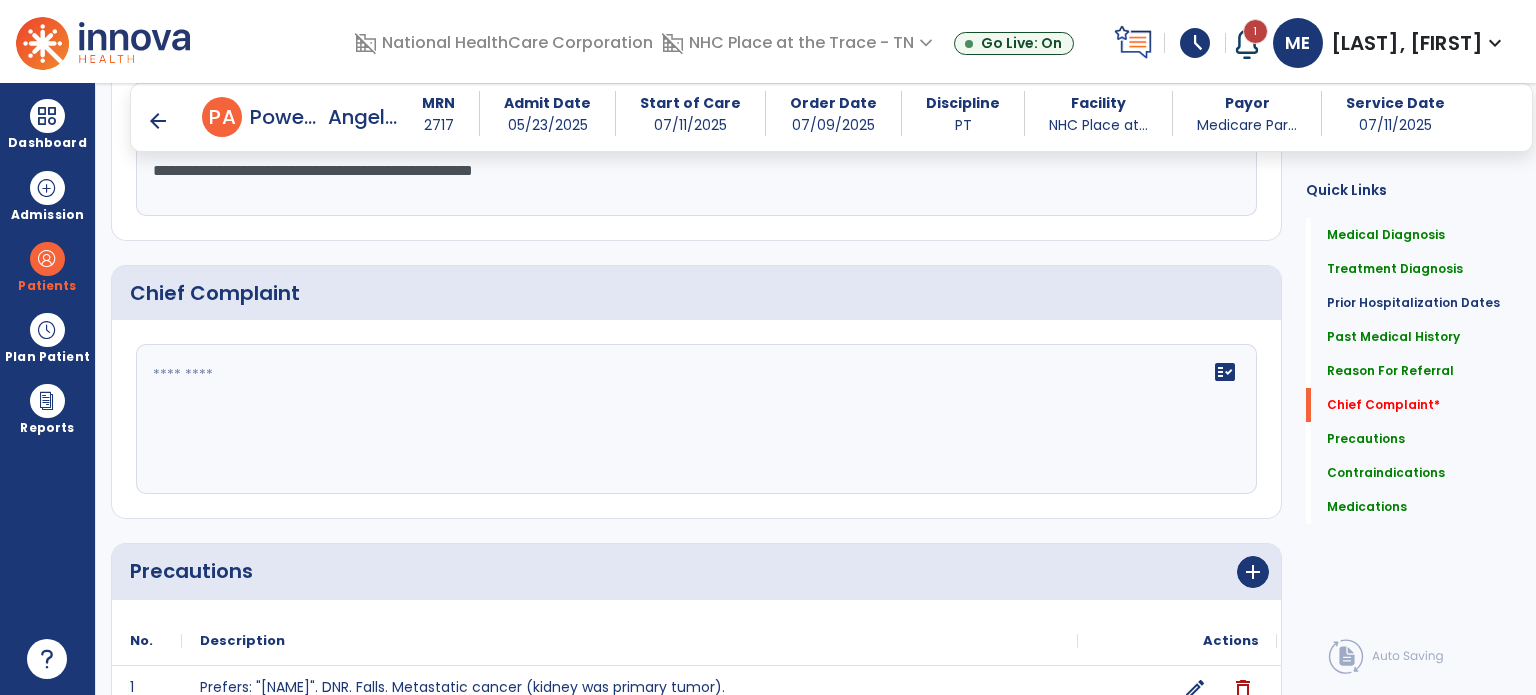 click 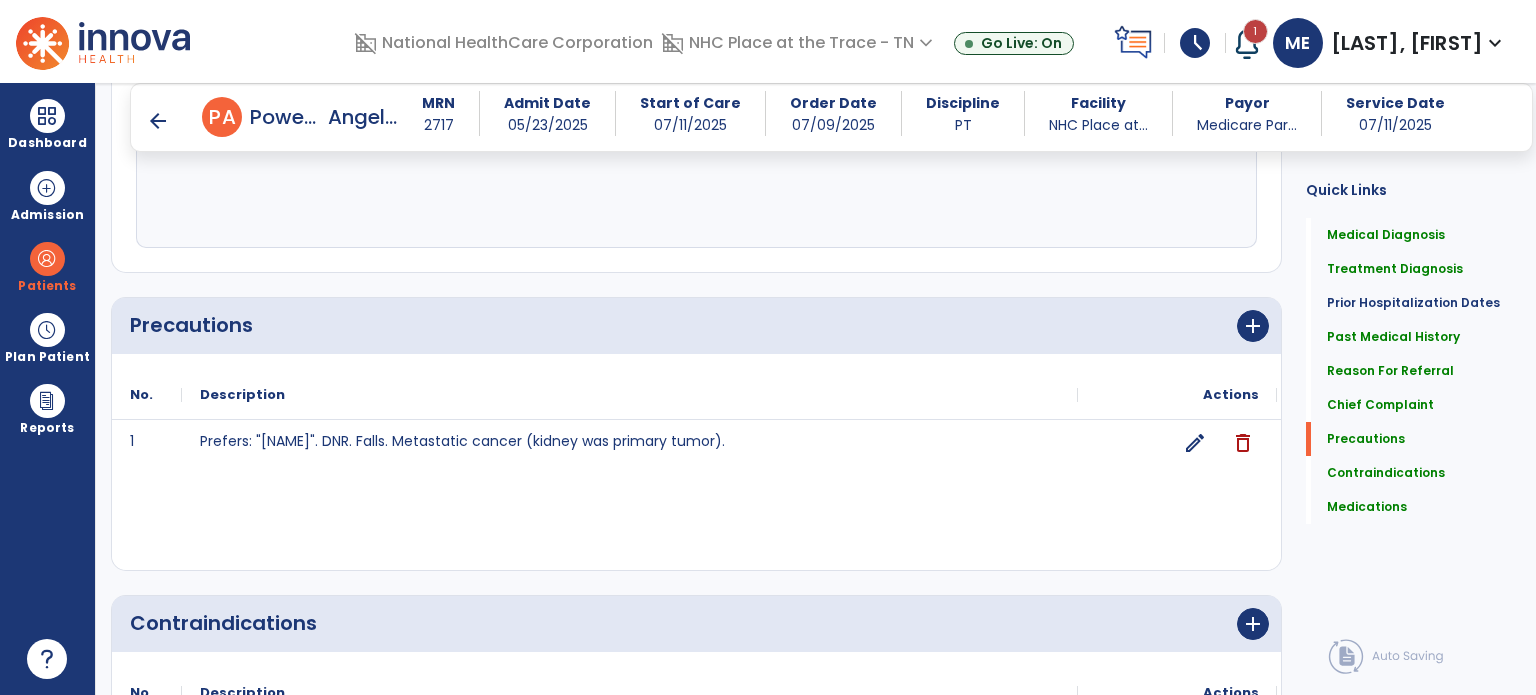 scroll, scrollTop: 1684, scrollLeft: 0, axis: vertical 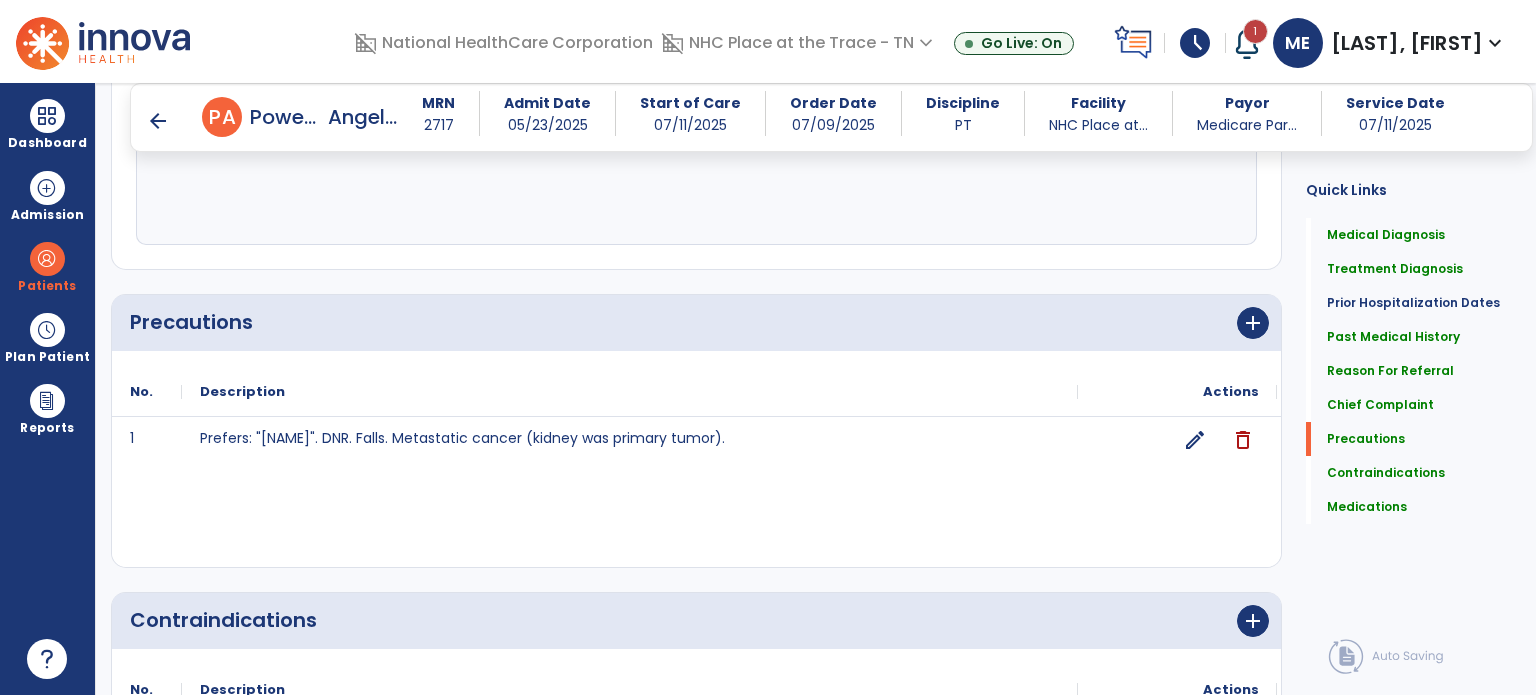 type on "**********" 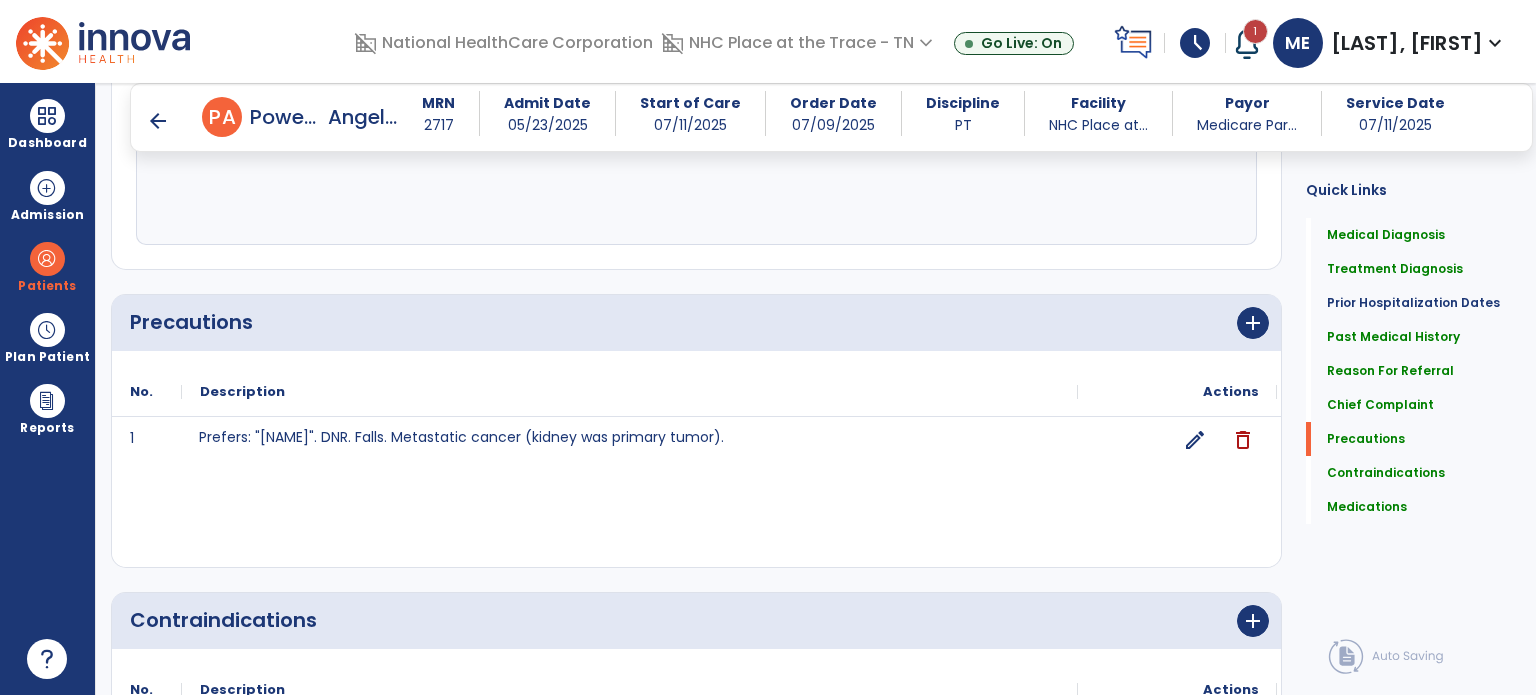 click on "Prefers: "[NAME]". DNR. Falls. Metastatic cancer (kidney was primary tumor)." 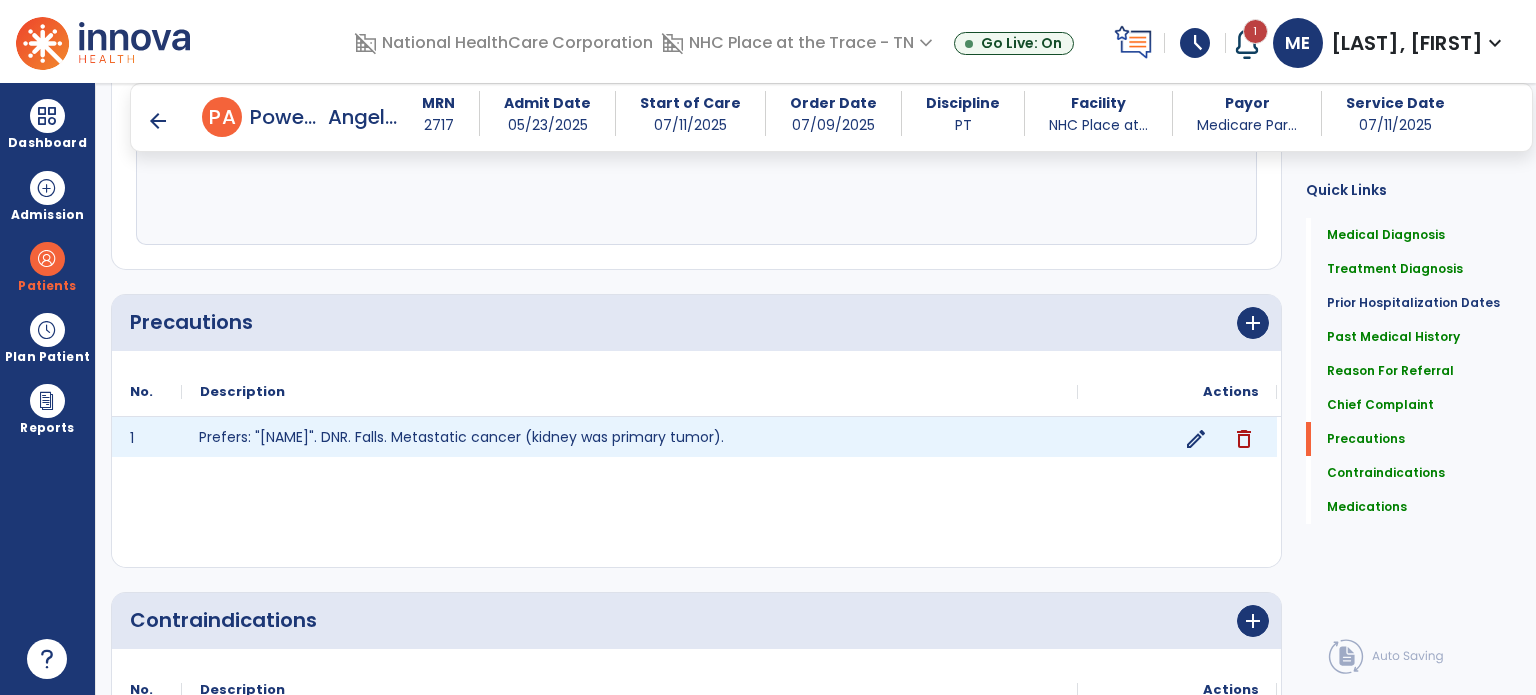 click on "edit" 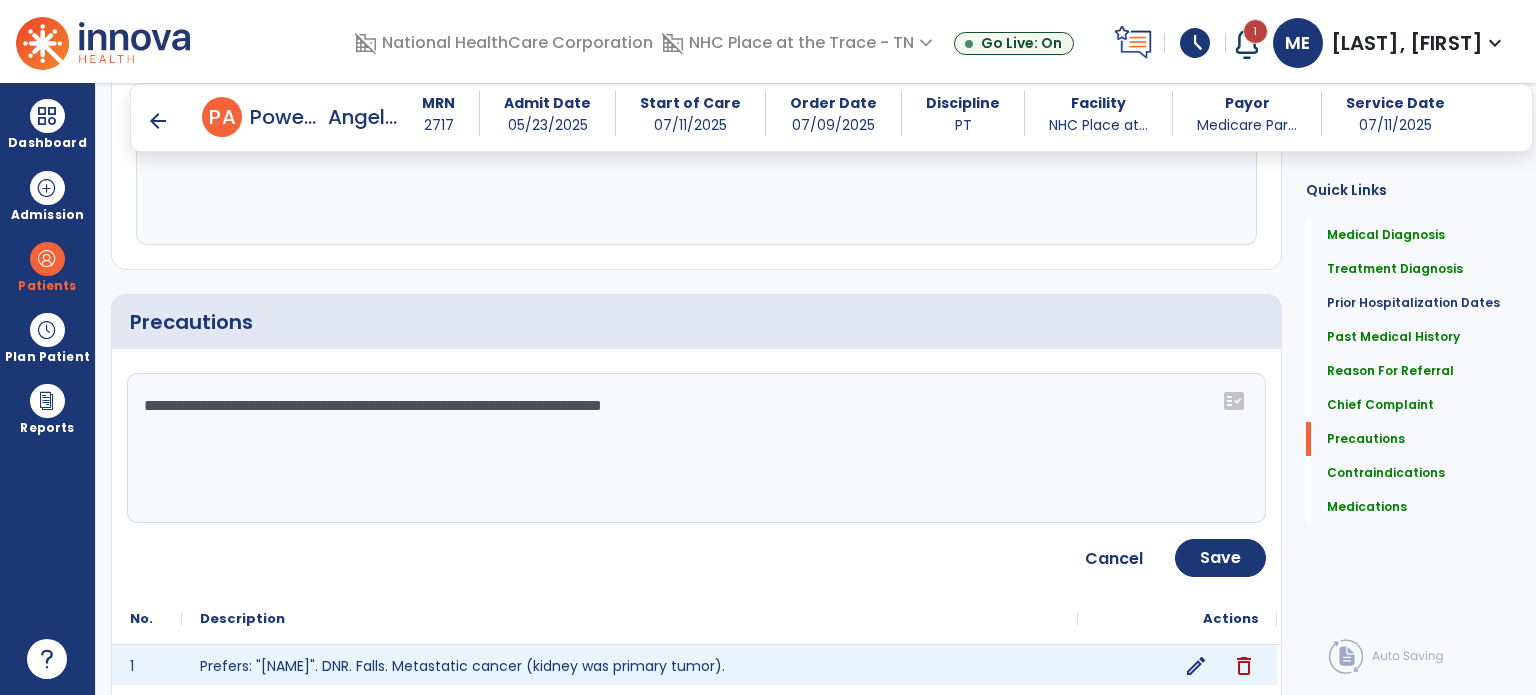 click on "**********" 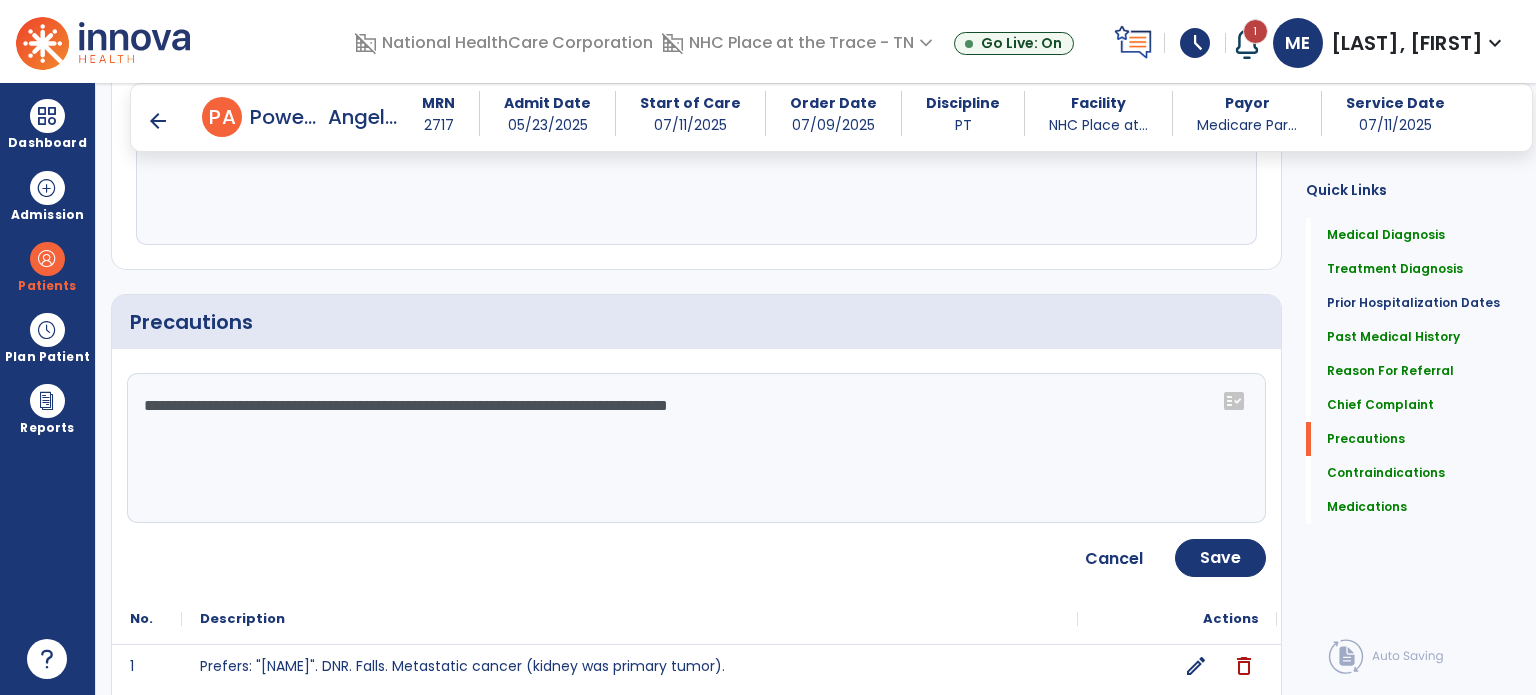 type on "**********" 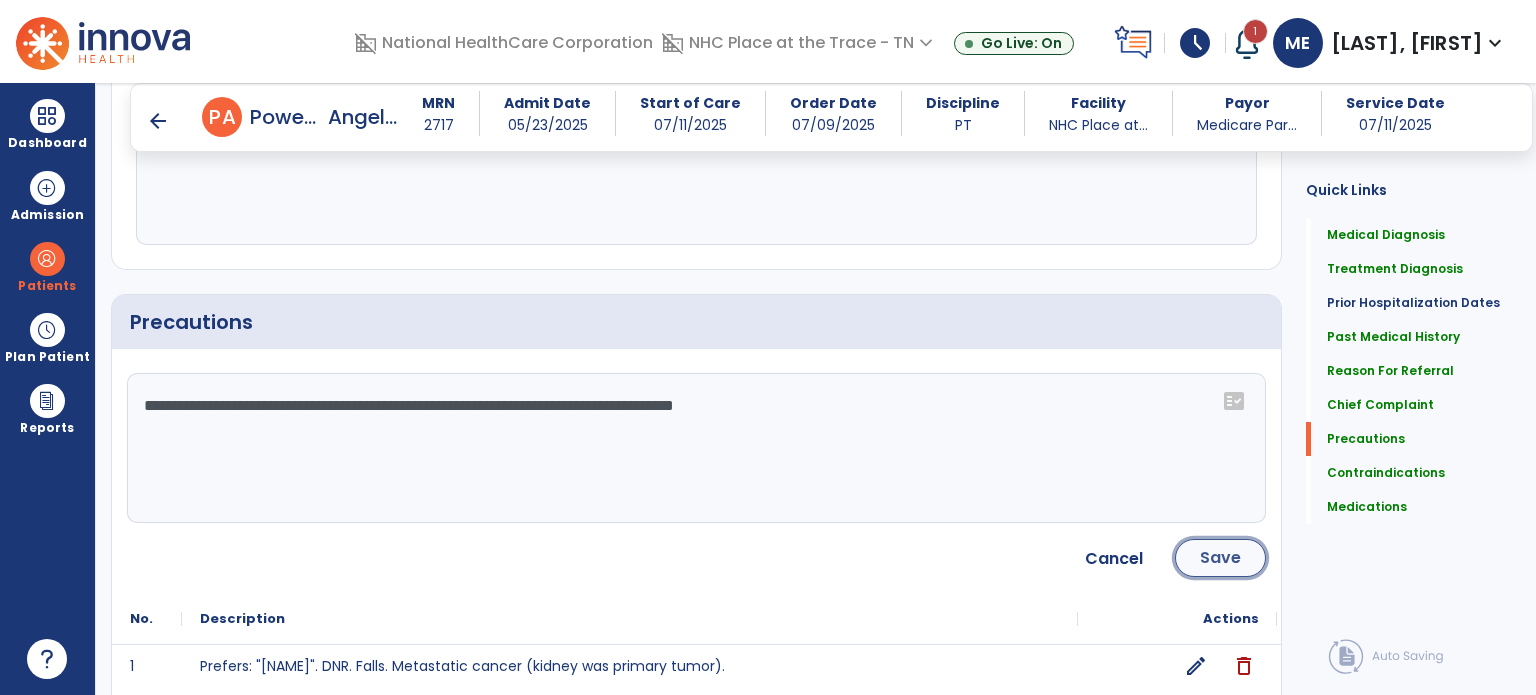 click on "Save" 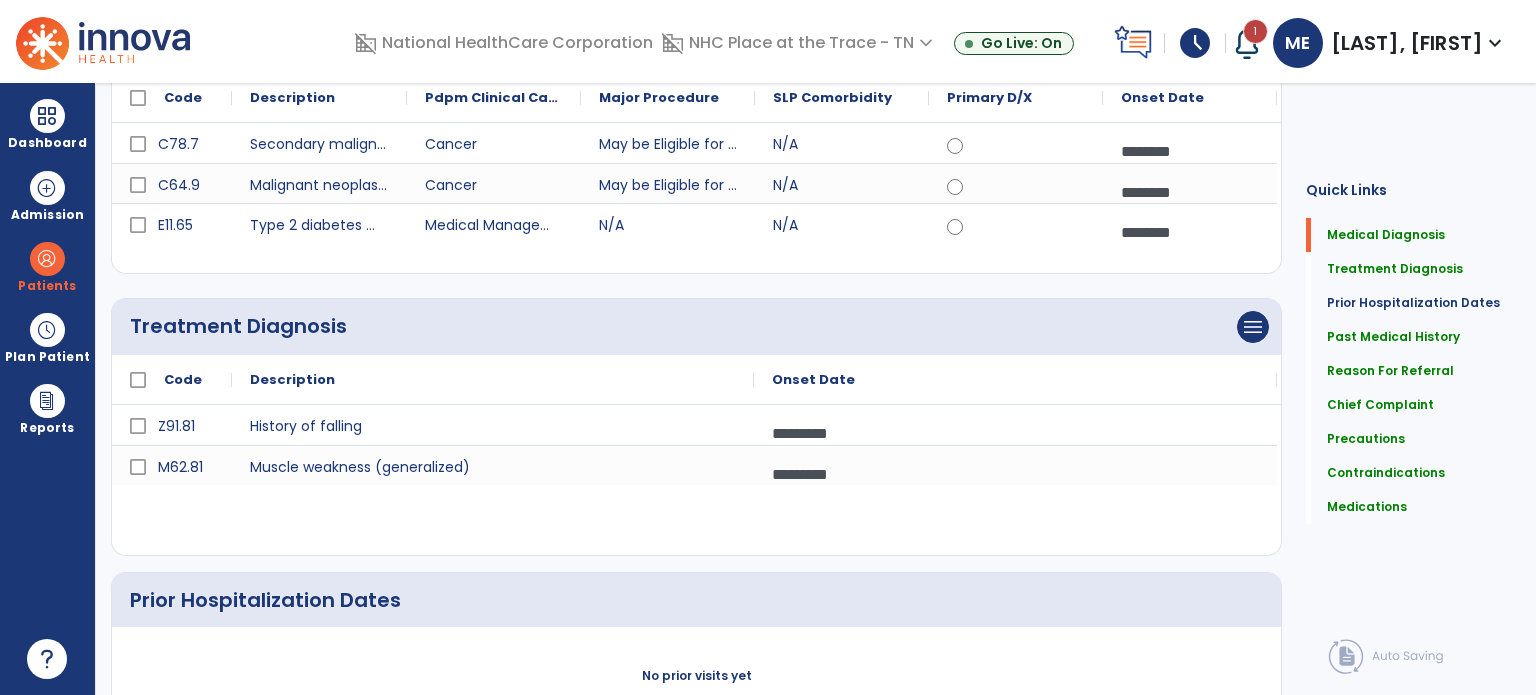 scroll, scrollTop: 0, scrollLeft: 0, axis: both 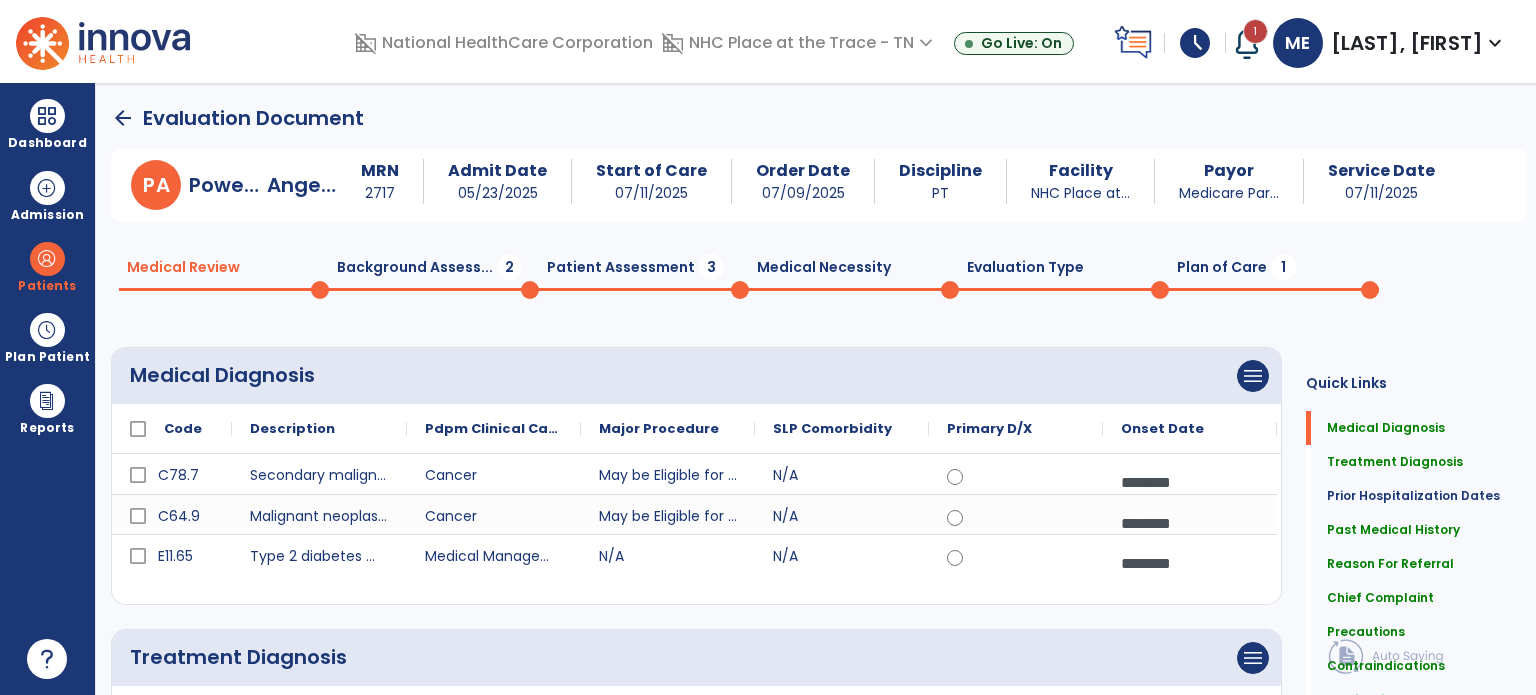 click on "Background Assess...  2" 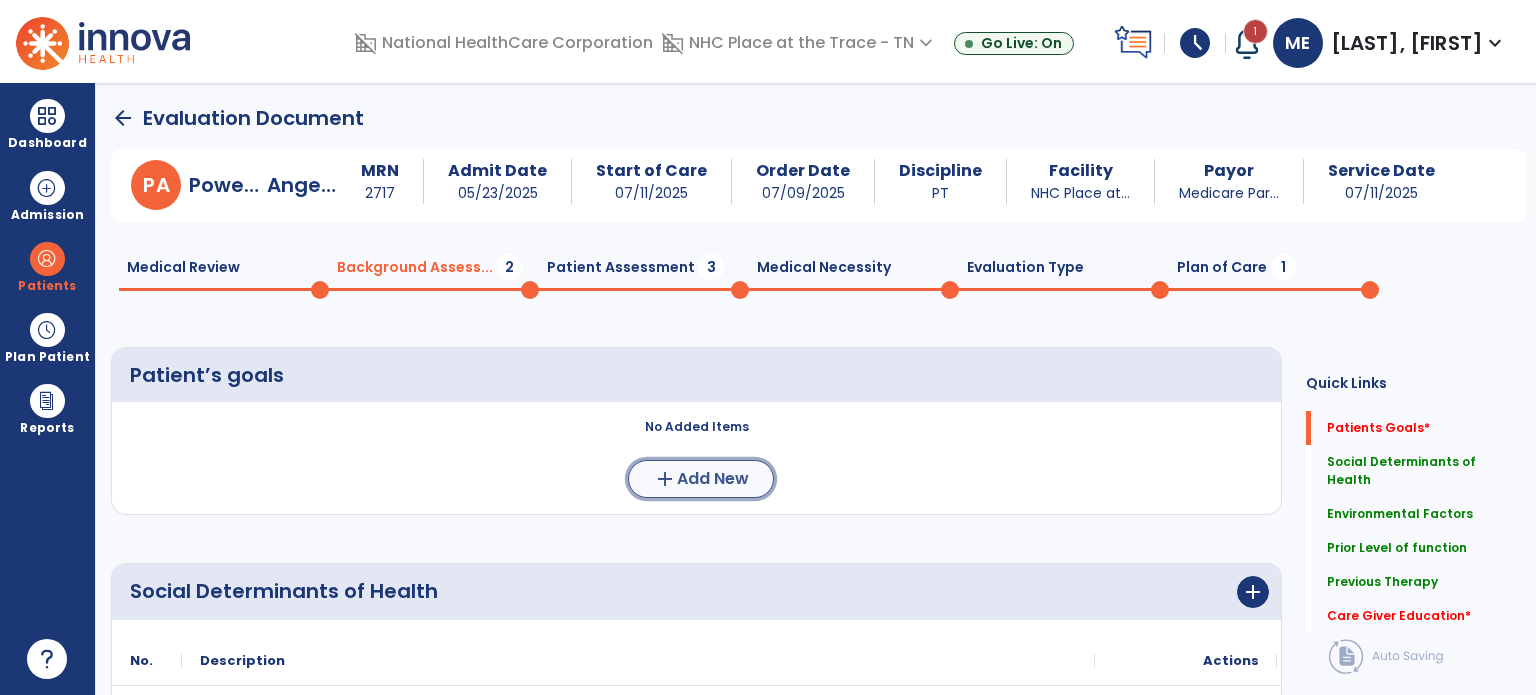 click on "Add New" 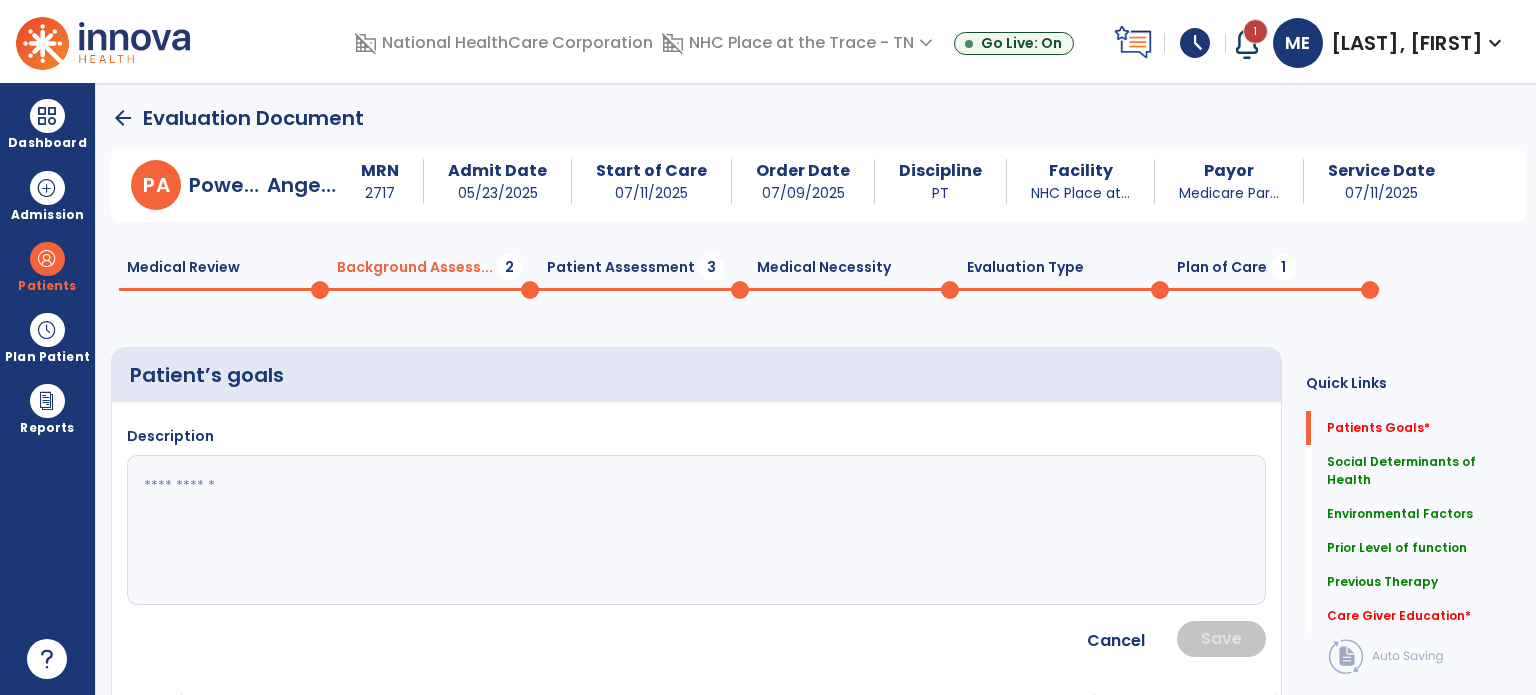click 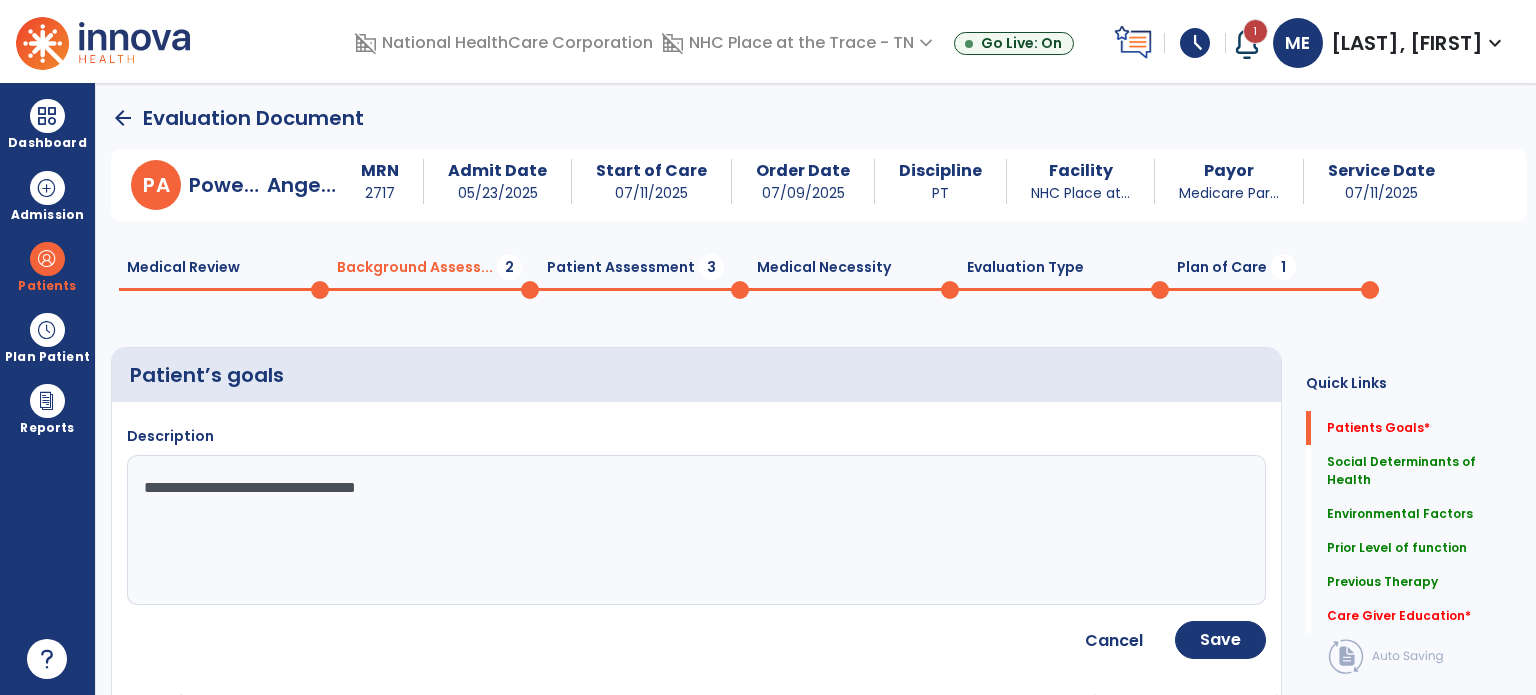 type on "**********" 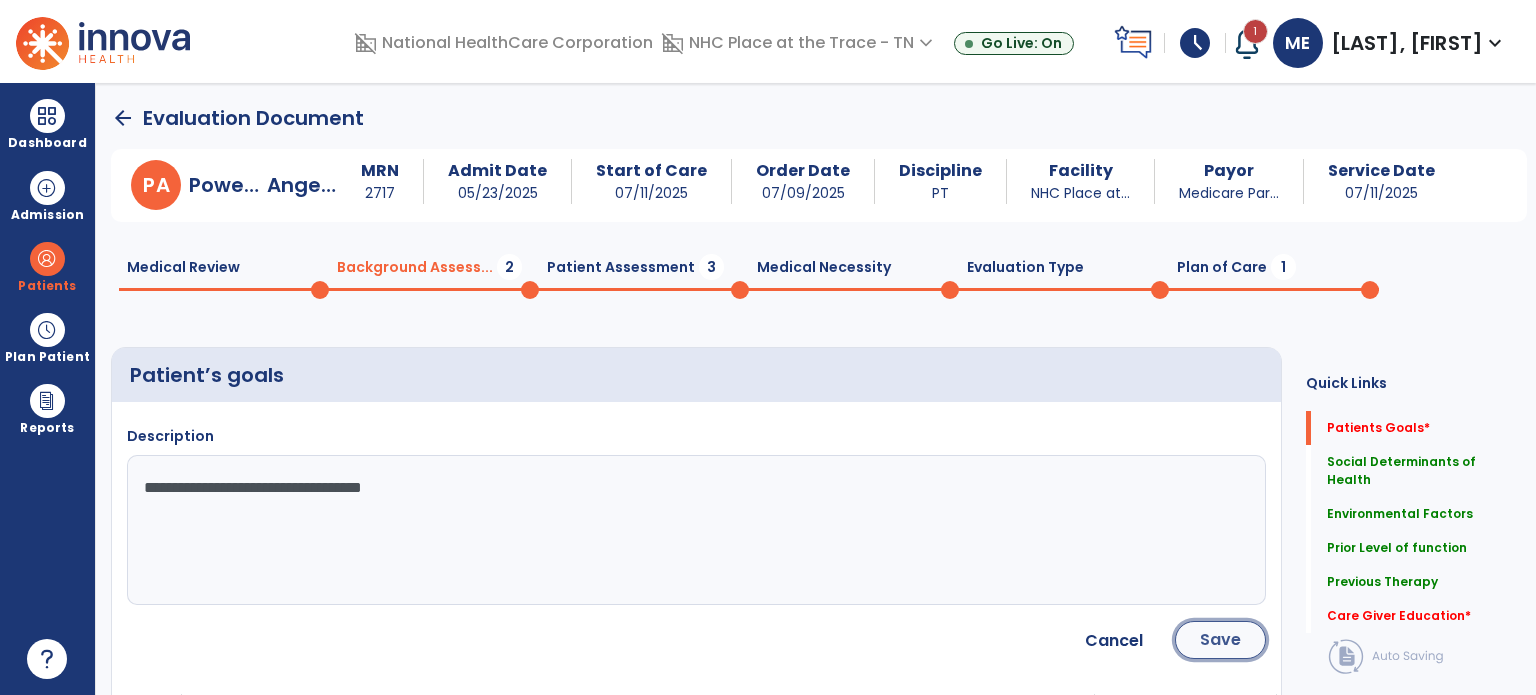 click on "Save" 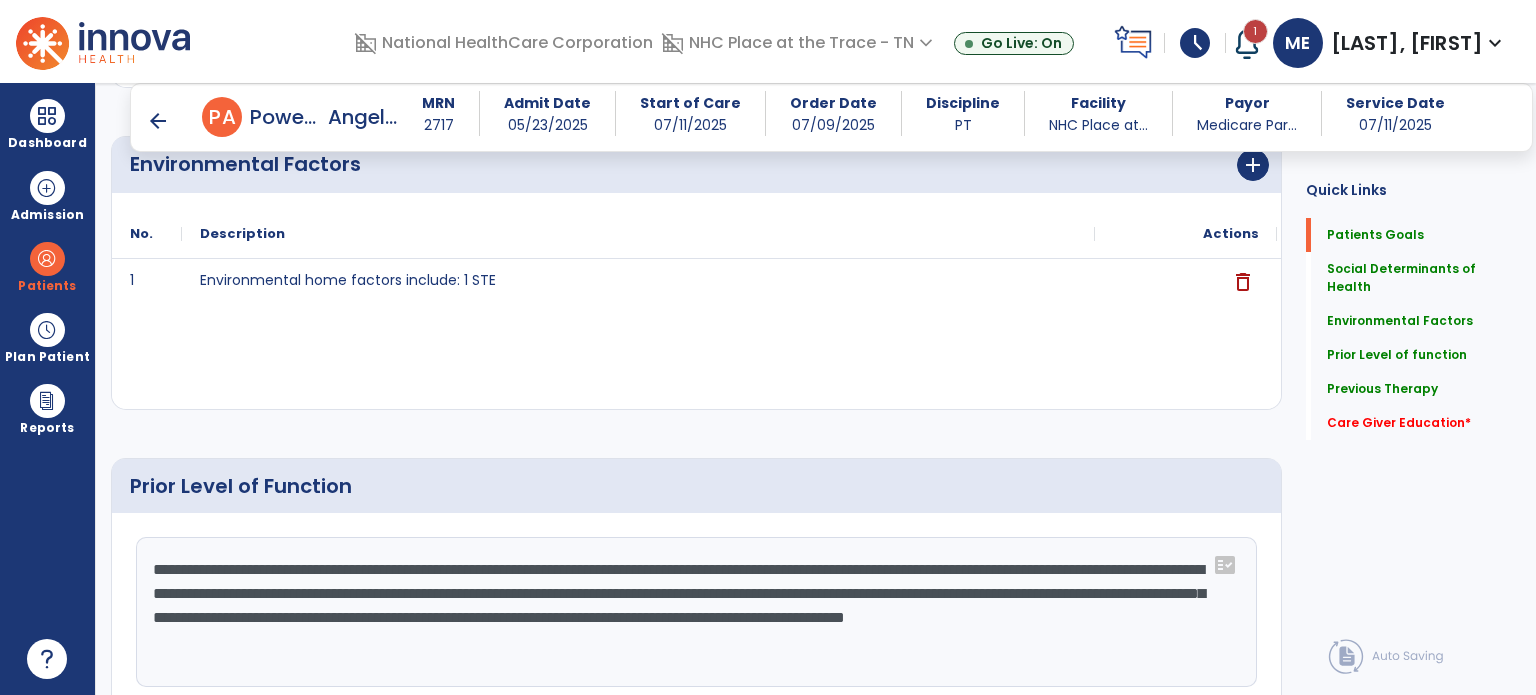 scroll, scrollTop: 838, scrollLeft: 0, axis: vertical 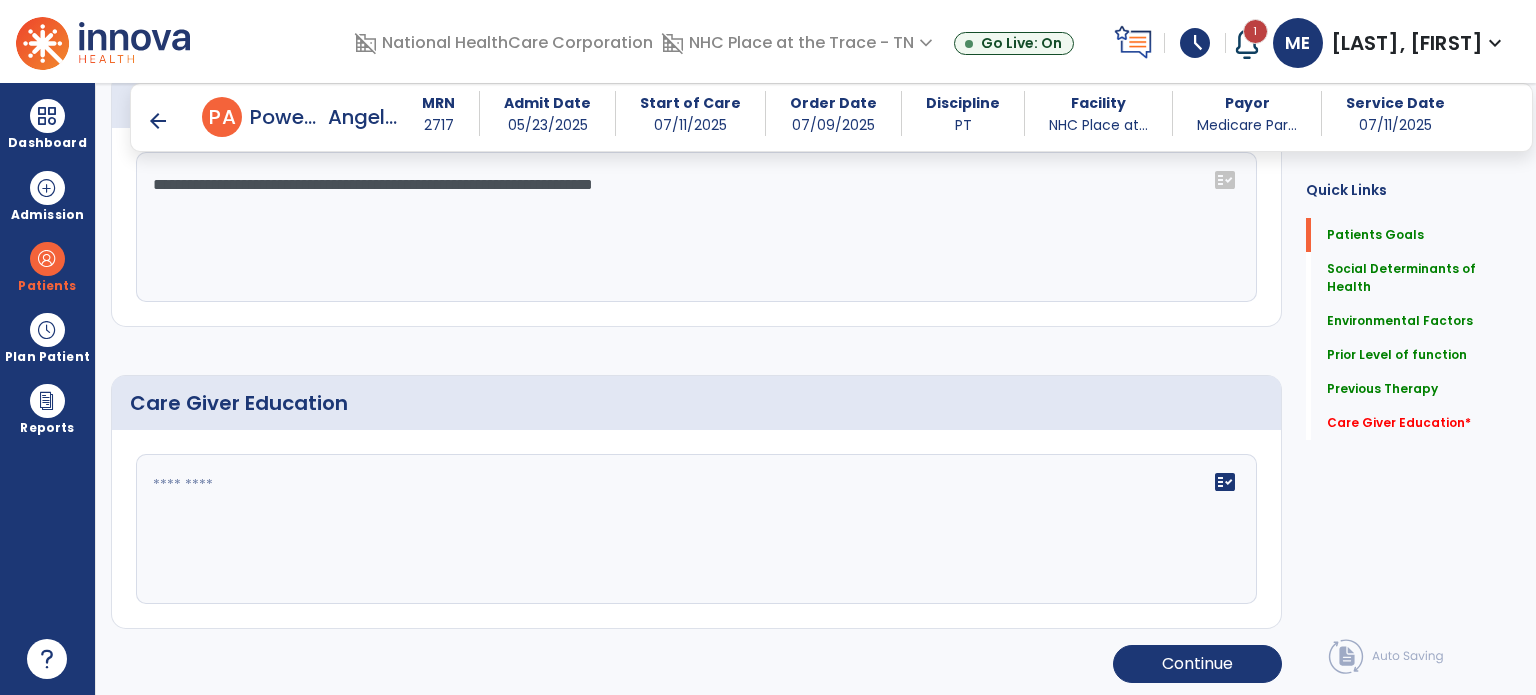 click on "fact_check" 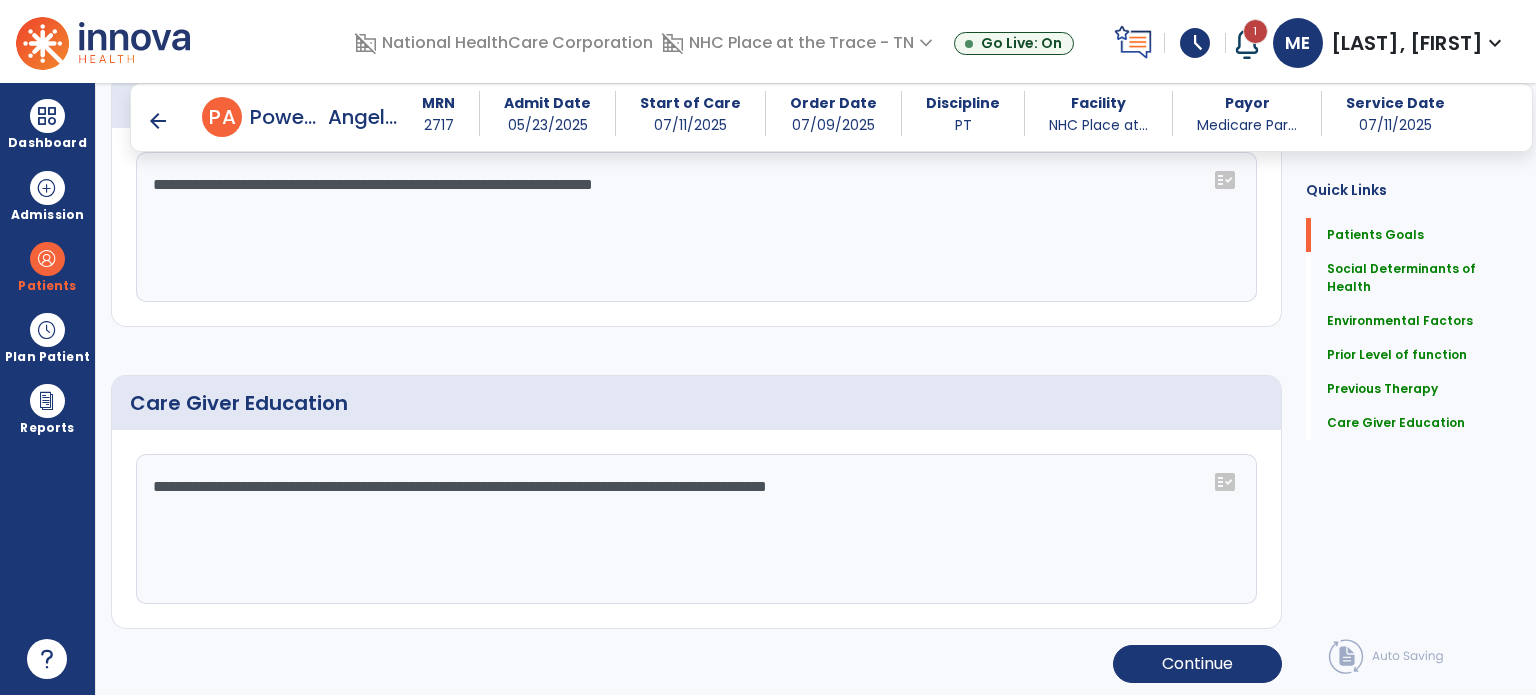 scroll, scrollTop: 1523, scrollLeft: 0, axis: vertical 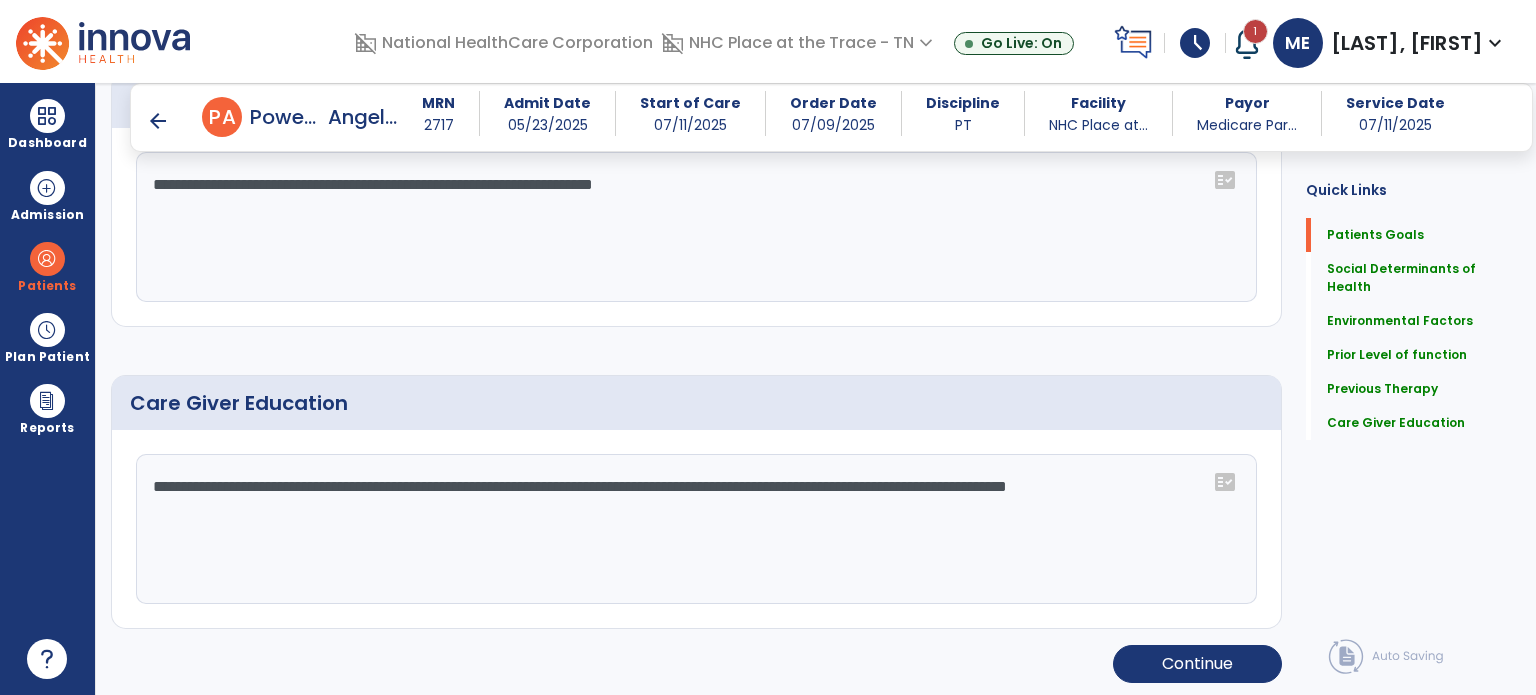 type on "**********" 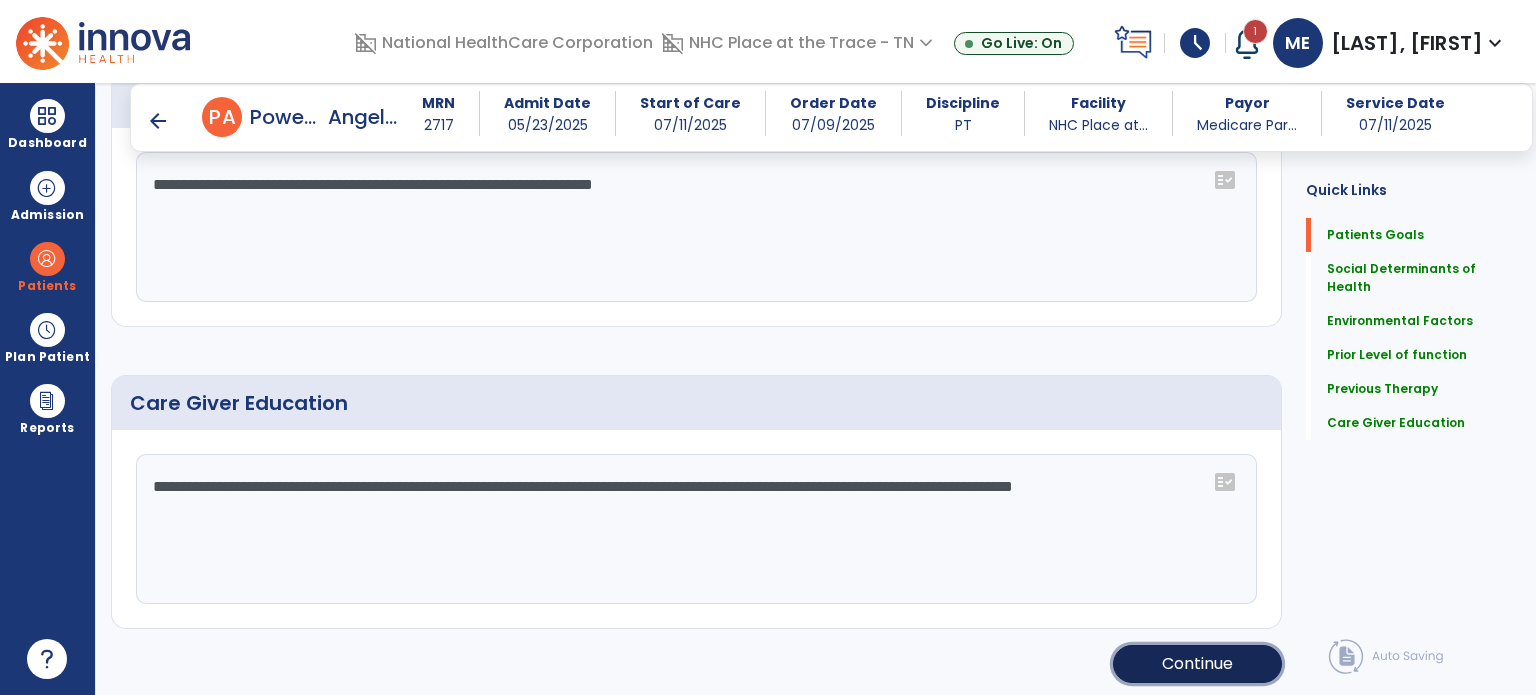 click on "Continue" 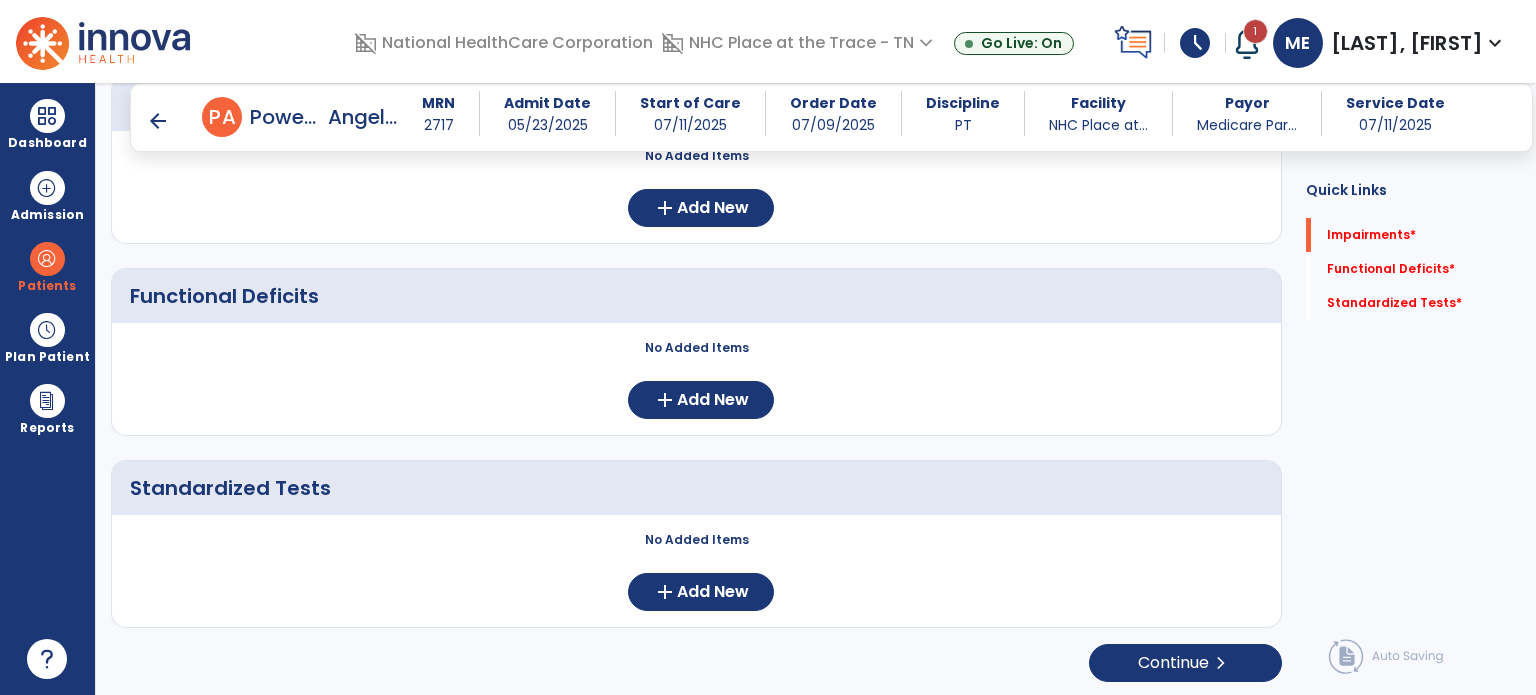 scroll, scrollTop: 0, scrollLeft: 0, axis: both 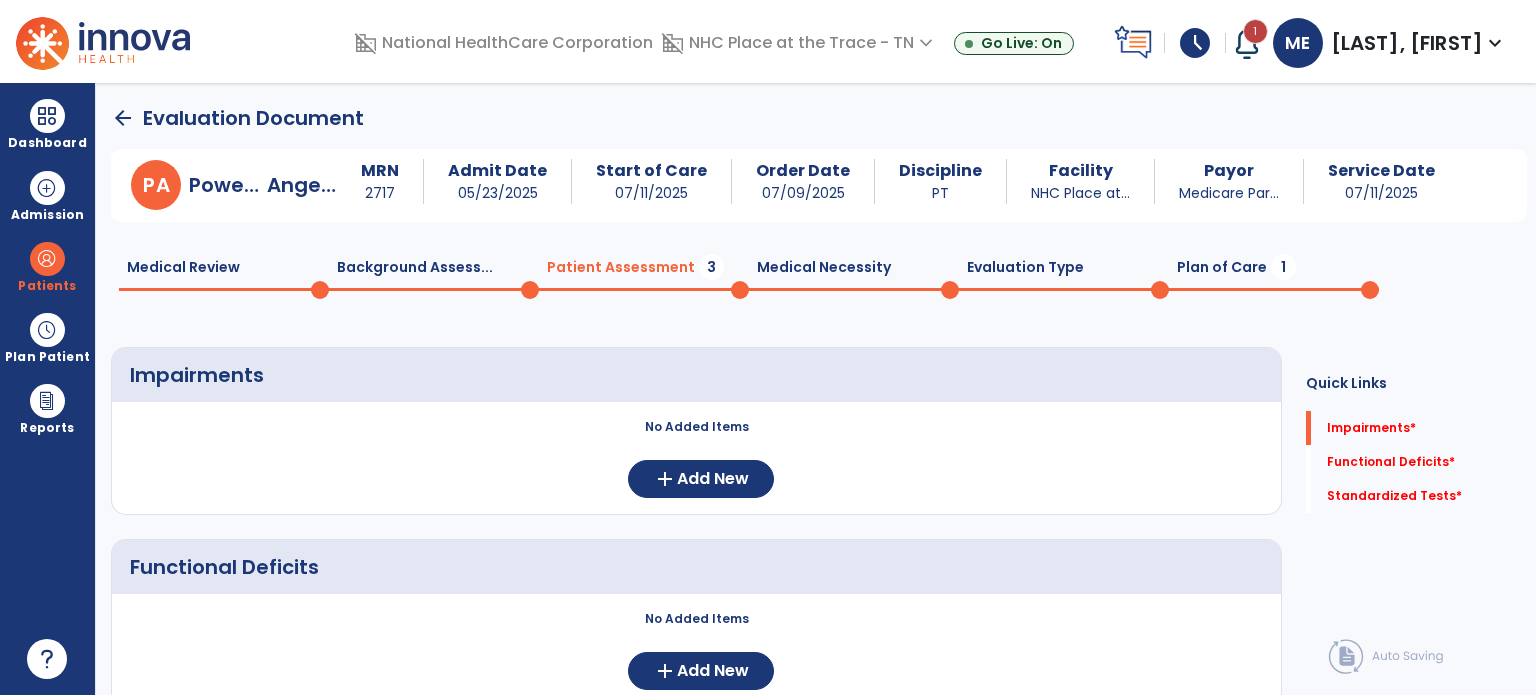 click on "Patient Assessment  3" 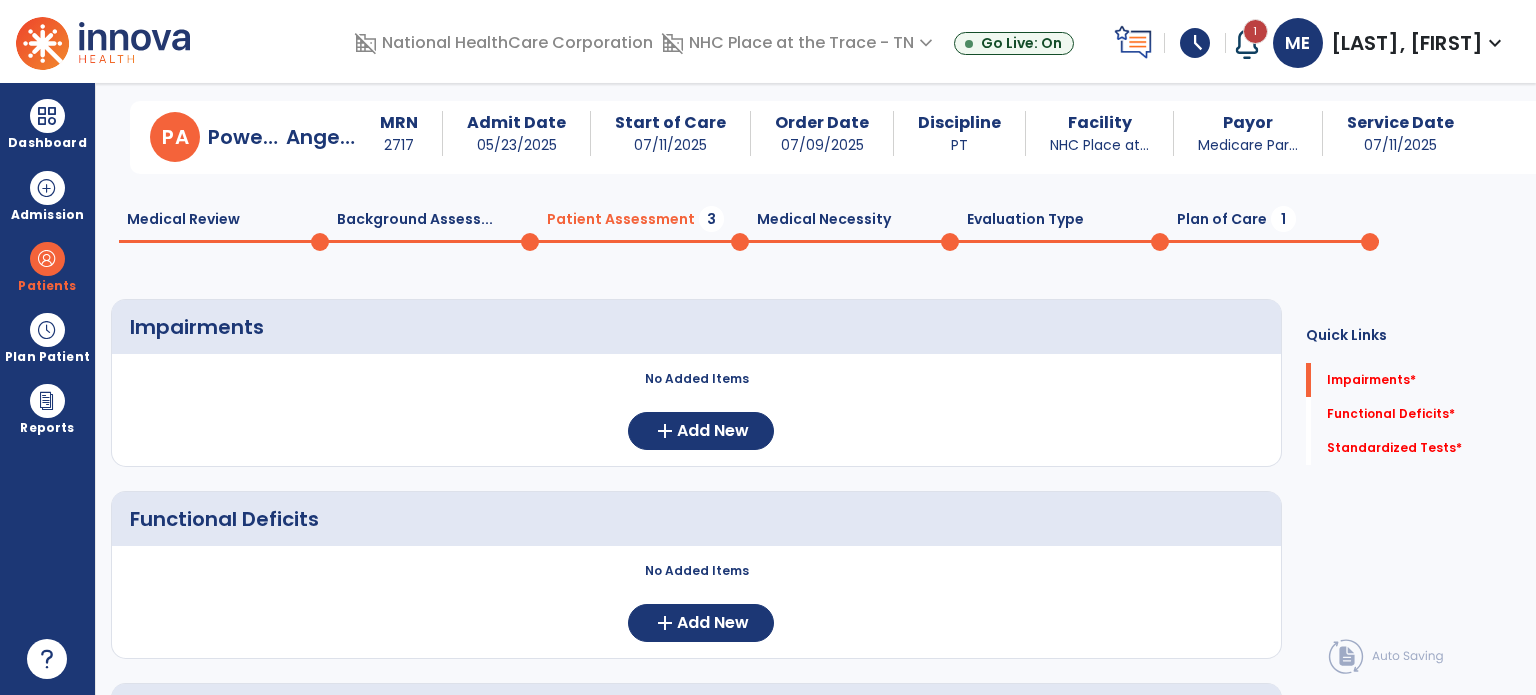 scroll, scrollTop: 0, scrollLeft: 0, axis: both 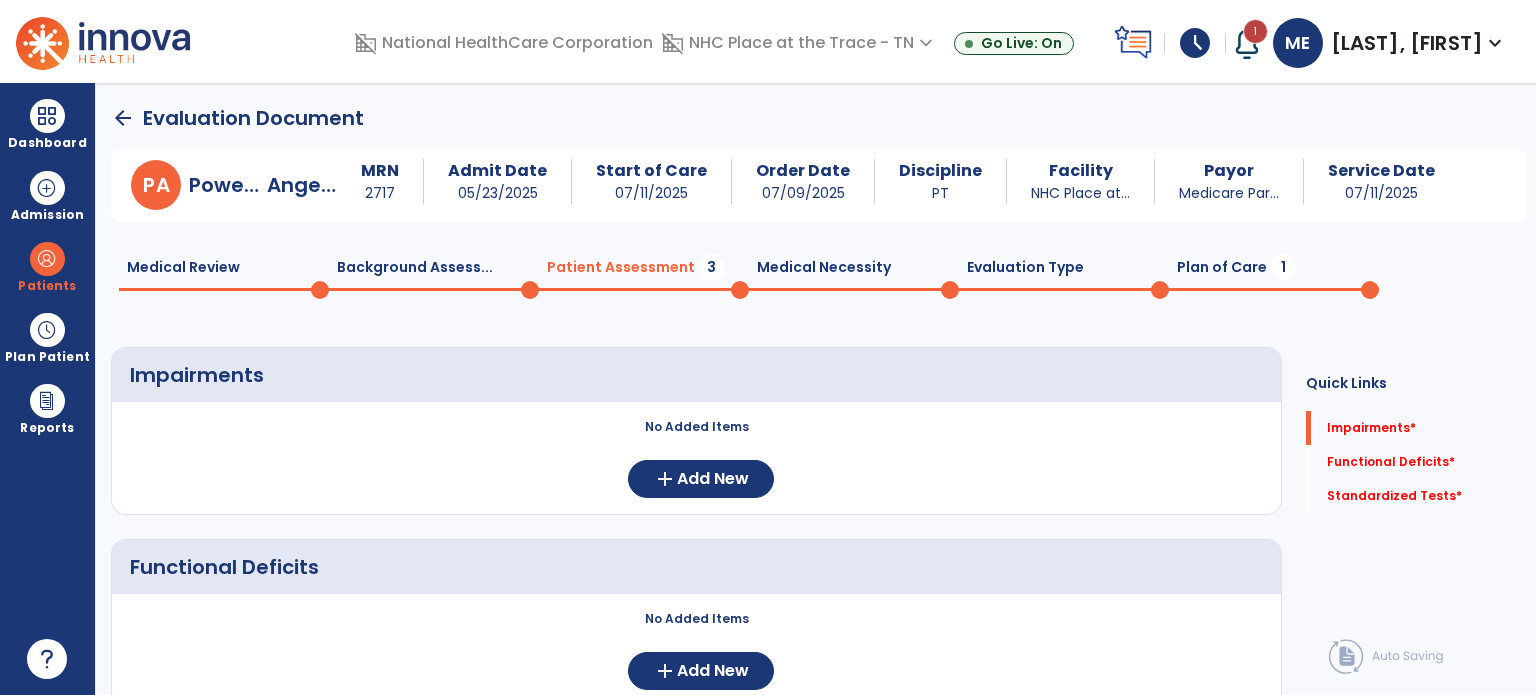 click on "Medical Necessity  0" 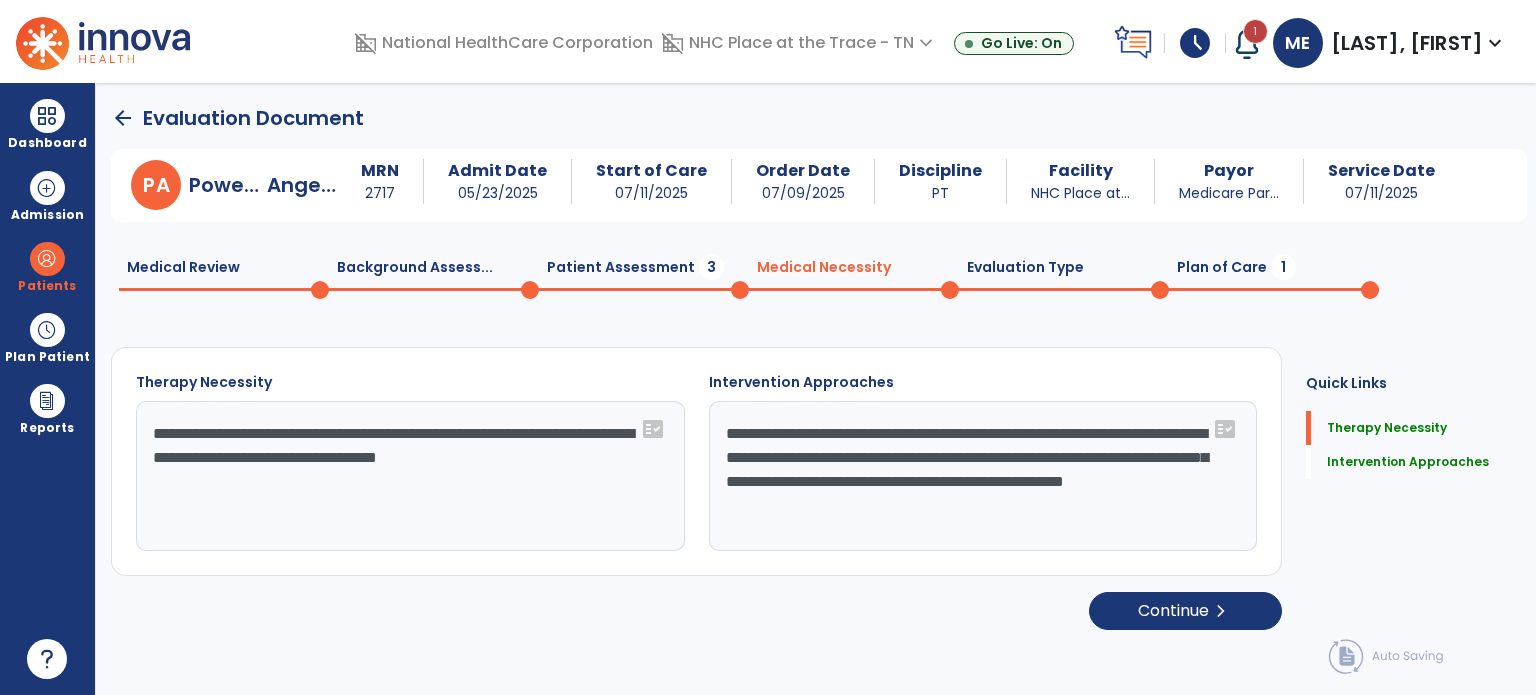 click on "Evaluation Type  0" 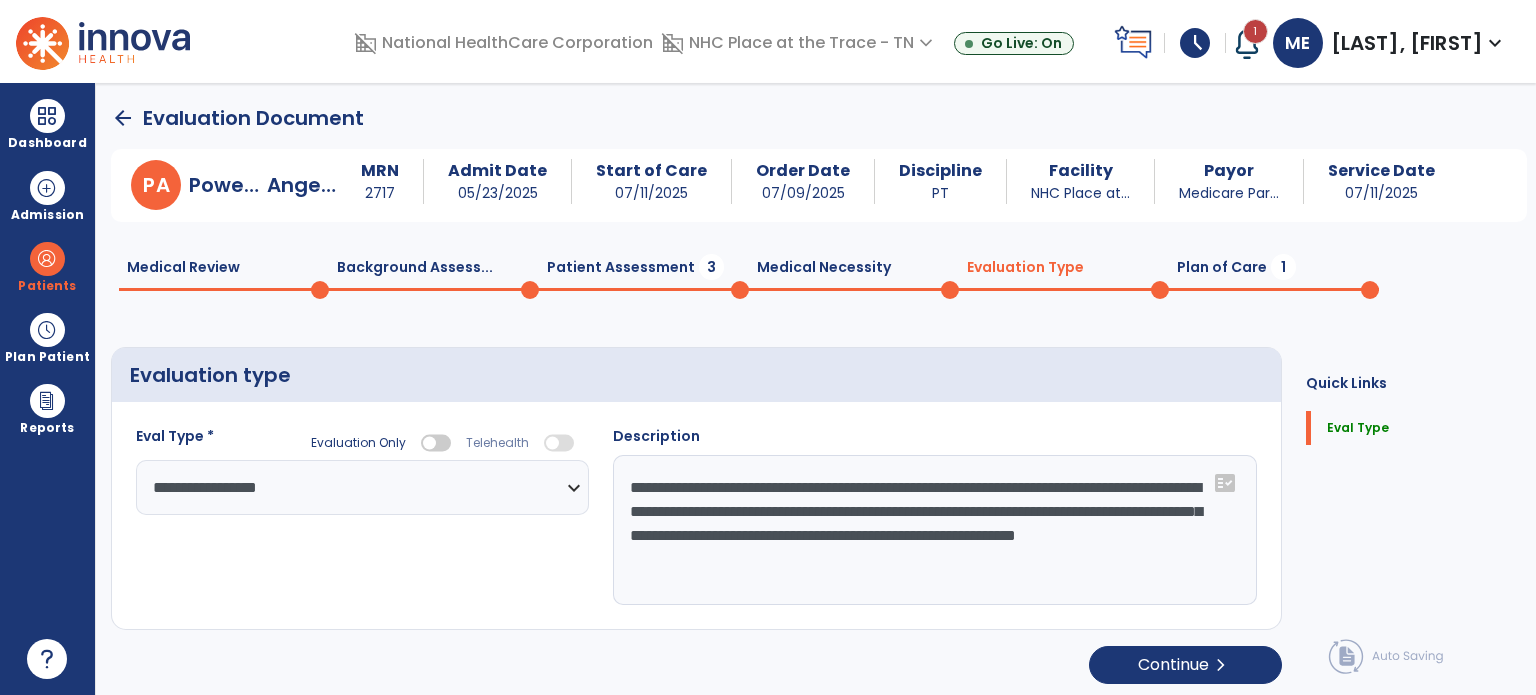 select on "**********" 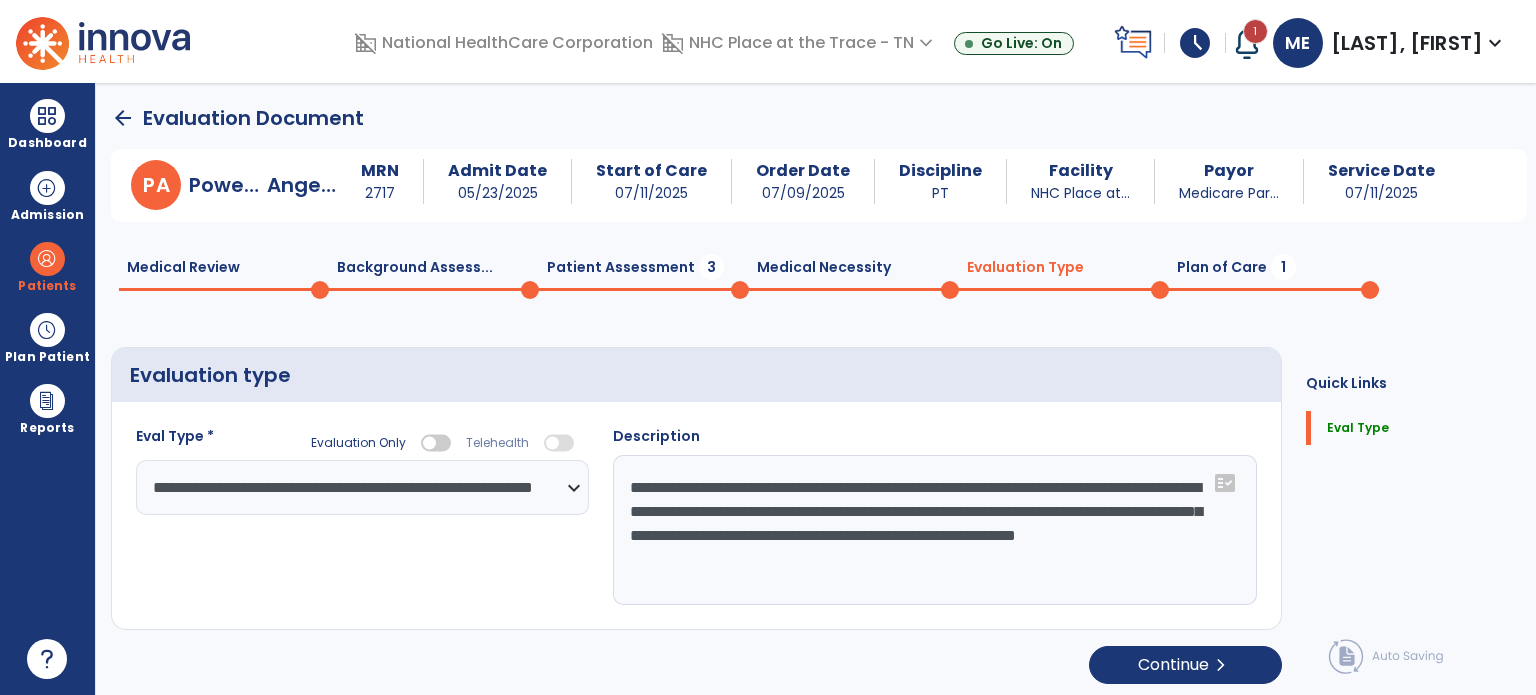 click on "Plan of Care  1" 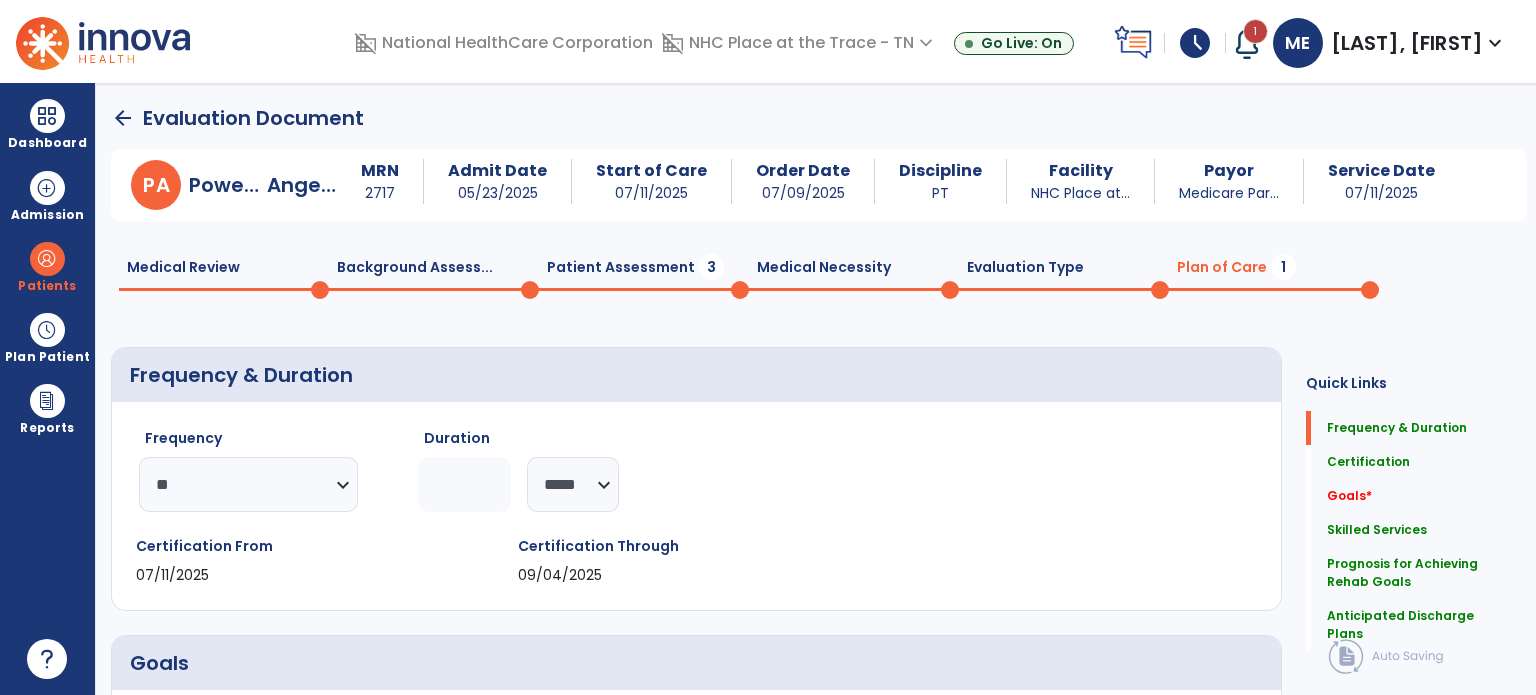 click on "Medical Review  0" 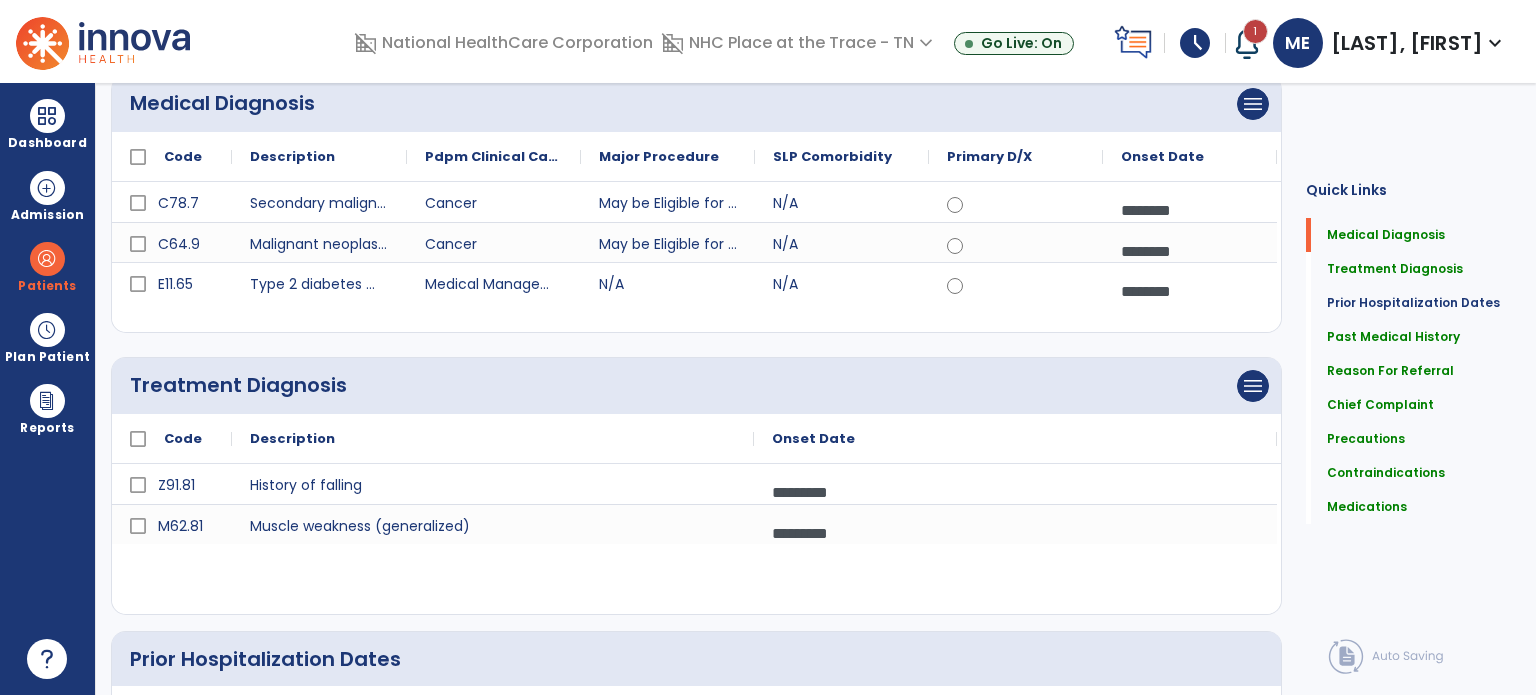 scroll, scrollTop: 0, scrollLeft: 0, axis: both 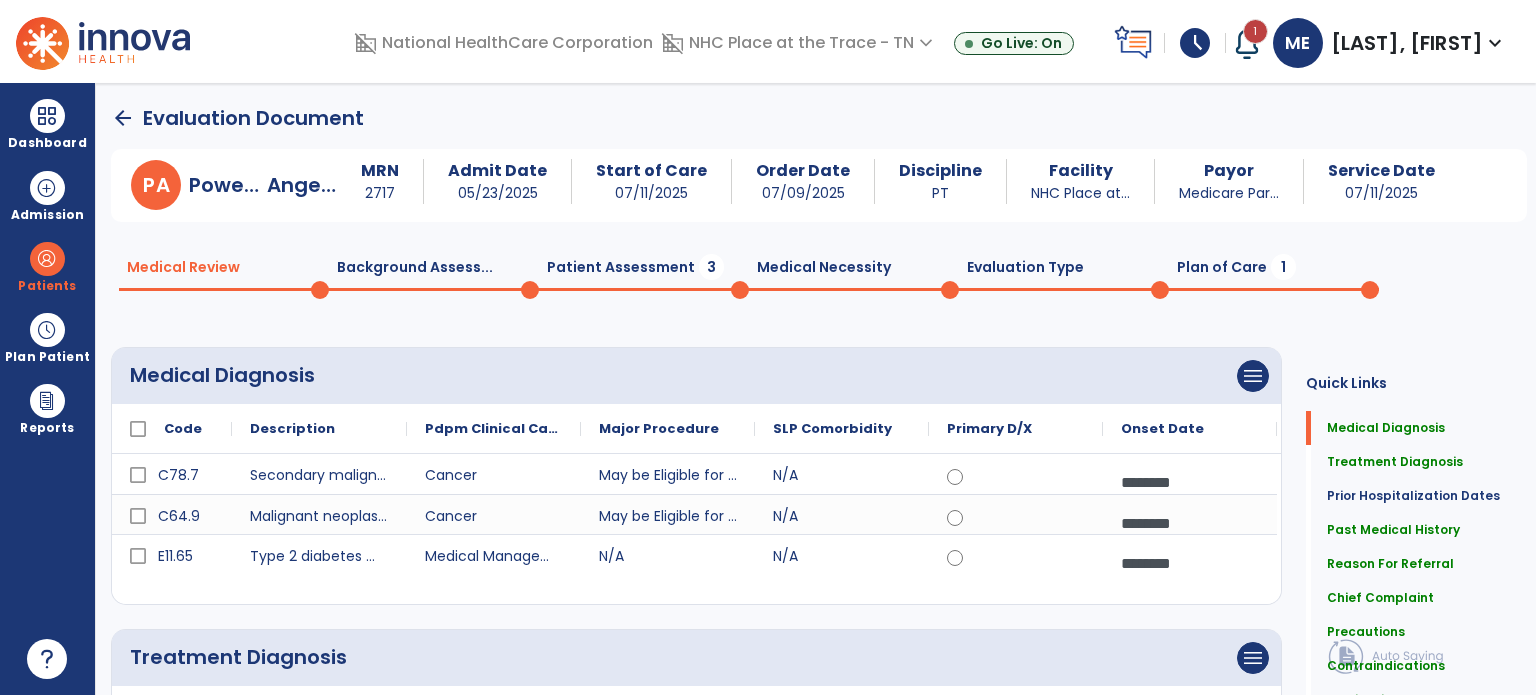 click on "arrow_back" 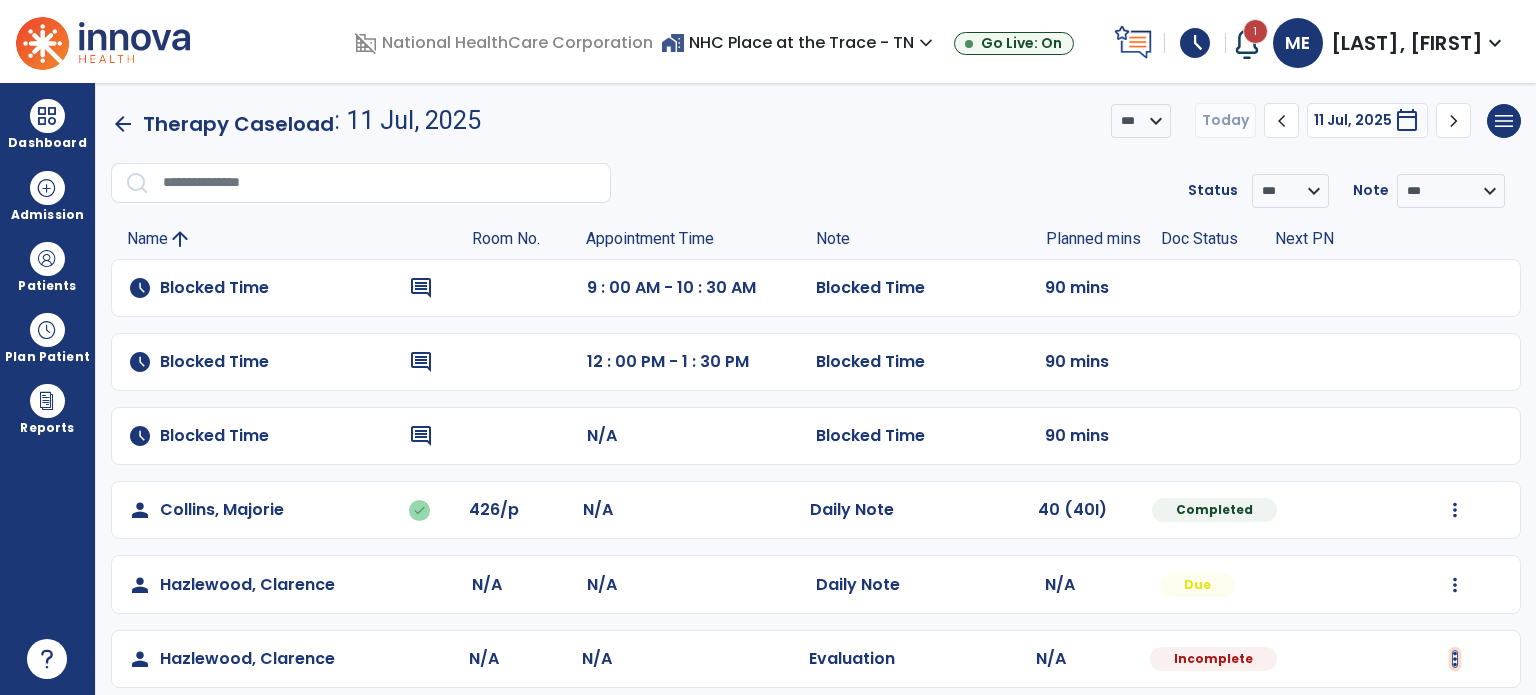 click at bounding box center (1455, 510) 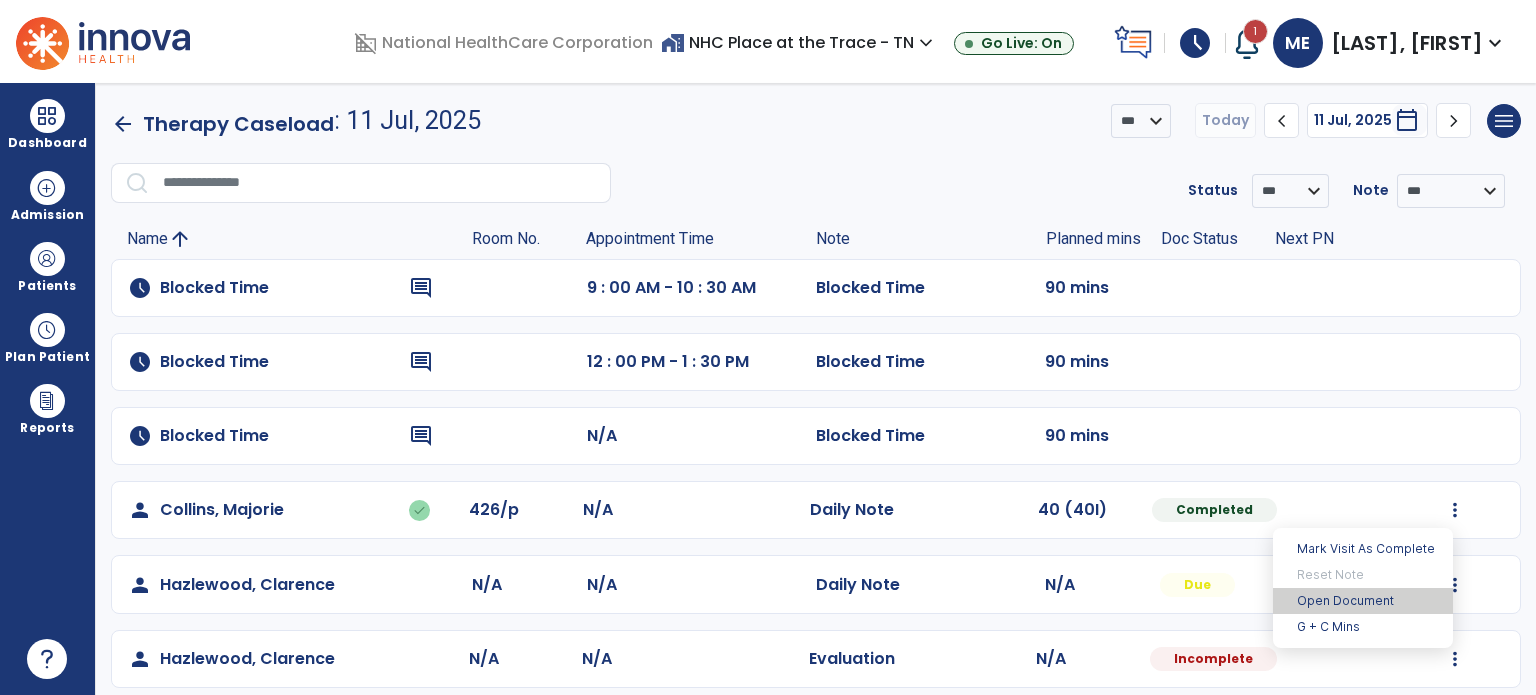 click on "Open Document" at bounding box center [1363, 601] 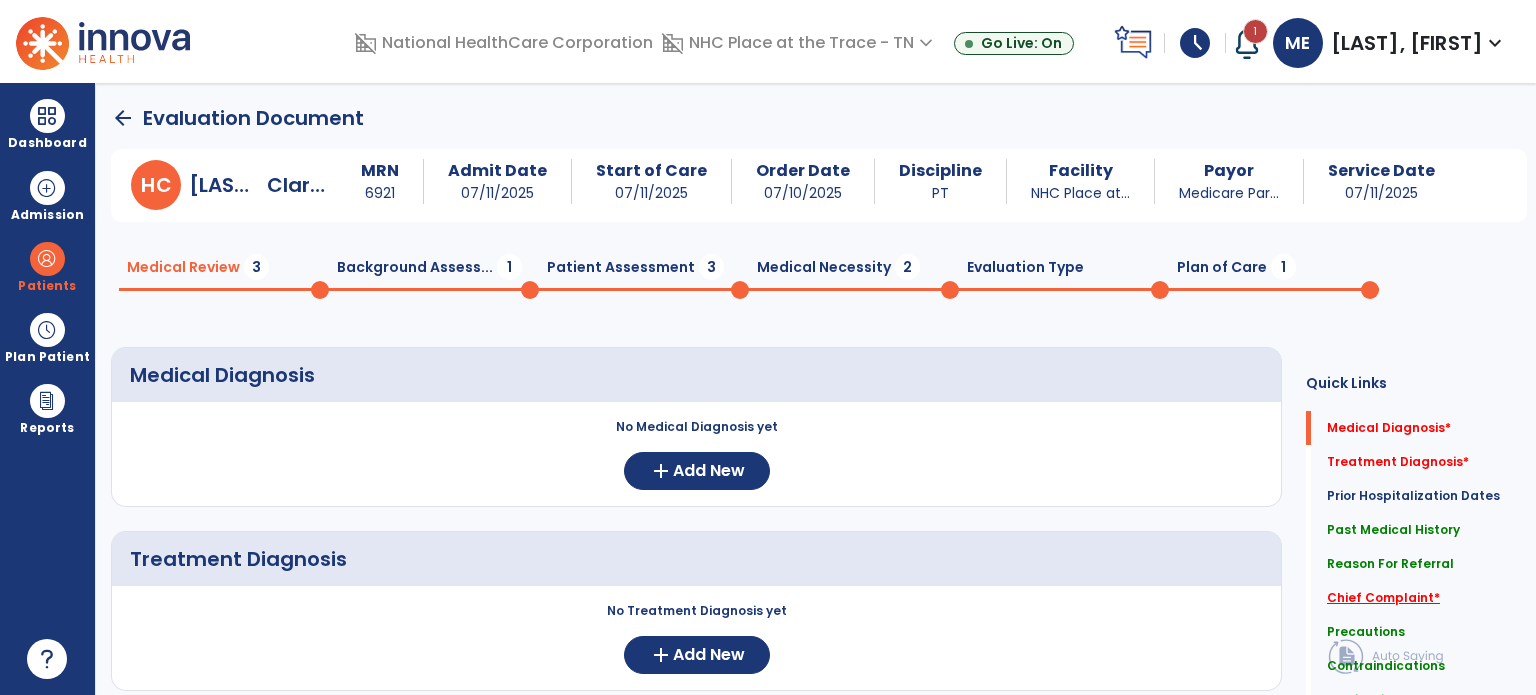 click on "Chief Complaint   *" 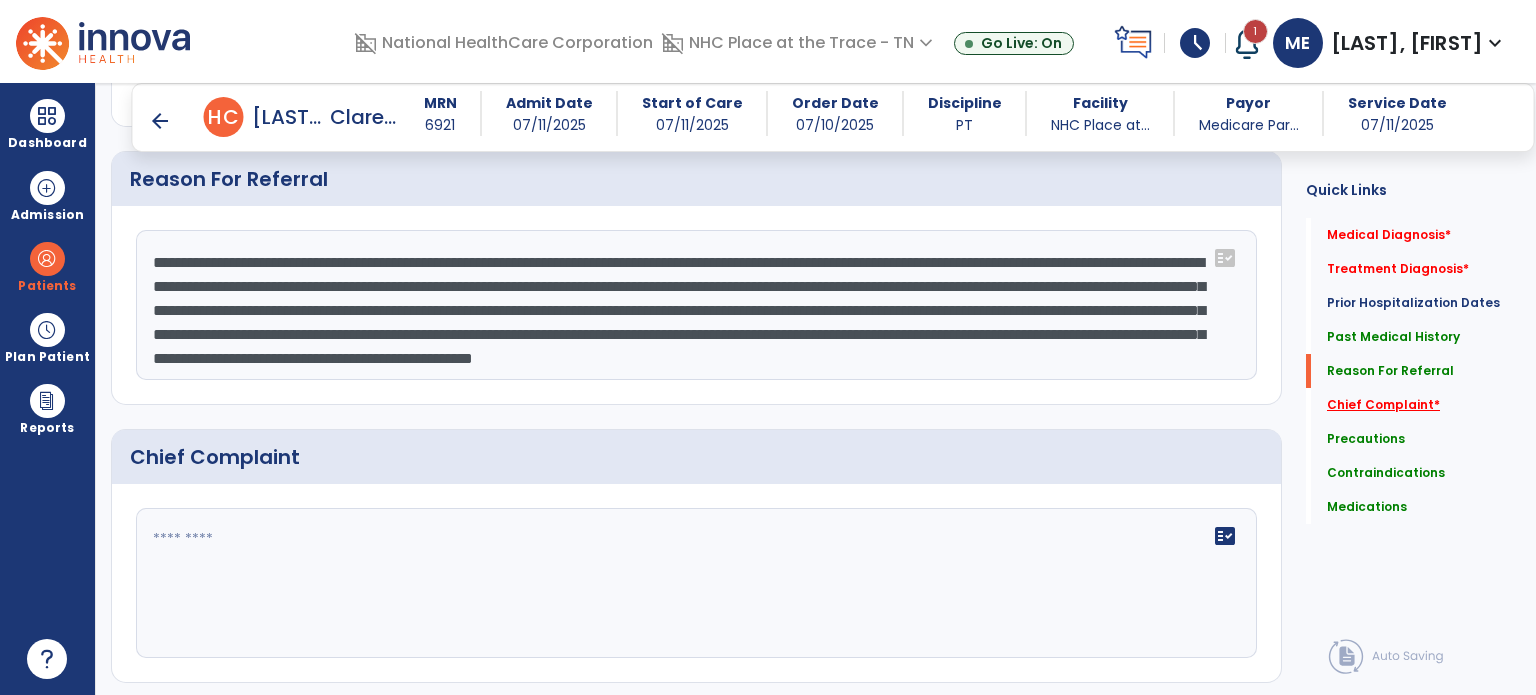 scroll, scrollTop: 1098, scrollLeft: 0, axis: vertical 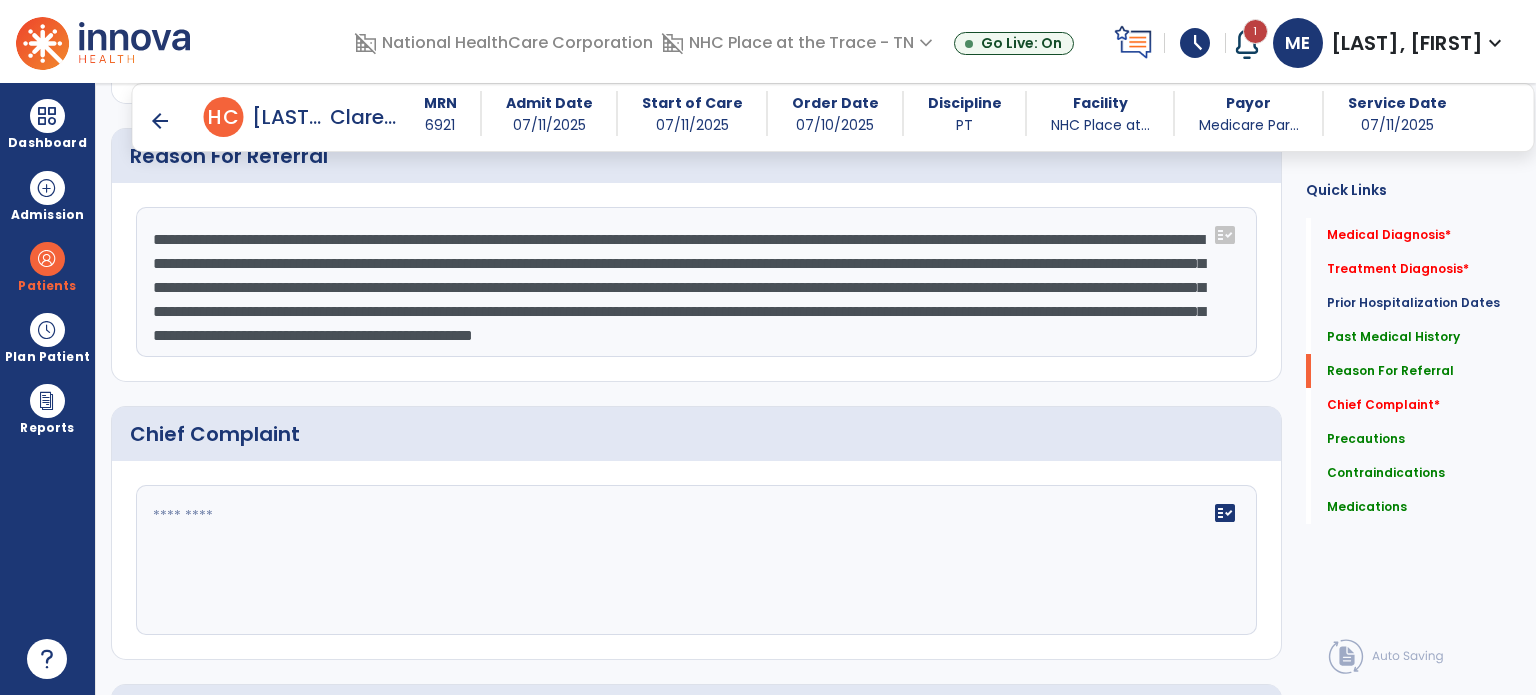 click 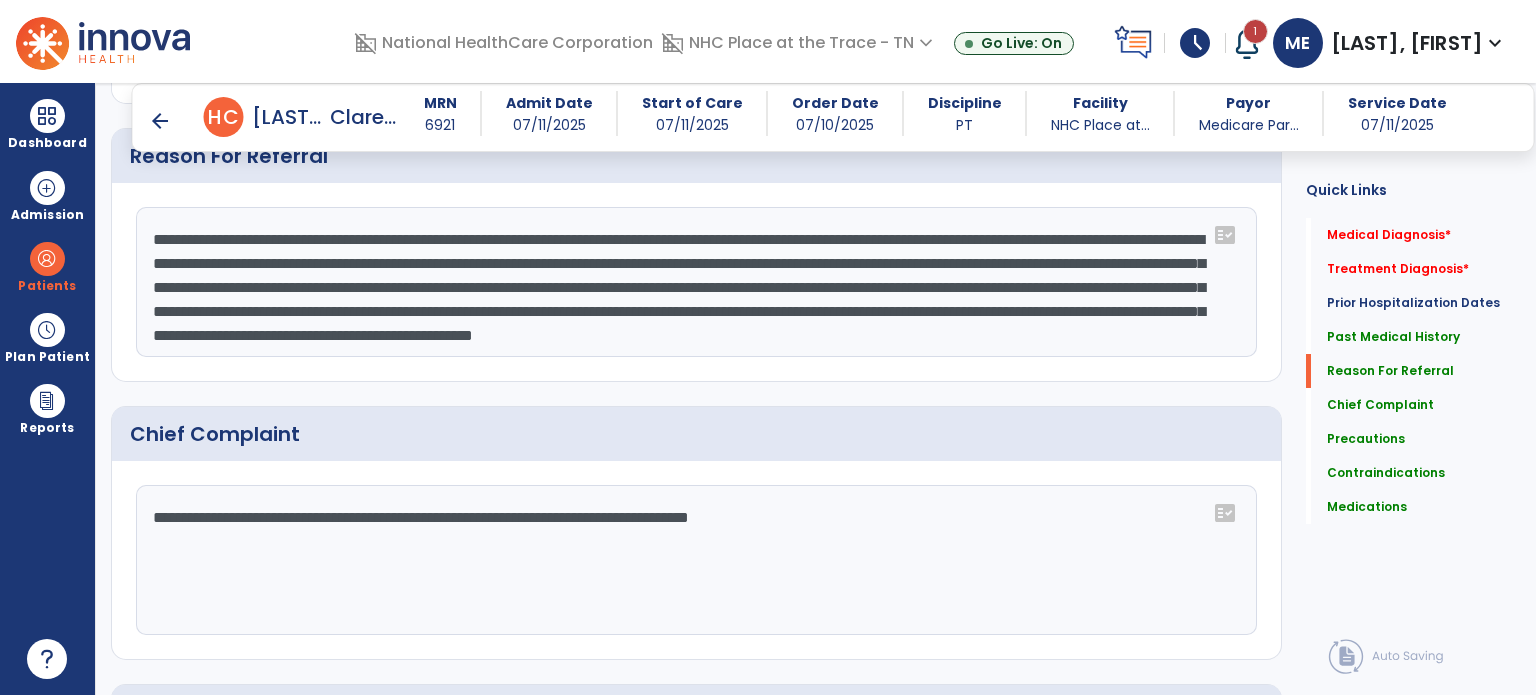 type on "**********" 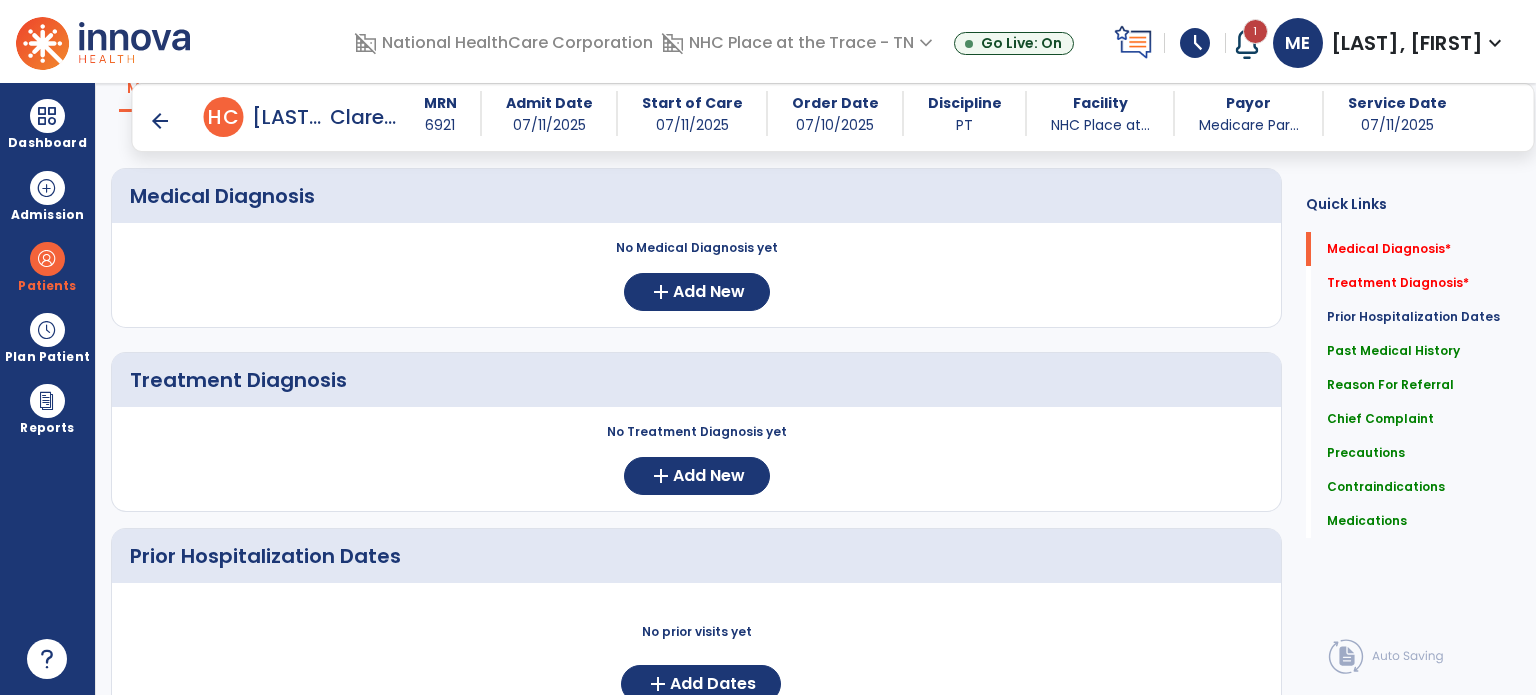 scroll, scrollTop: 0, scrollLeft: 0, axis: both 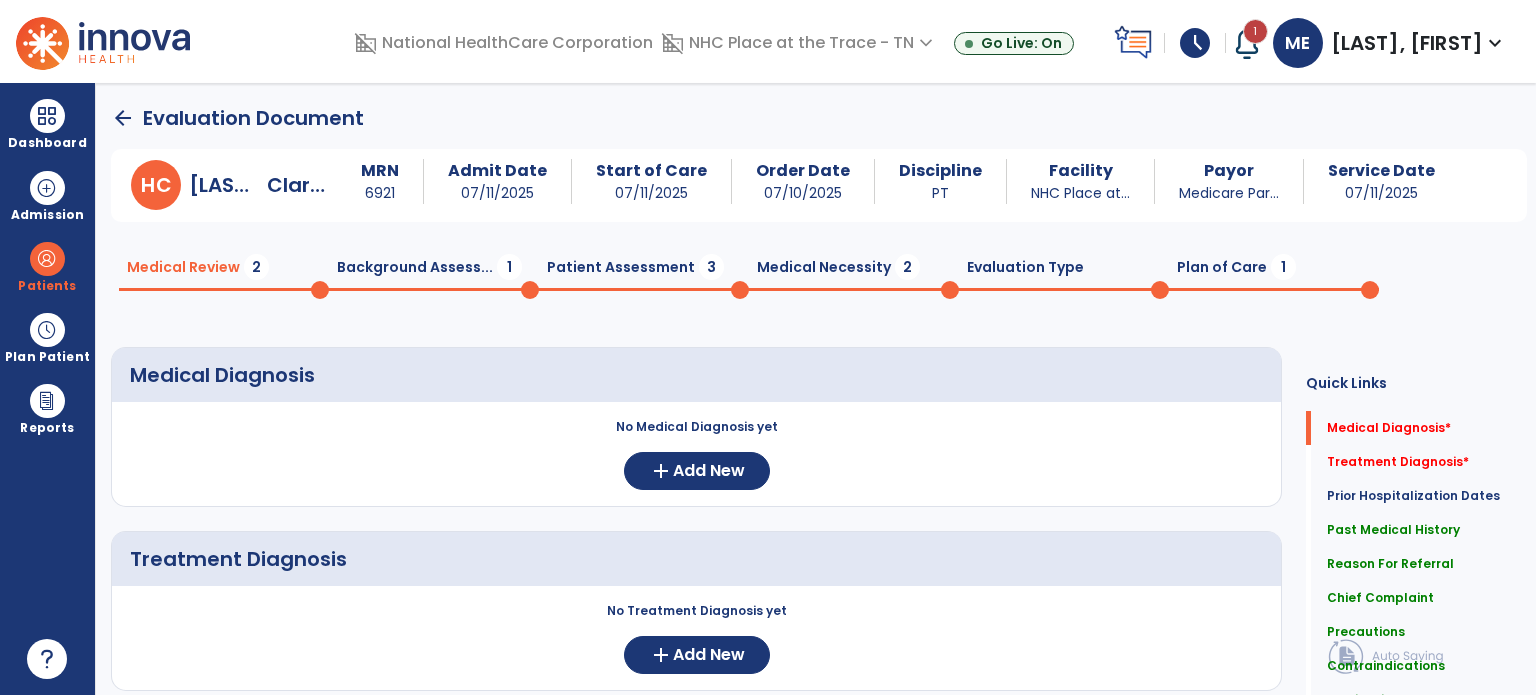 click on "Background Assess...  1" 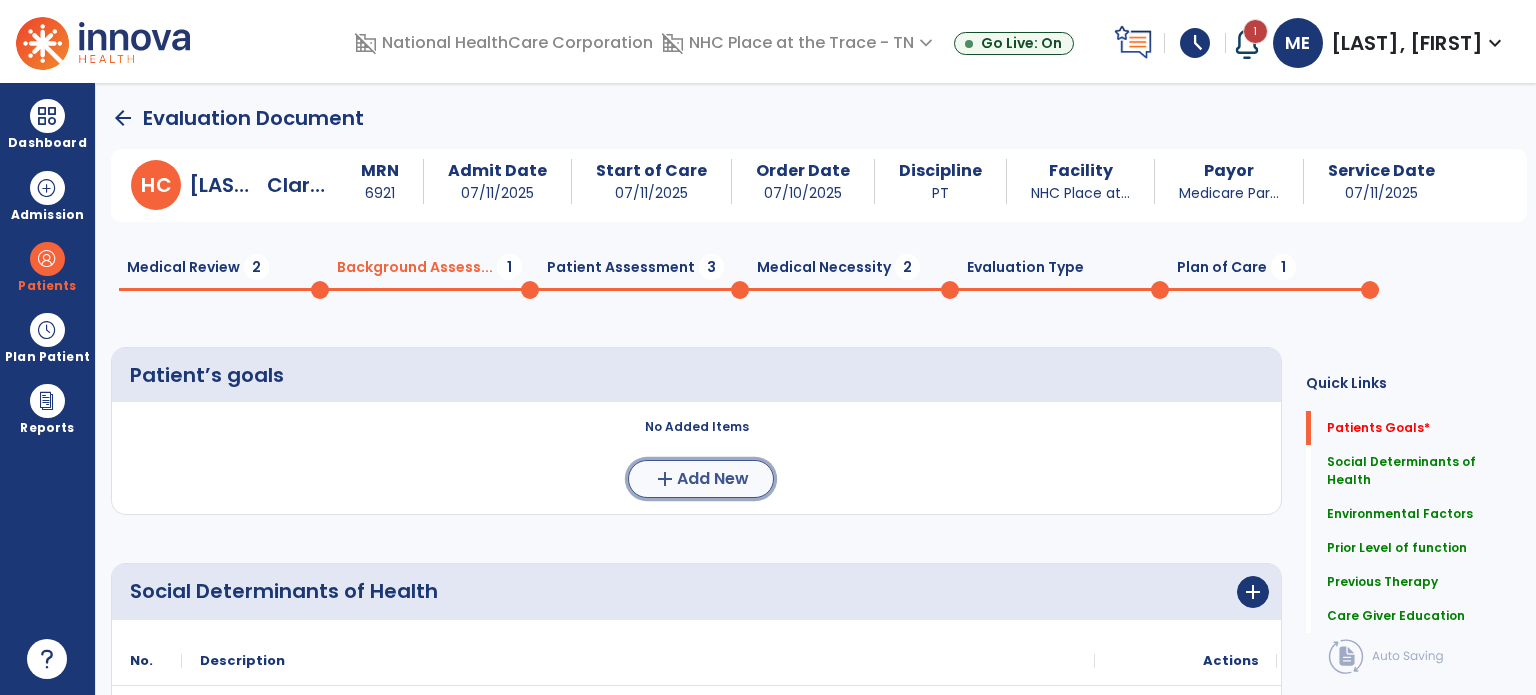 click on "Add New" 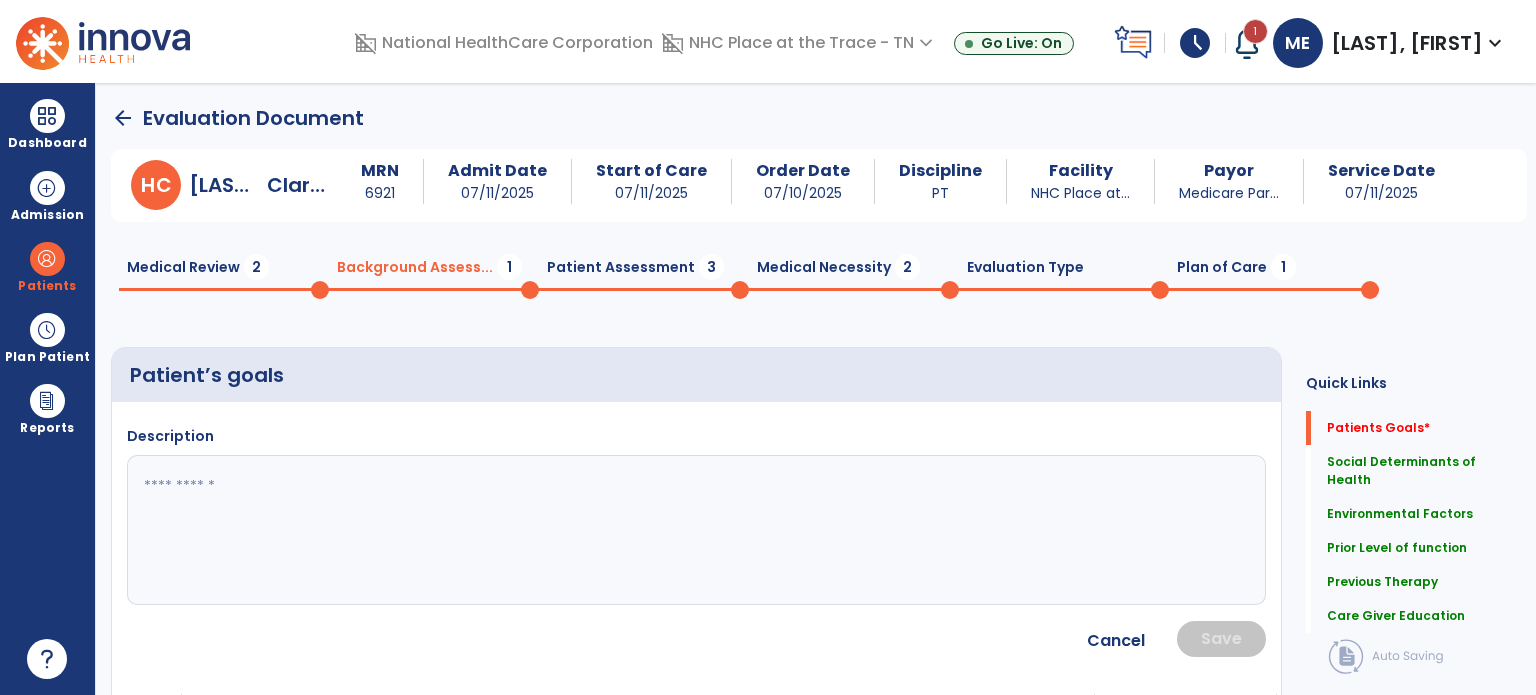 click 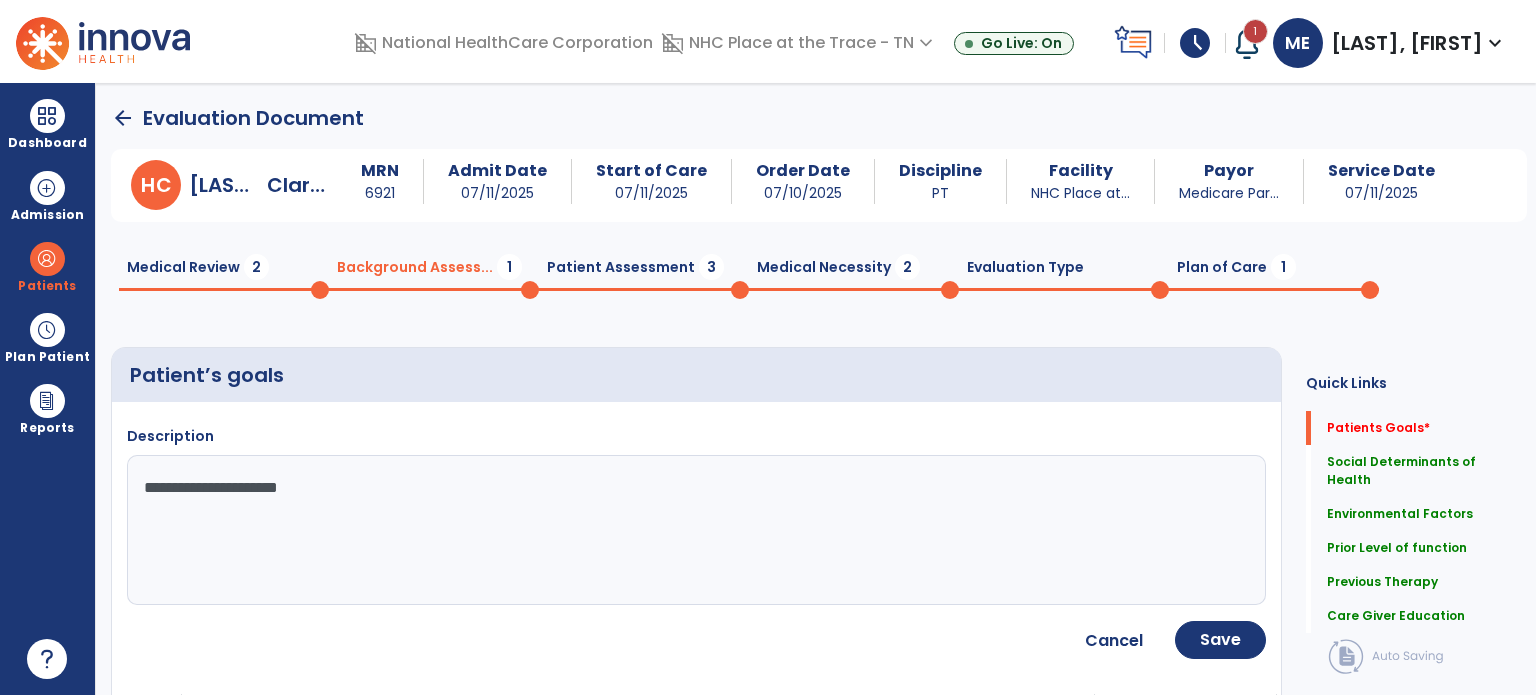 type on "**********" 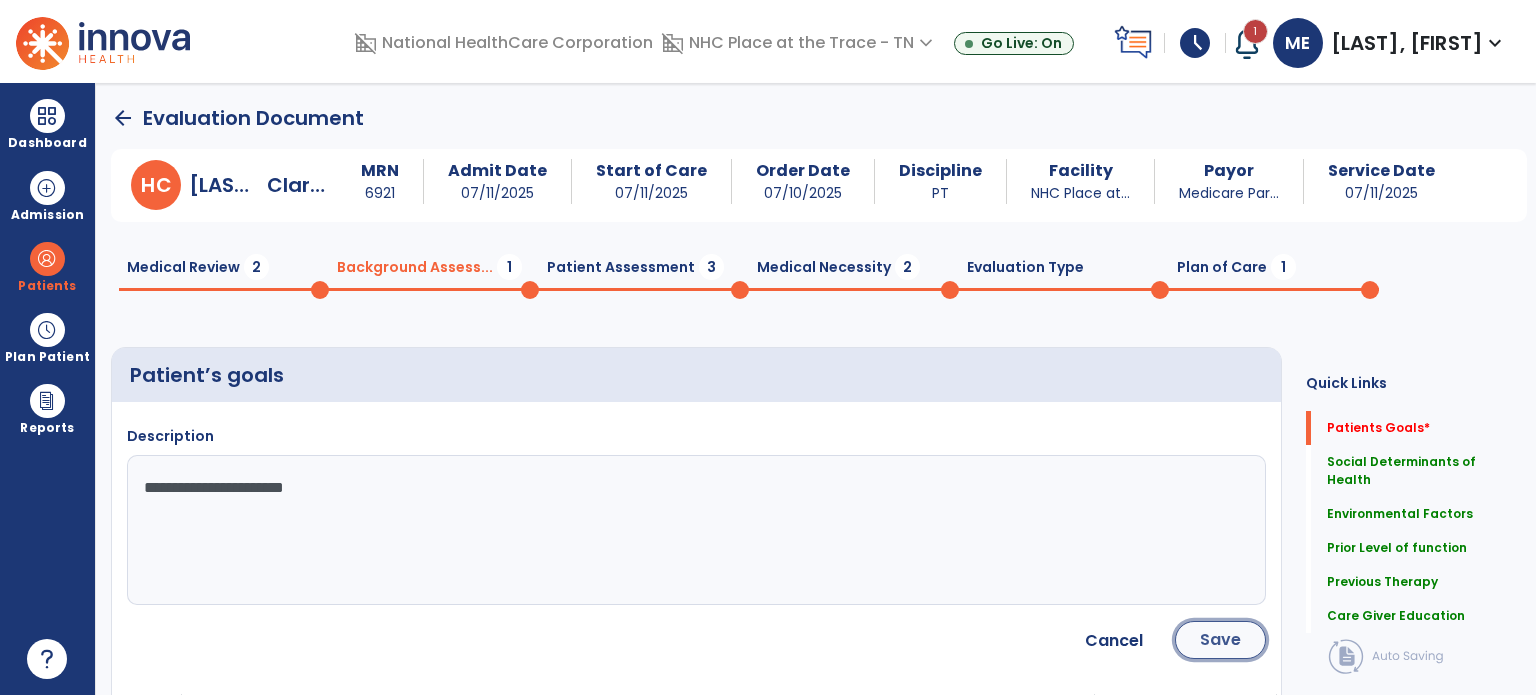 click on "Save" 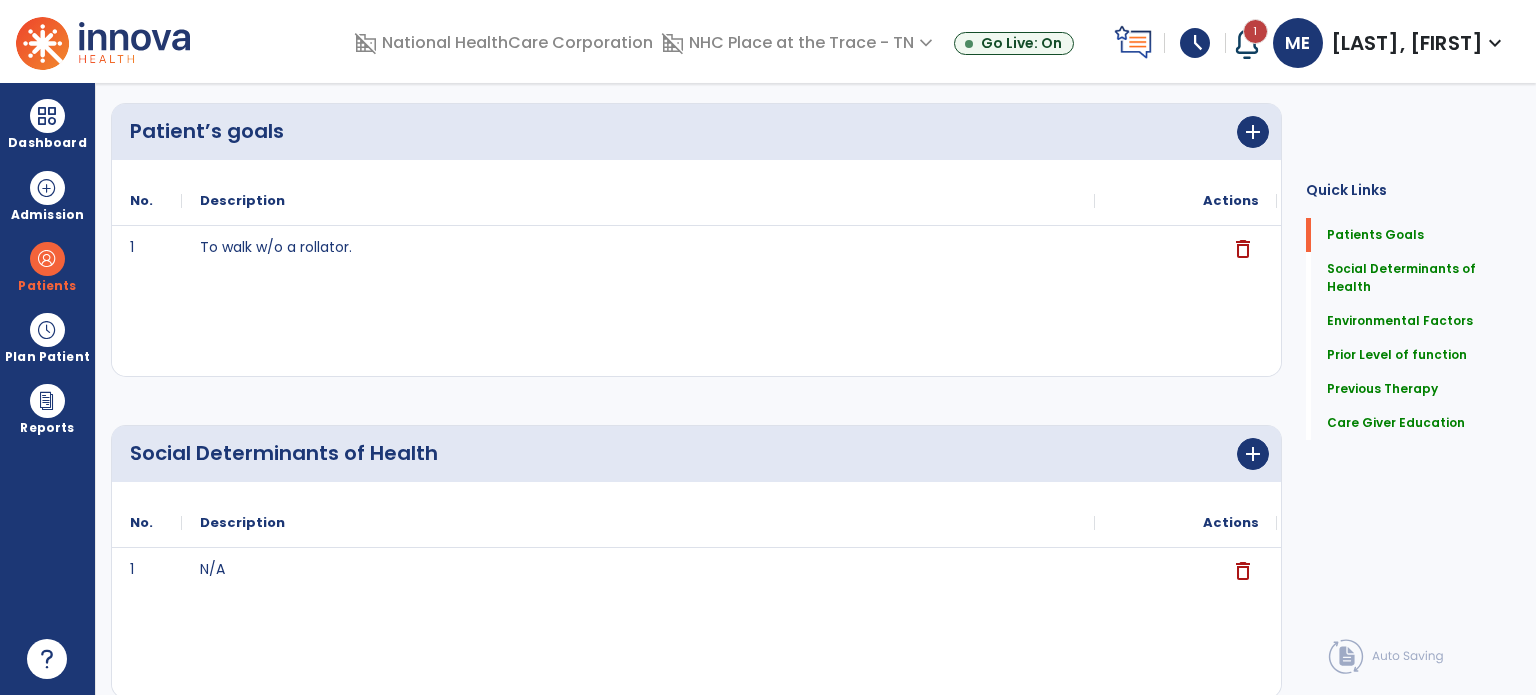 scroll, scrollTop: 0, scrollLeft: 0, axis: both 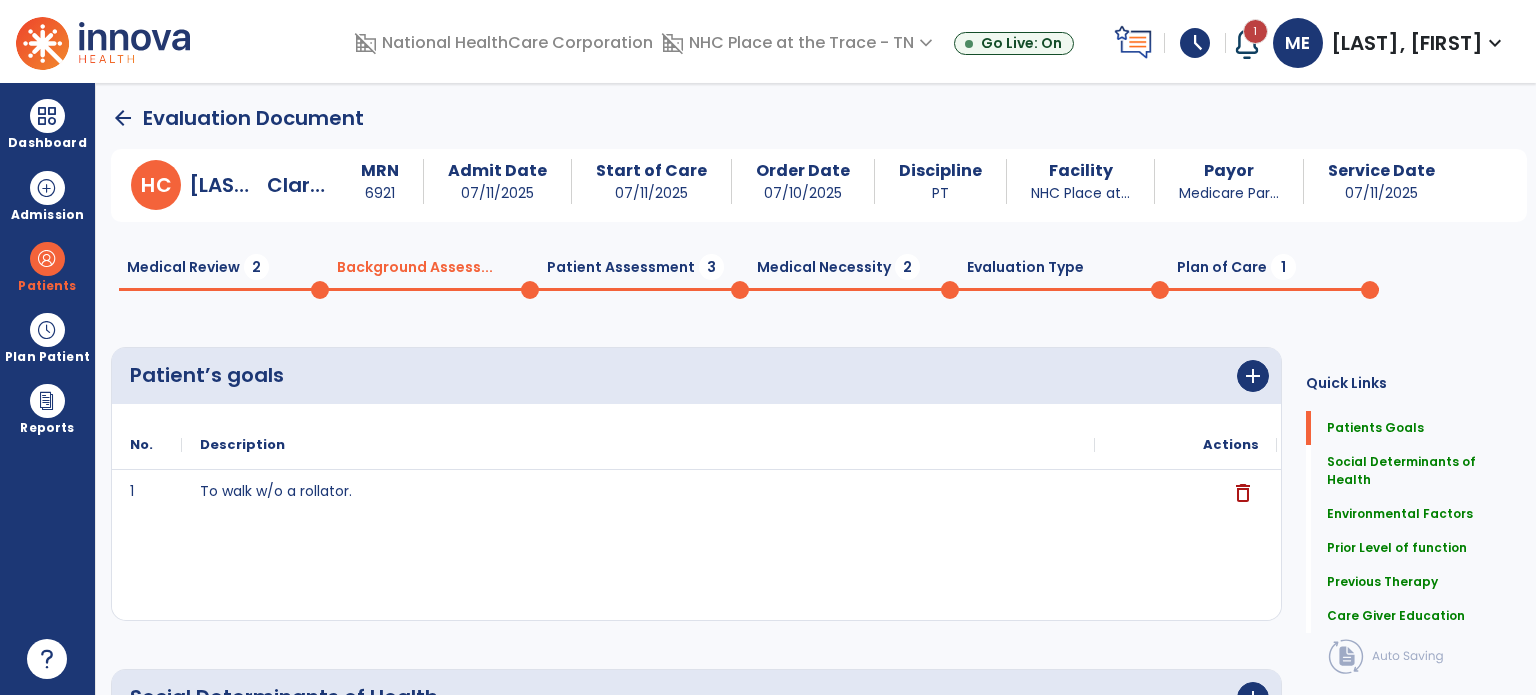click on "Medical Review  2" 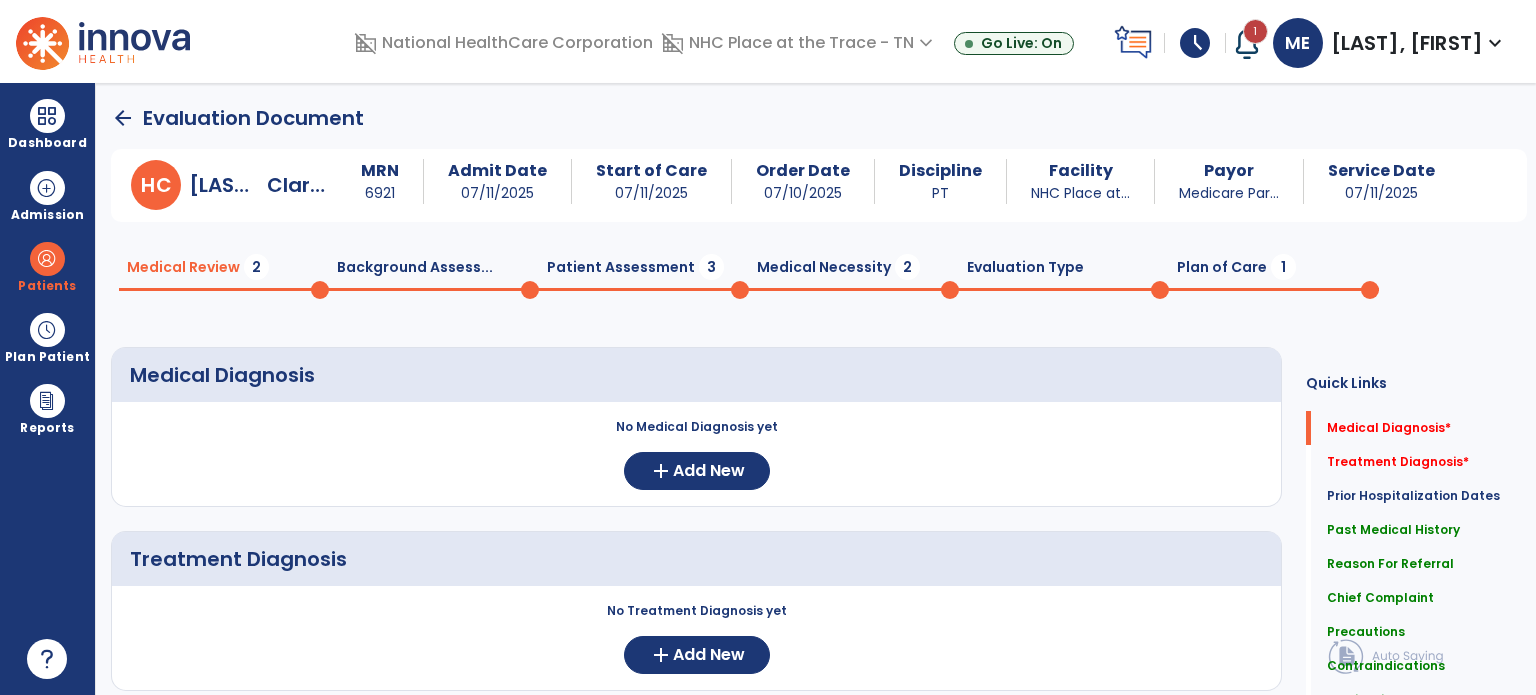 click on "Background Assess...  0" 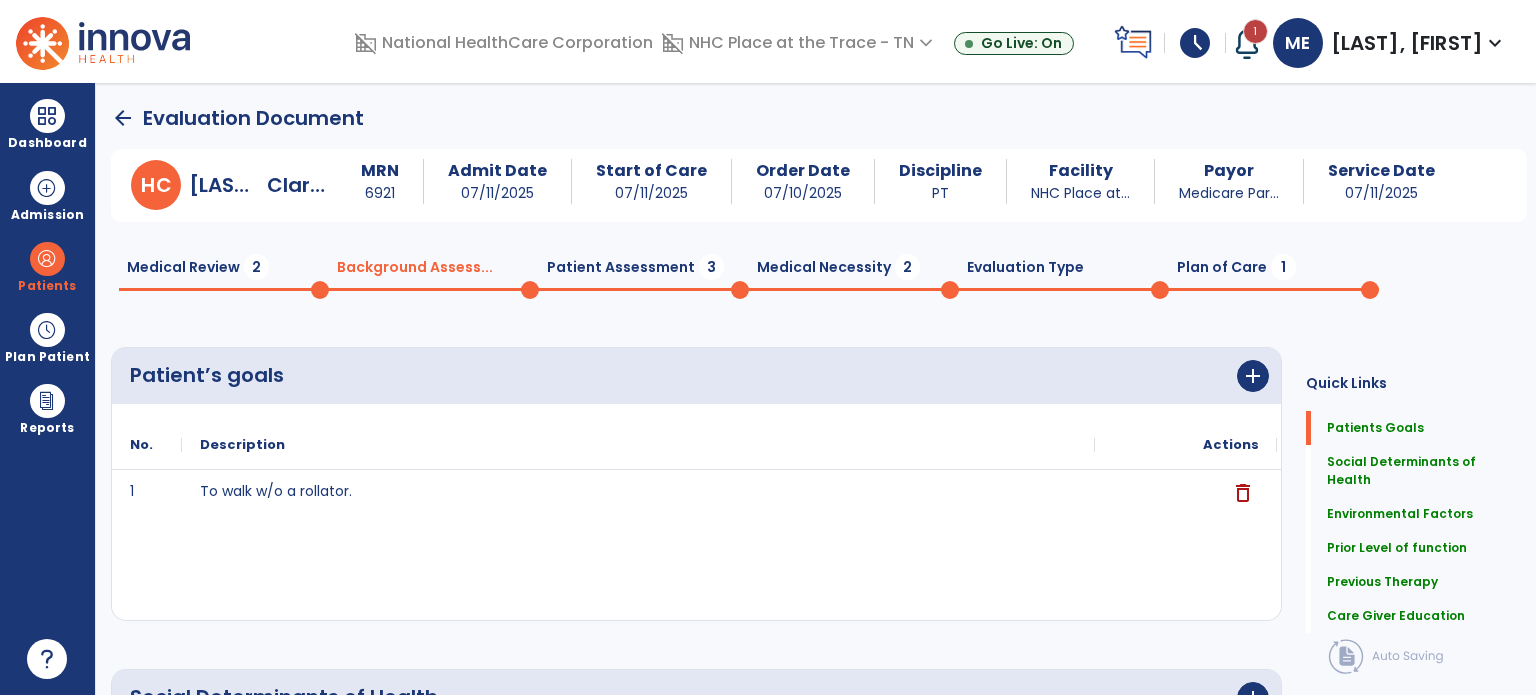 click 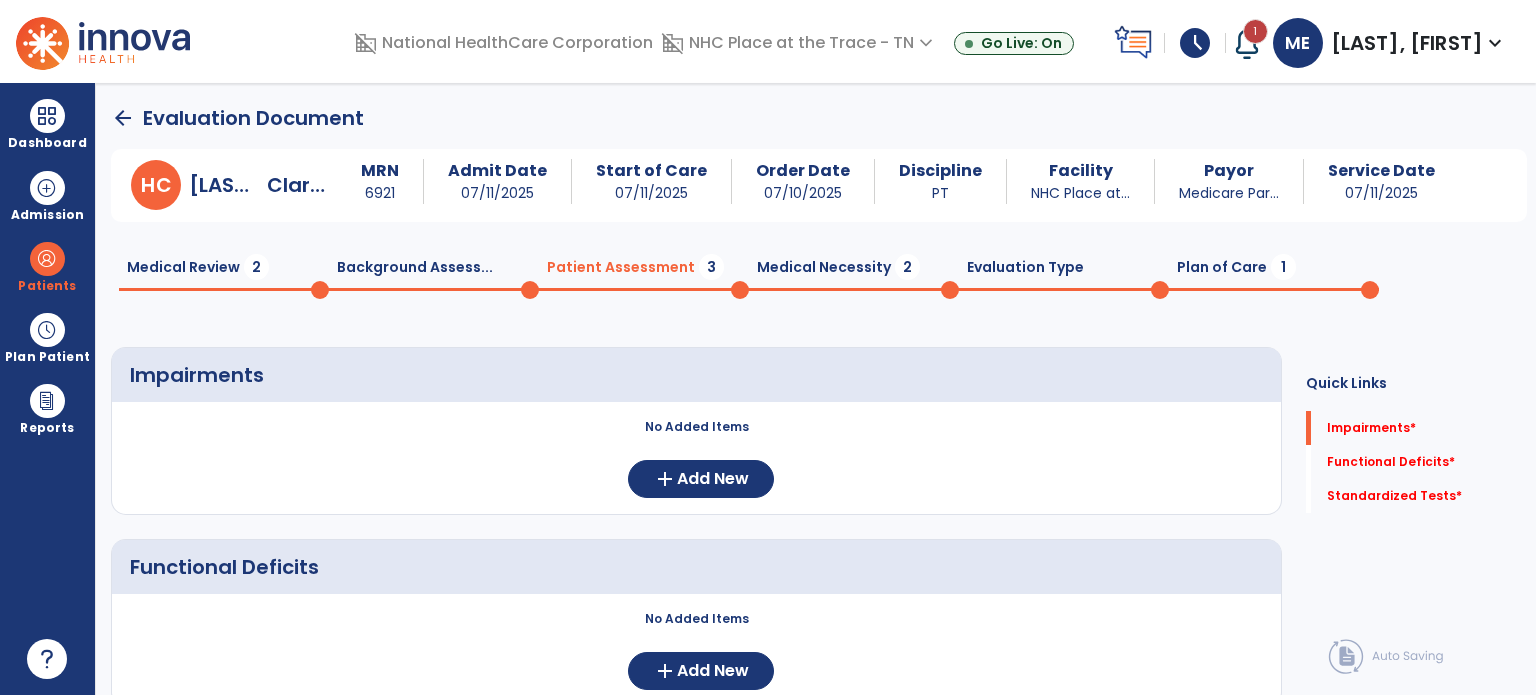 click 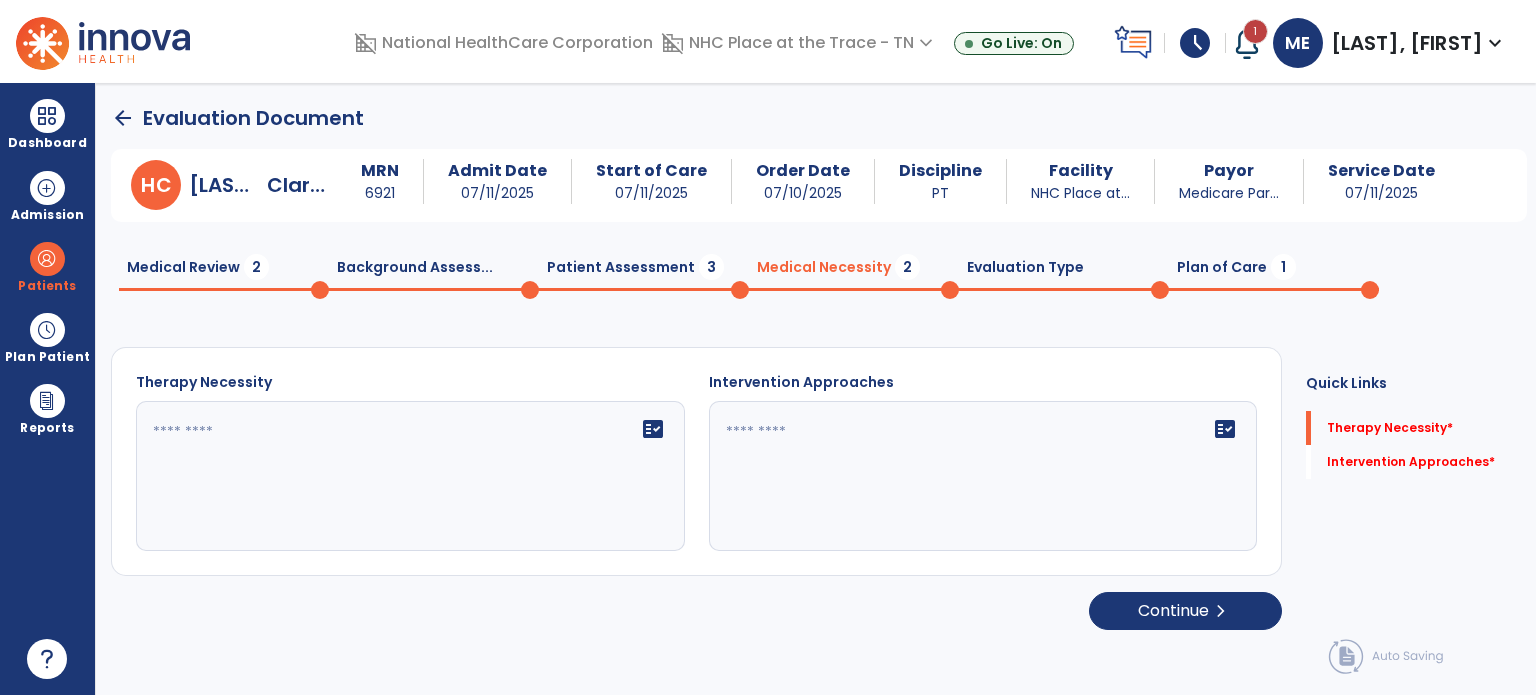 click on "Evaluation Type  0" 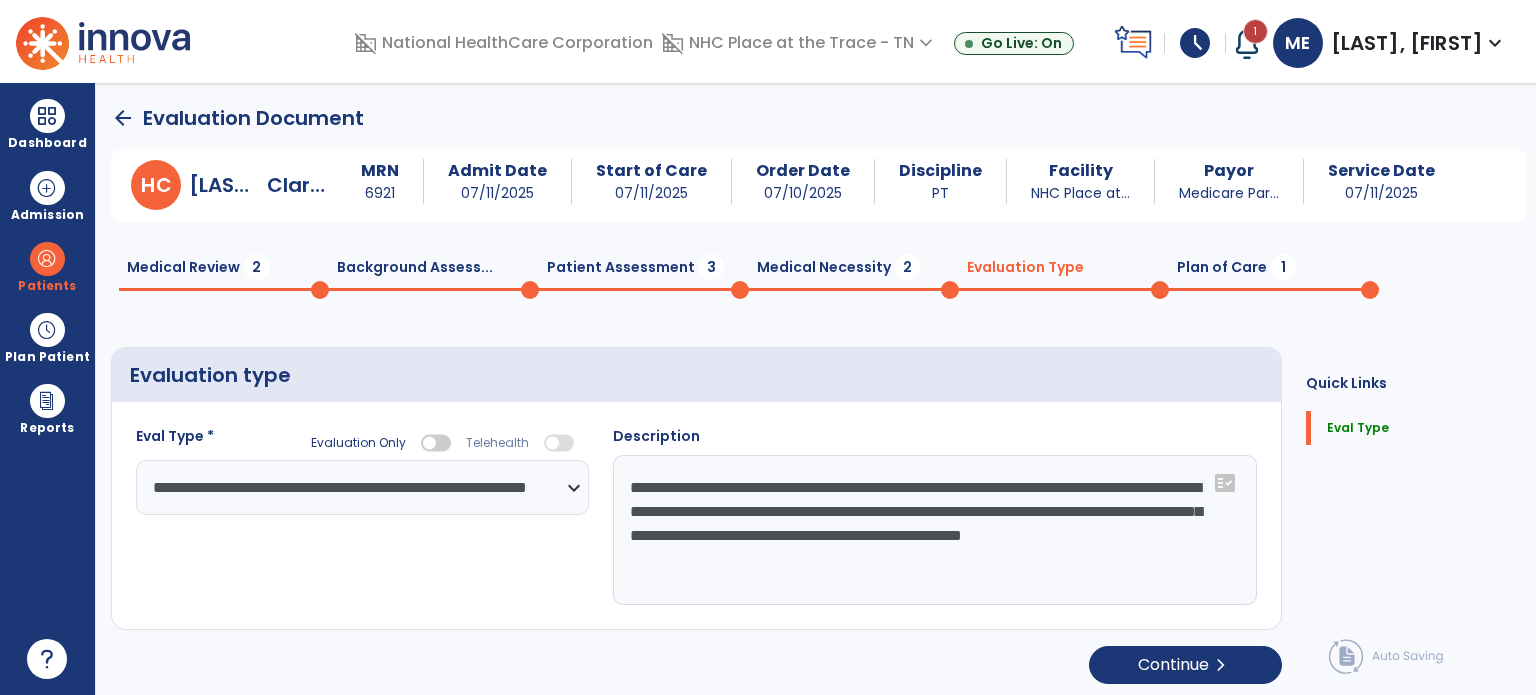 click on "Plan of Care  1" 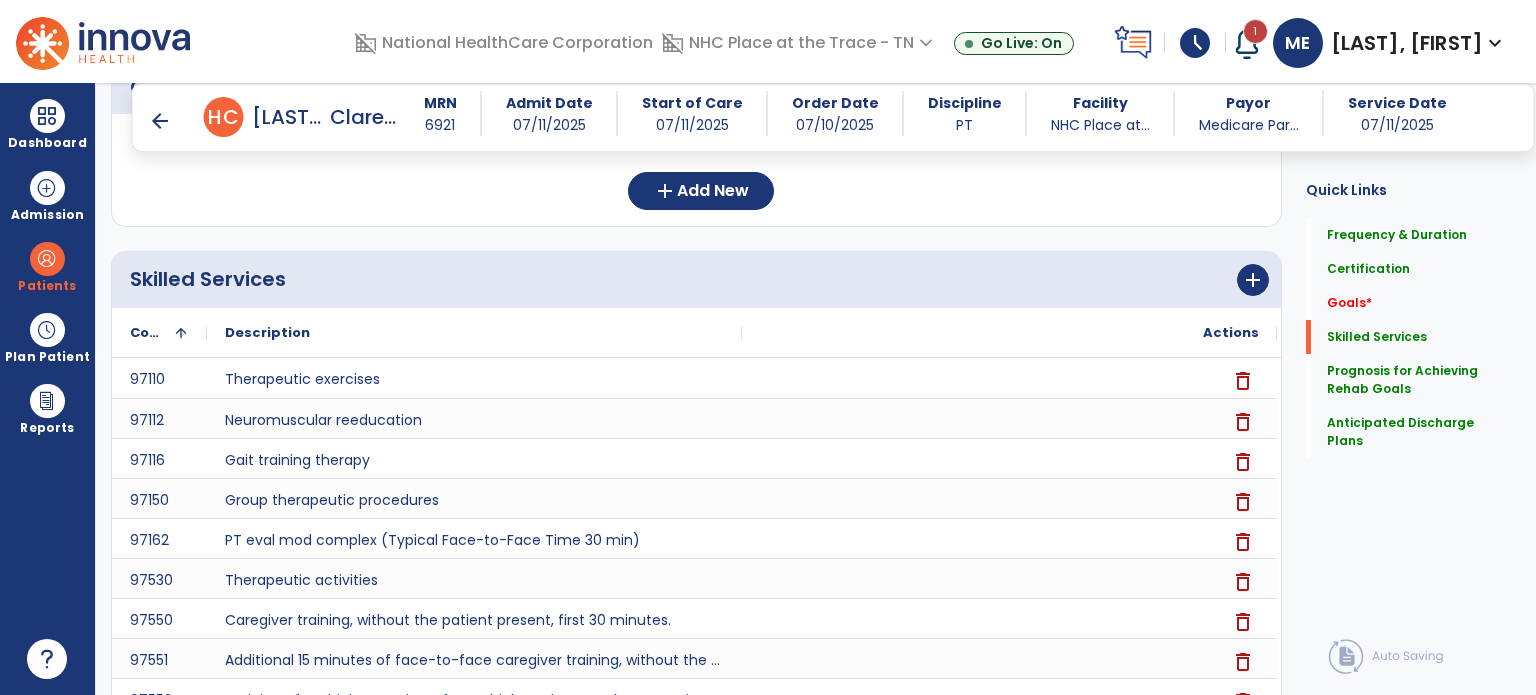 scroll, scrollTop: 560, scrollLeft: 0, axis: vertical 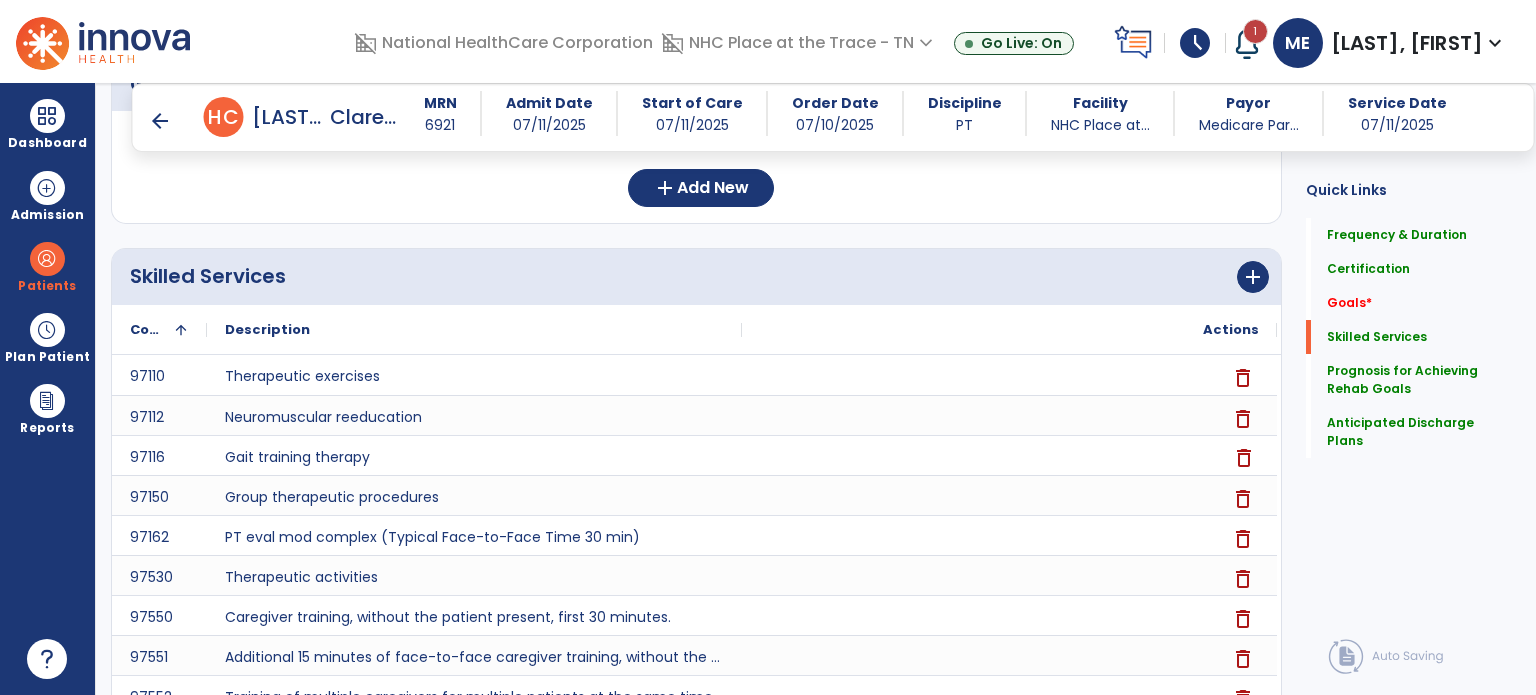 click on "delete" 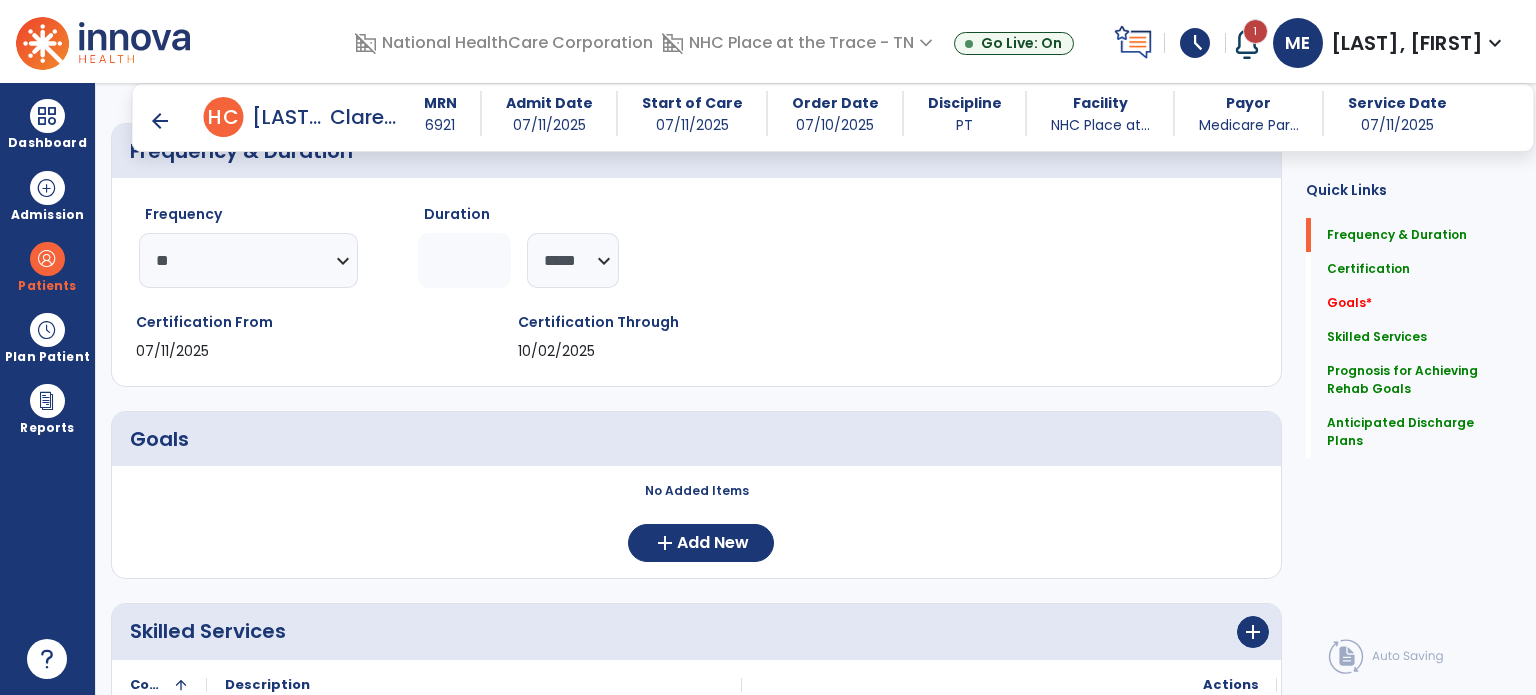 scroll, scrollTop: 0, scrollLeft: 0, axis: both 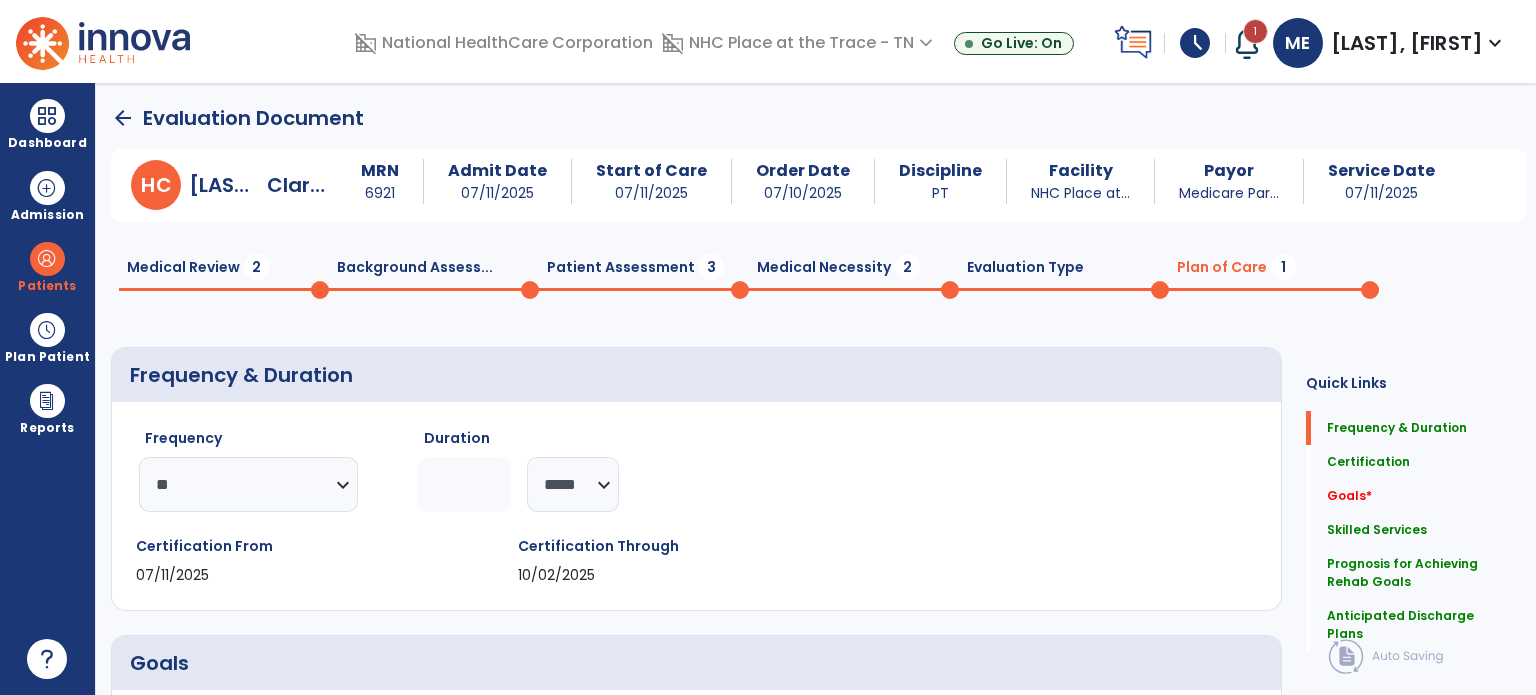 click on "Medical Review  2" 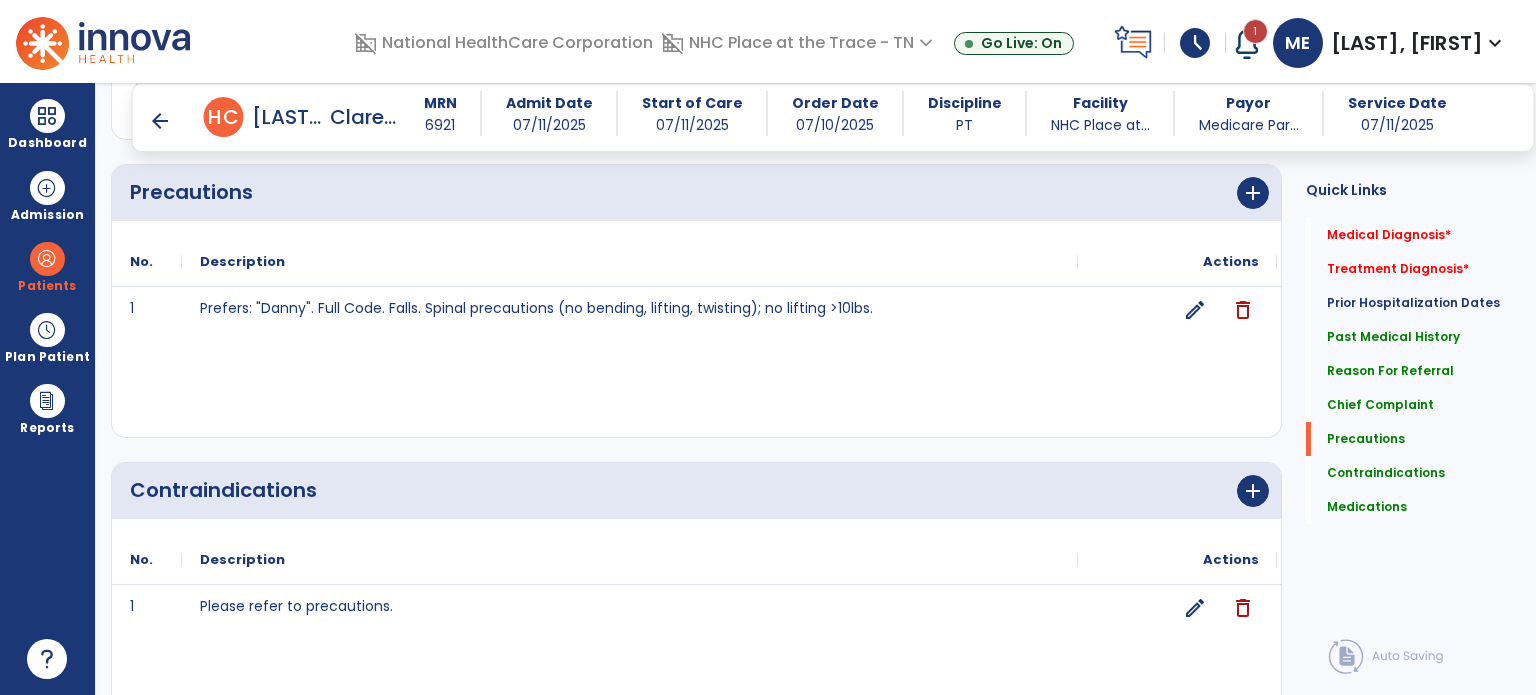 scroll, scrollTop: 1588, scrollLeft: 0, axis: vertical 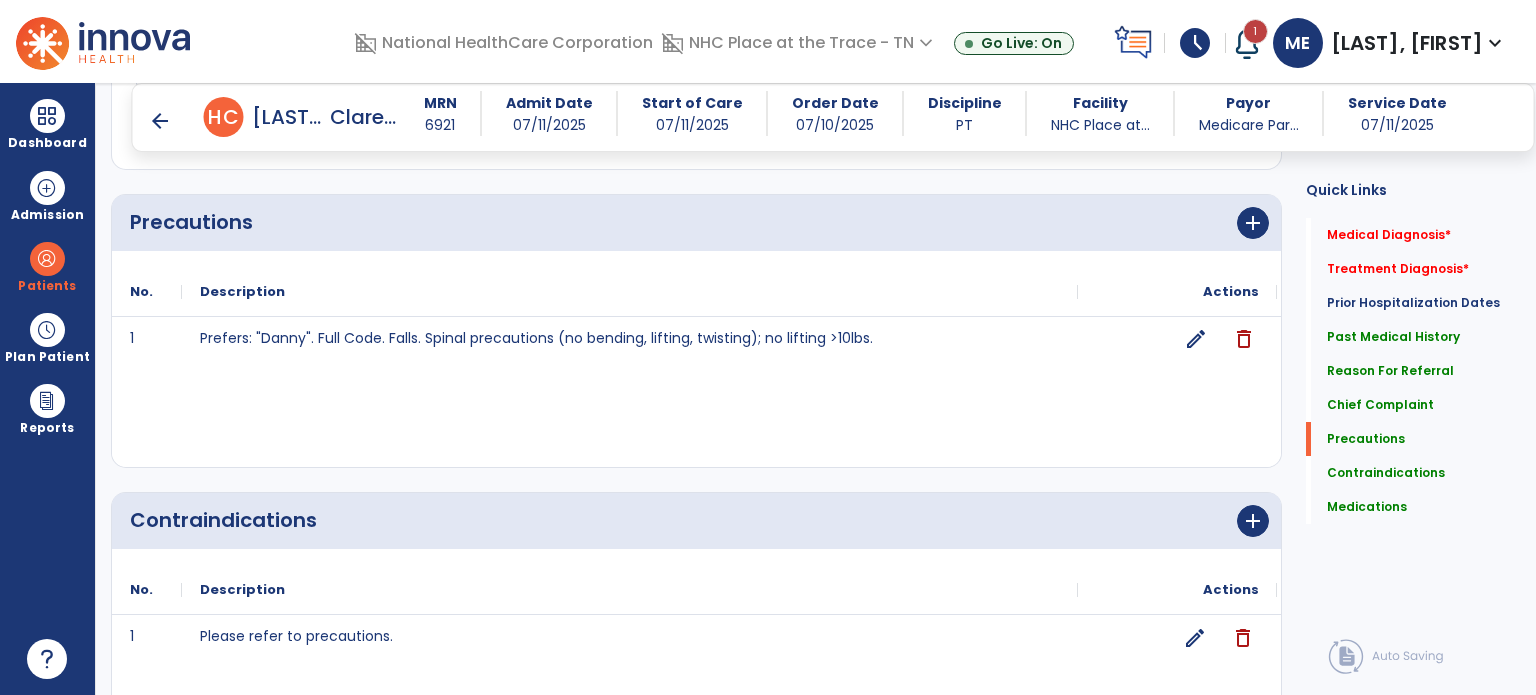 click on "edit" 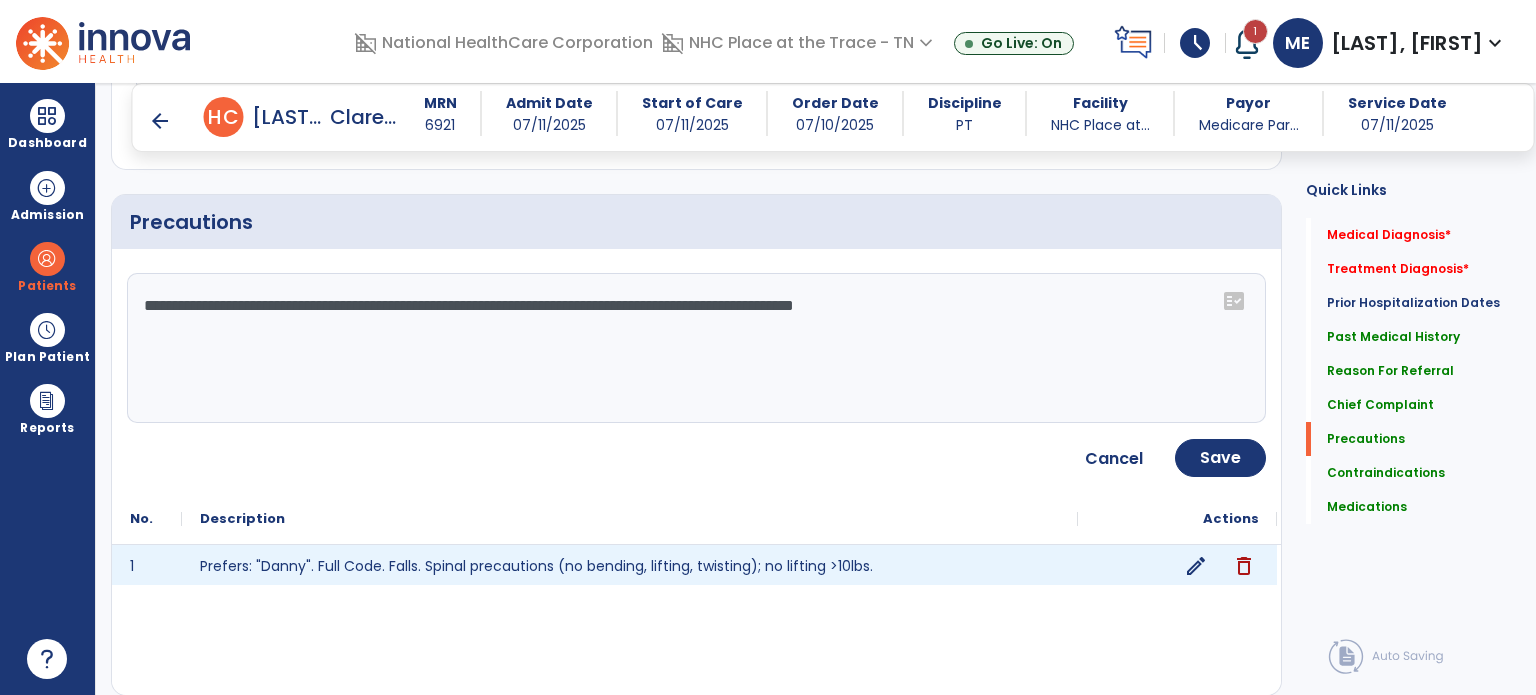 click on "**********" 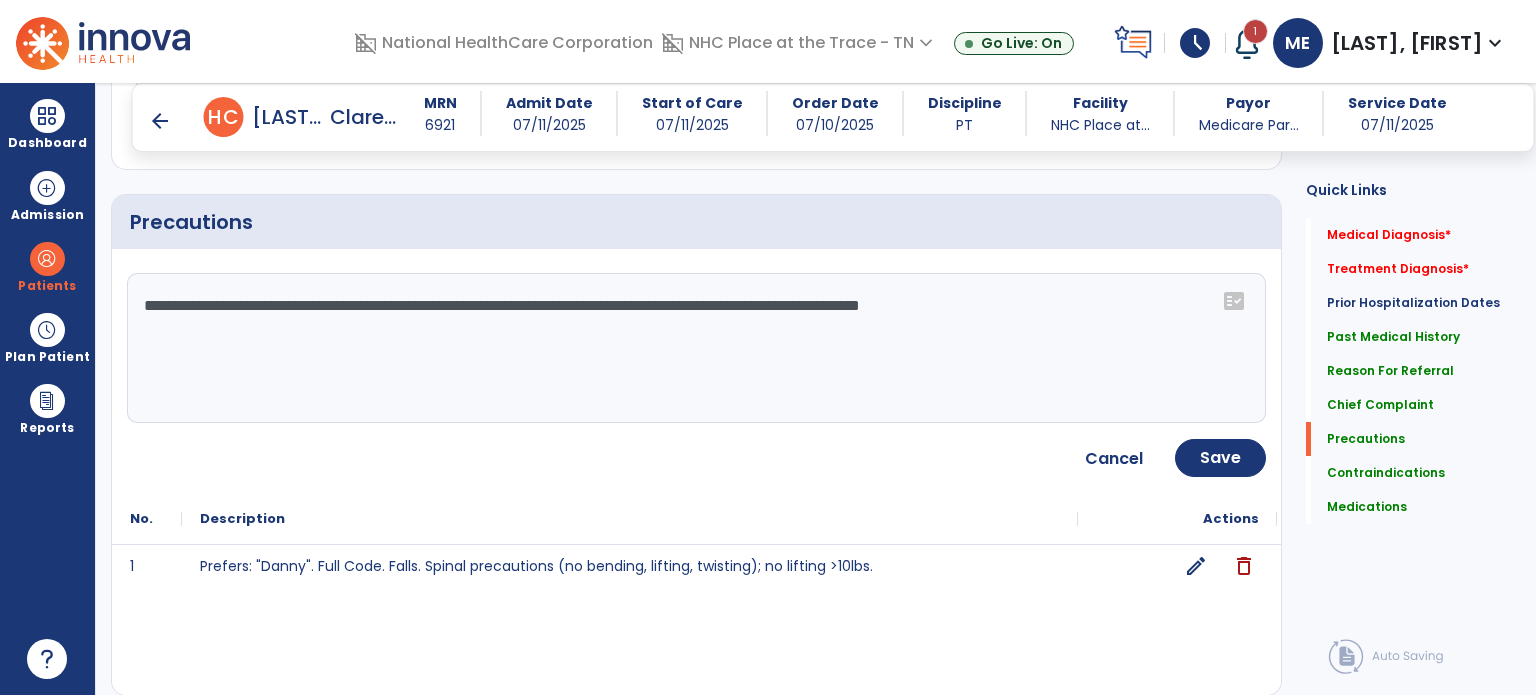 type on "**********" 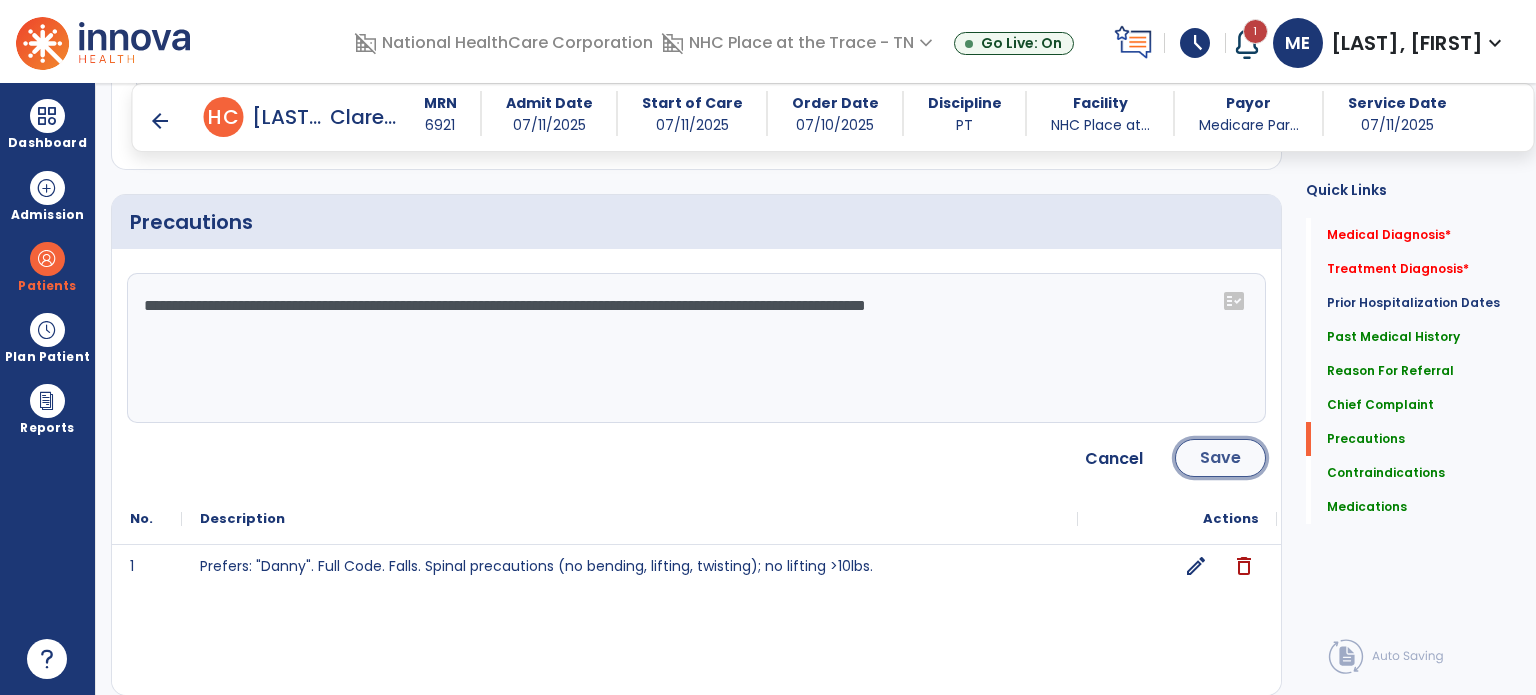 click on "Save" 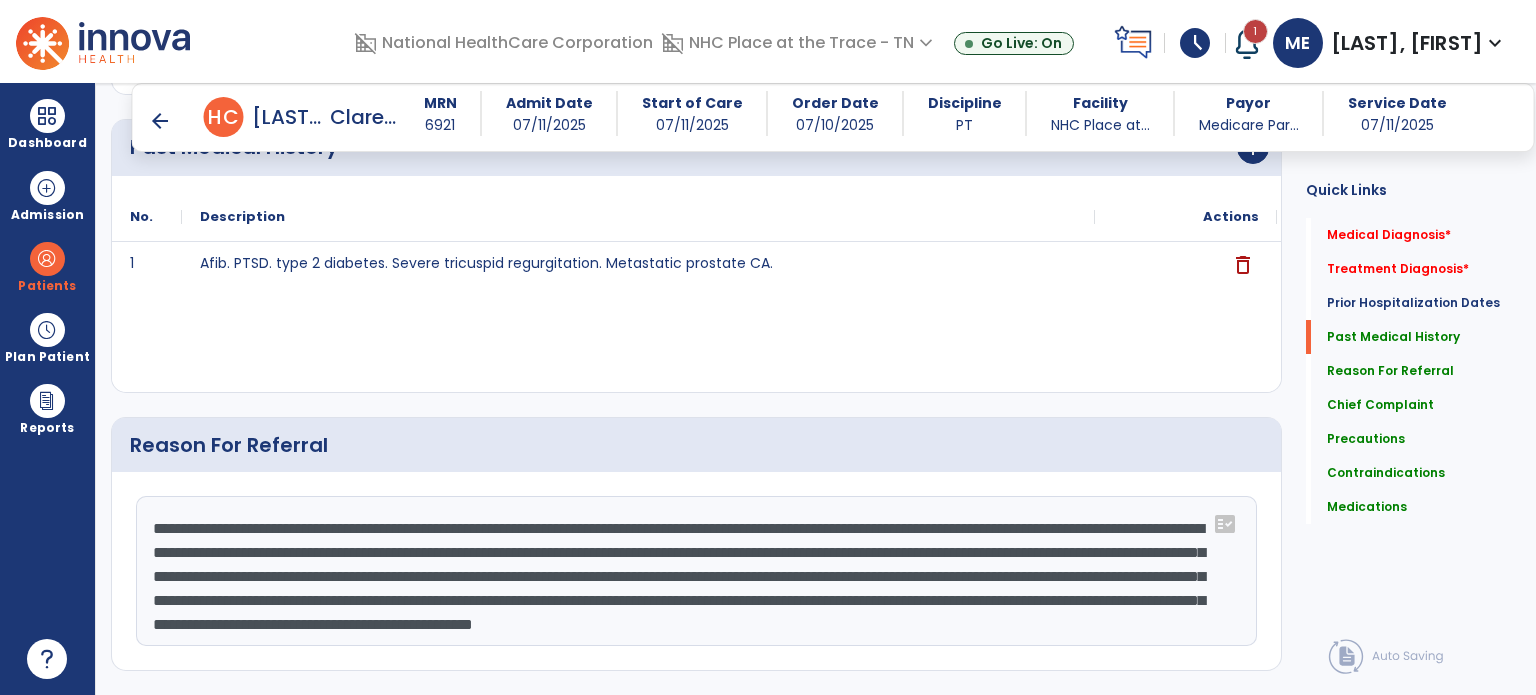 scroll, scrollTop: 0, scrollLeft: 0, axis: both 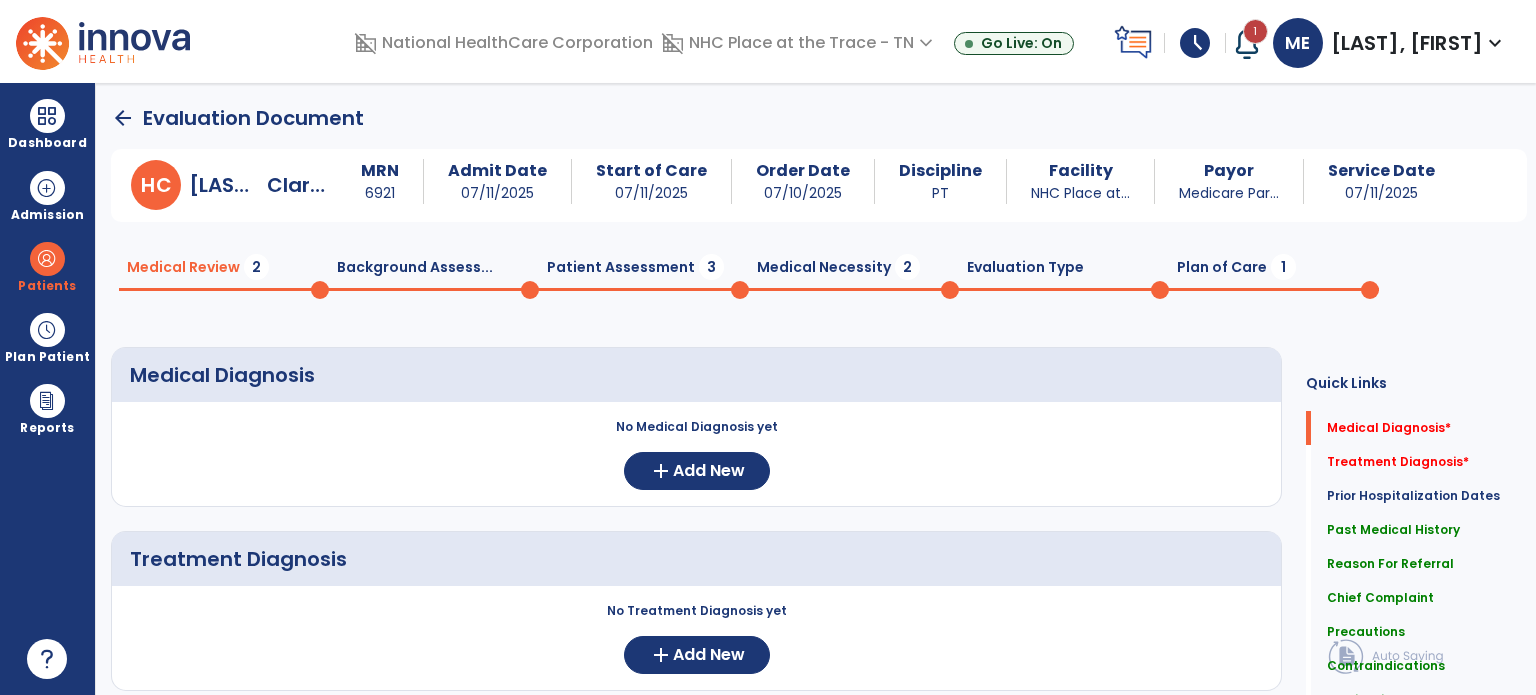 click on "Patient Assessment  3" 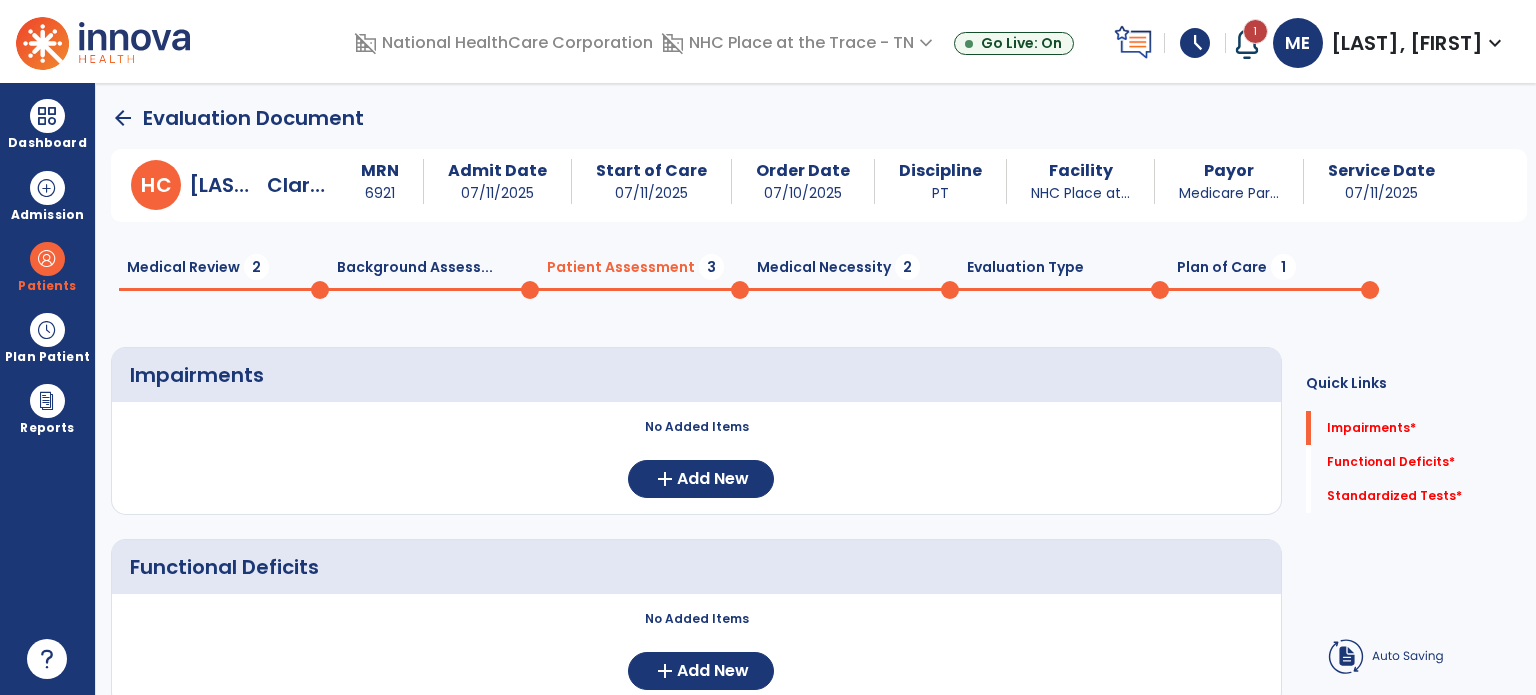 scroll, scrollTop: 250, scrollLeft: 0, axis: vertical 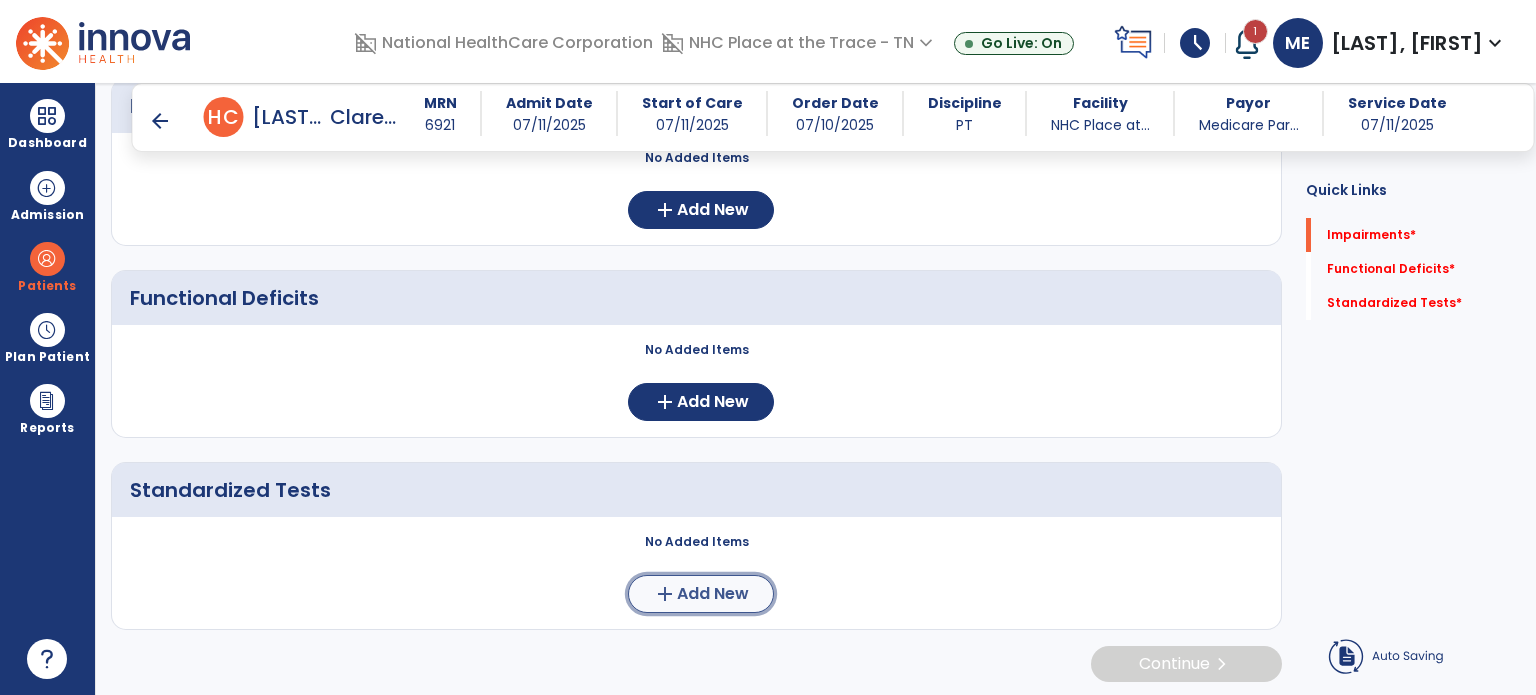 click on "add  Add New" 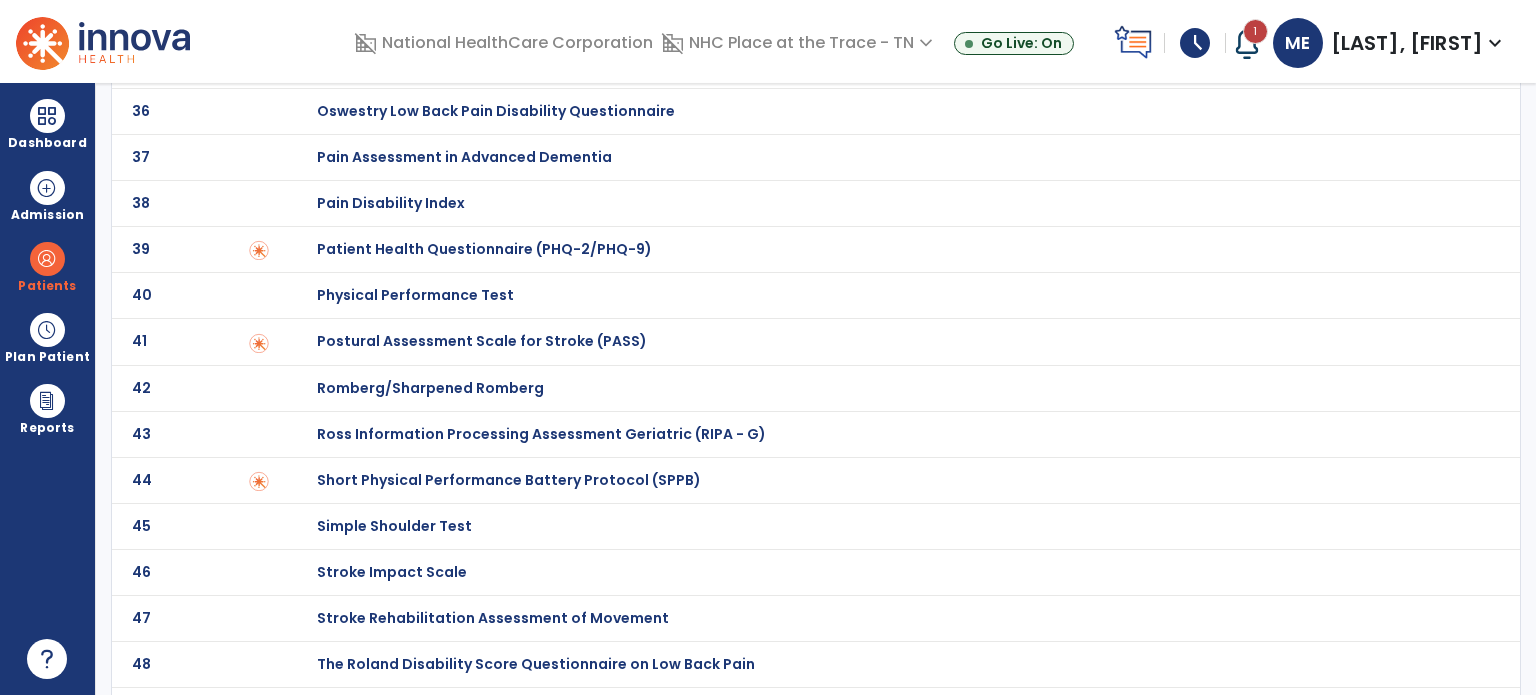 scroll, scrollTop: 1817, scrollLeft: 0, axis: vertical 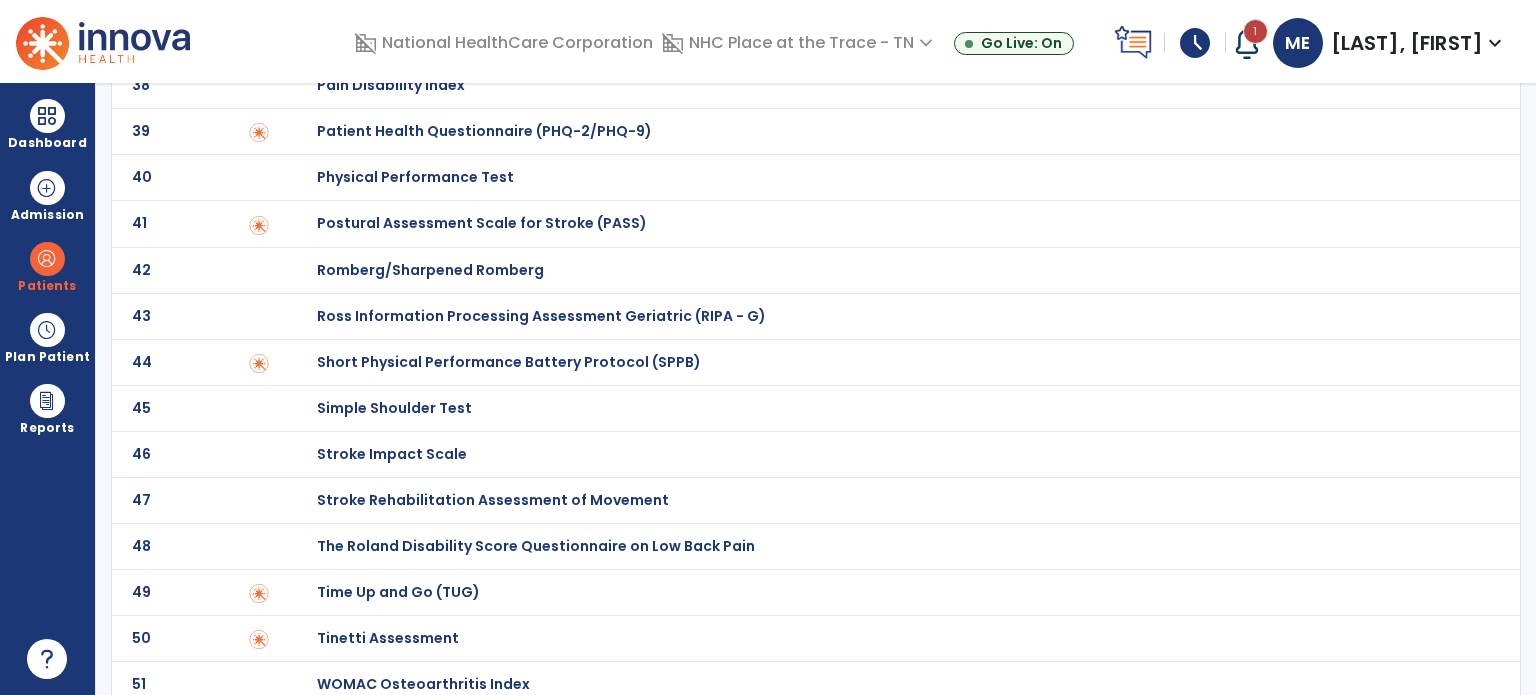 click on "Time Up and Go (TUG)" at bounding box center (888, -1617) 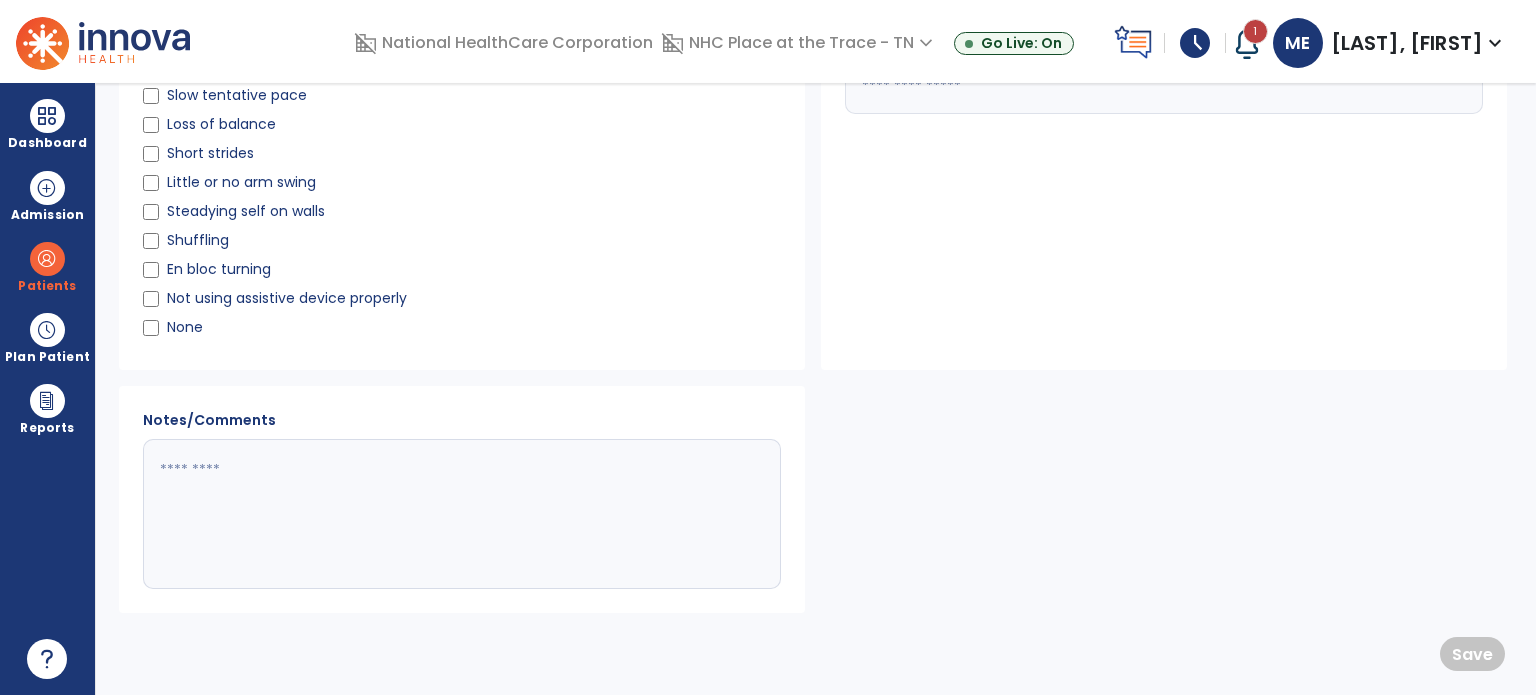 scroll, scrollTop: 0, scrollLeft: 0, axis: both 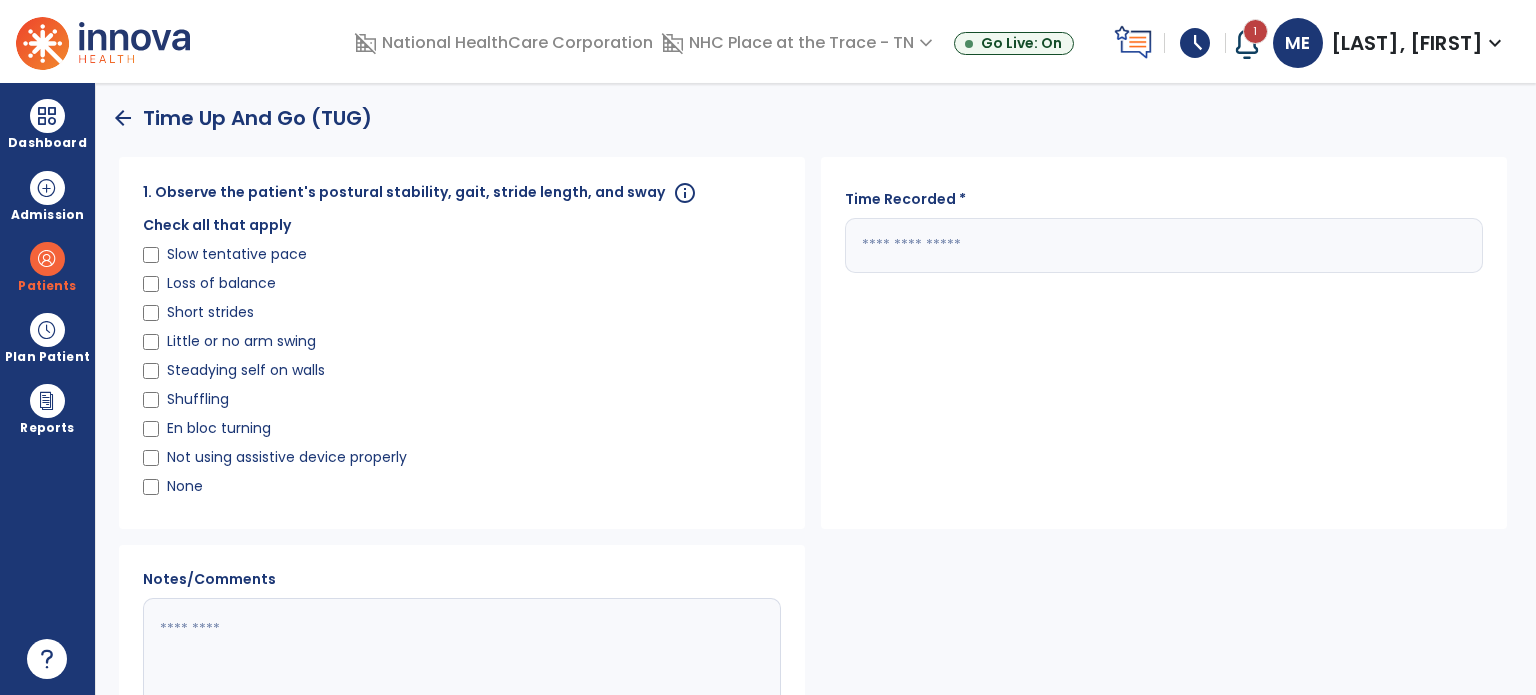 click 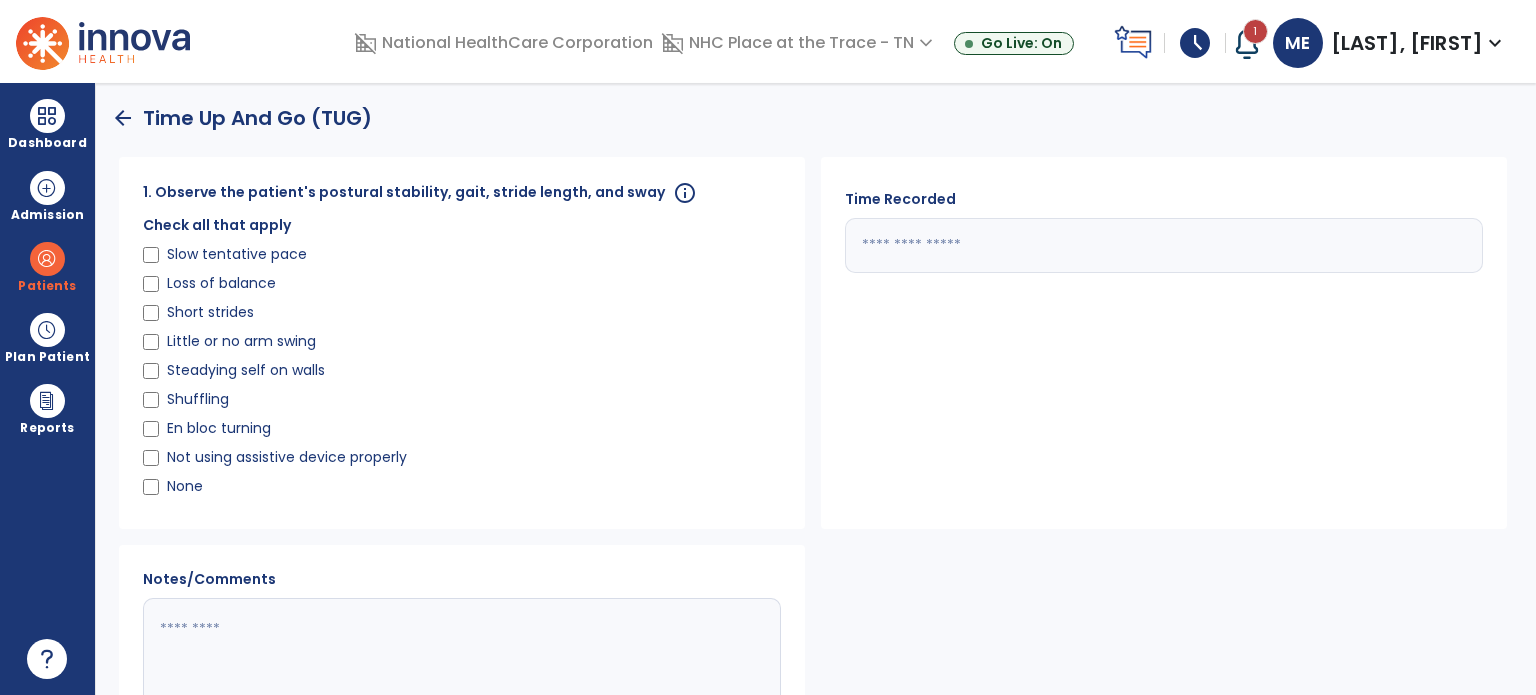 type on "**" 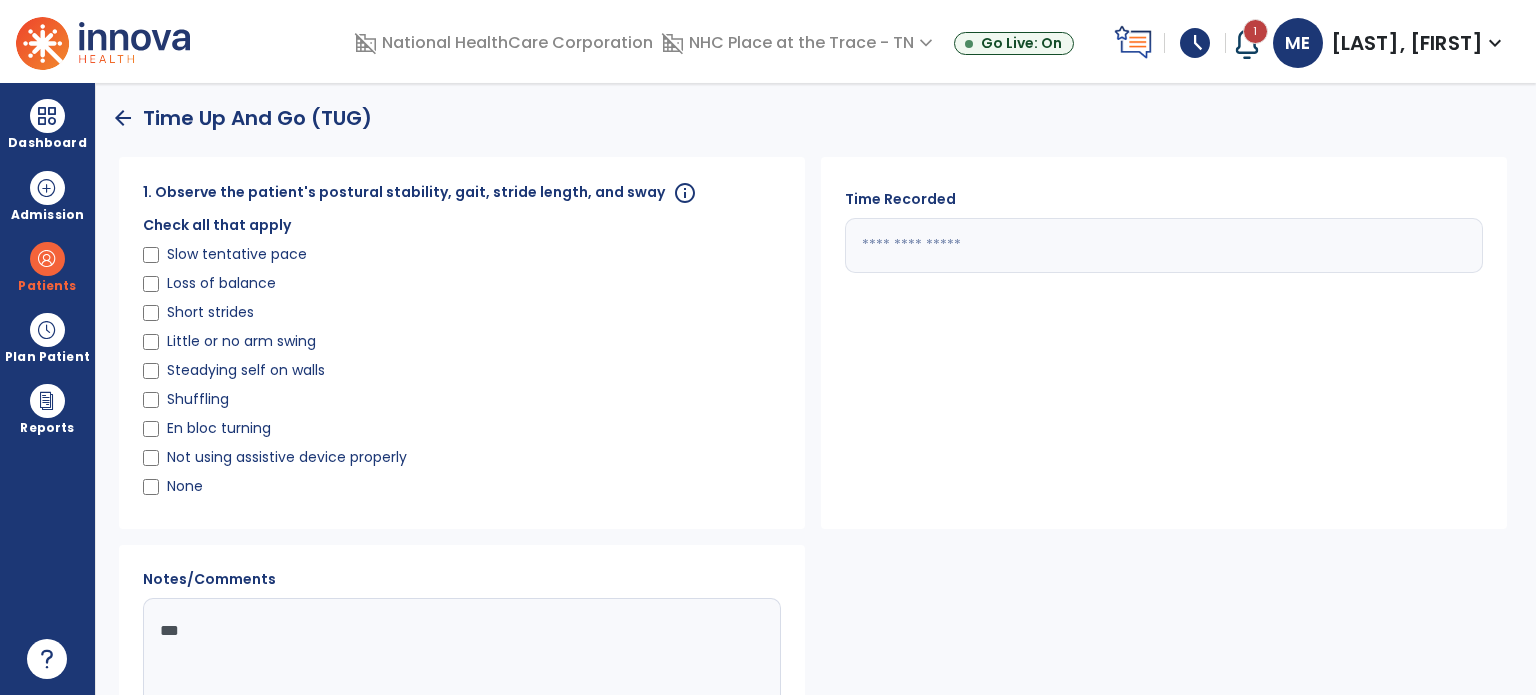 type on "****" 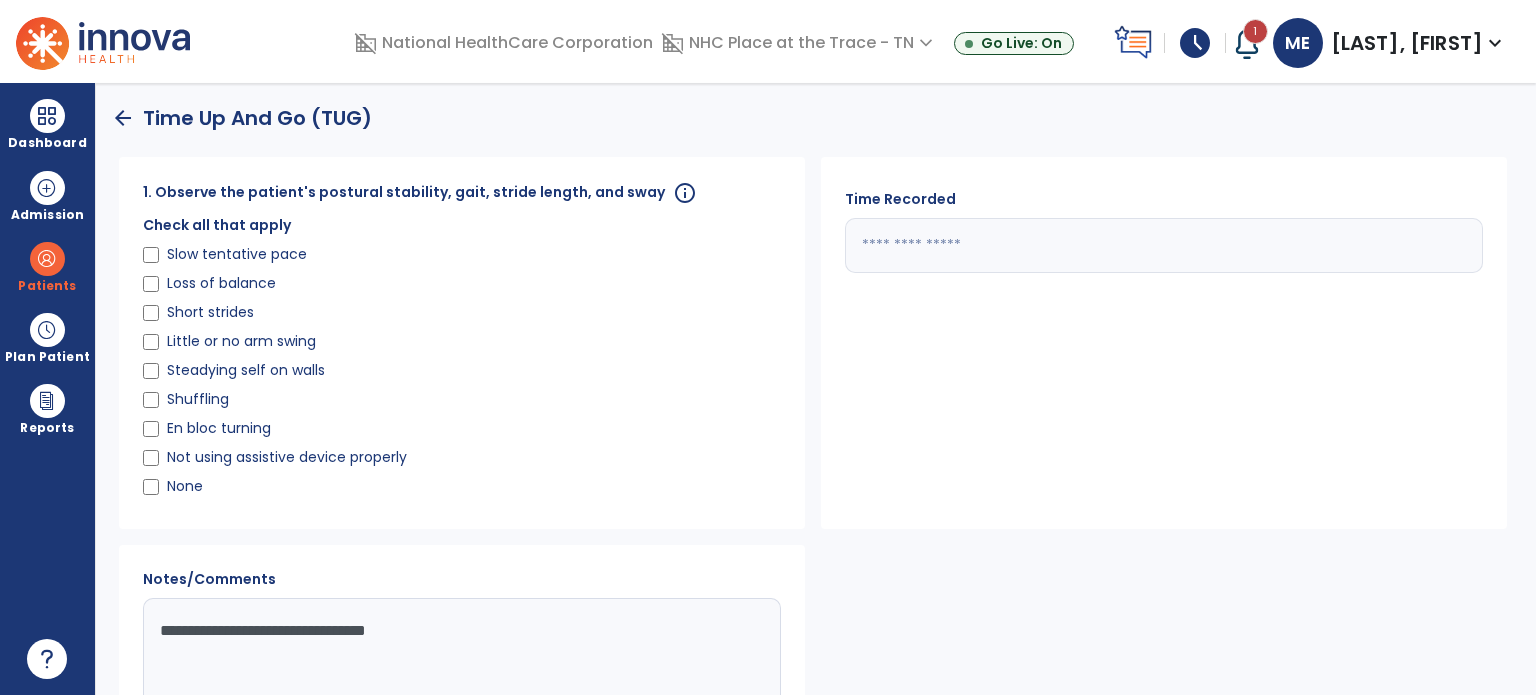 click on "**********" 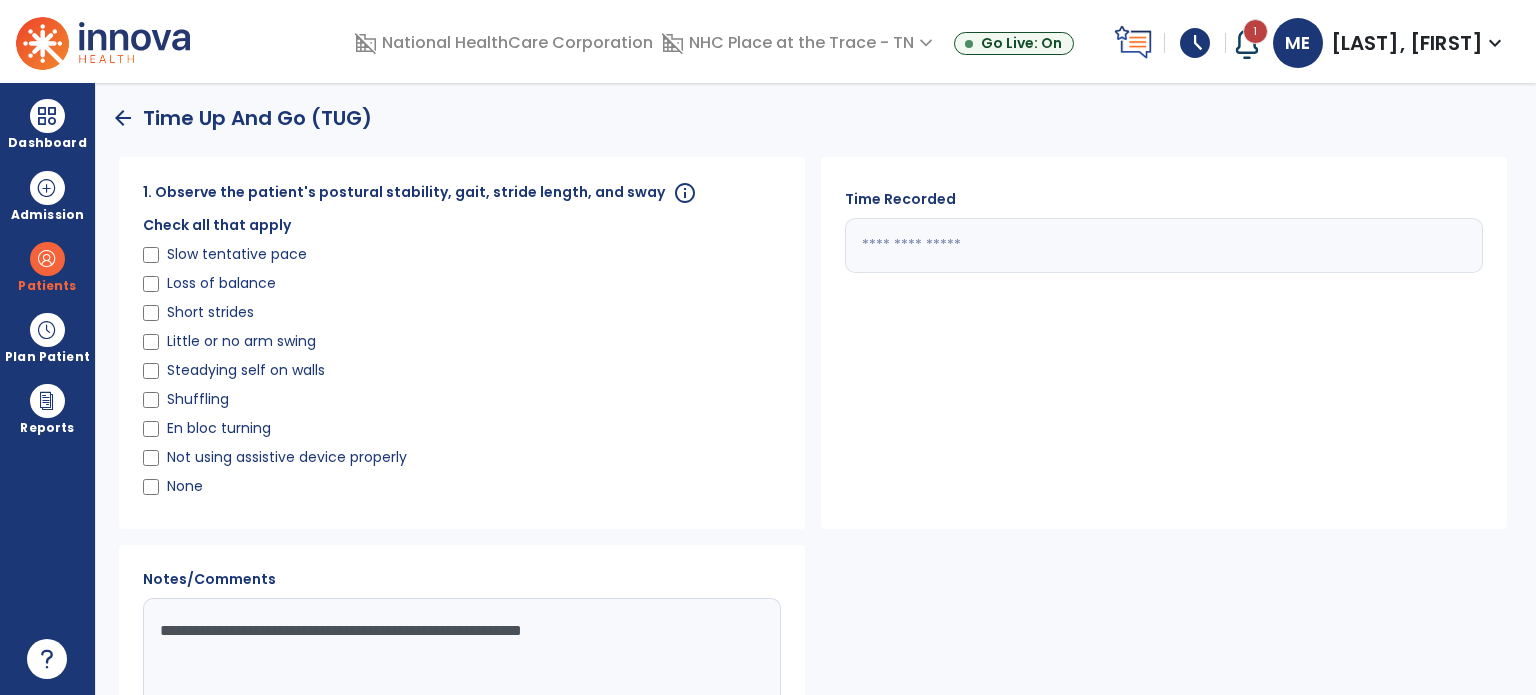 type on "**********" 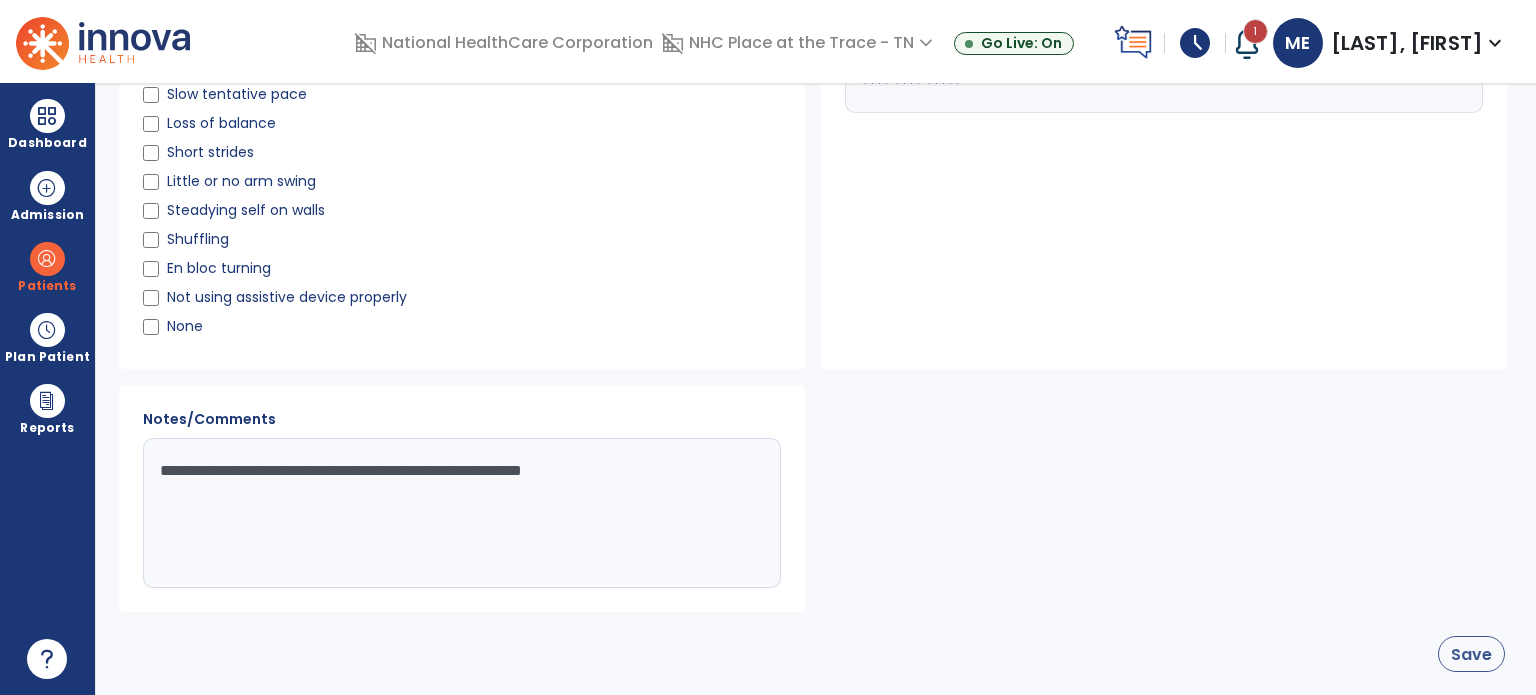 click on "Save" 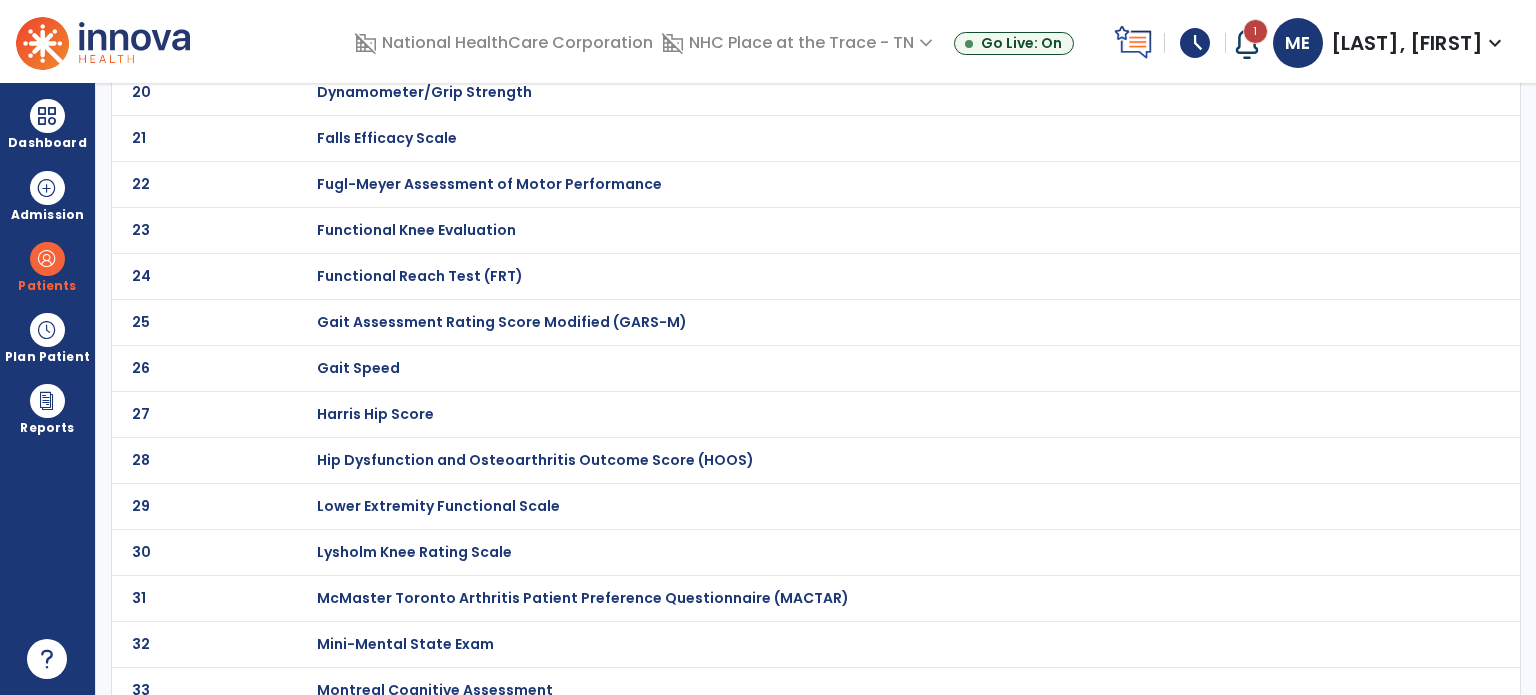 scroll, scrollTop: 980, scrollLeft: 0, axis: vertical 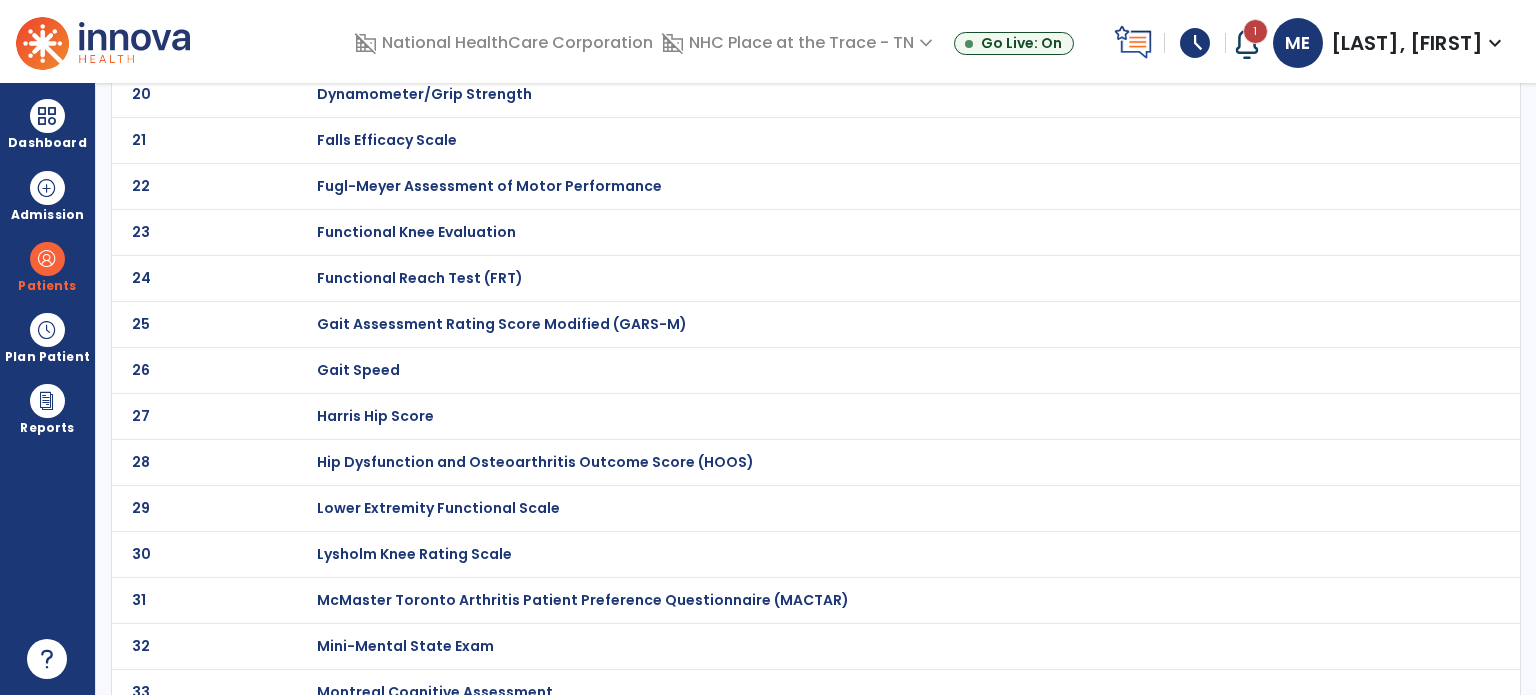 click on "Gait Speed" at bounding box center [888, -780] 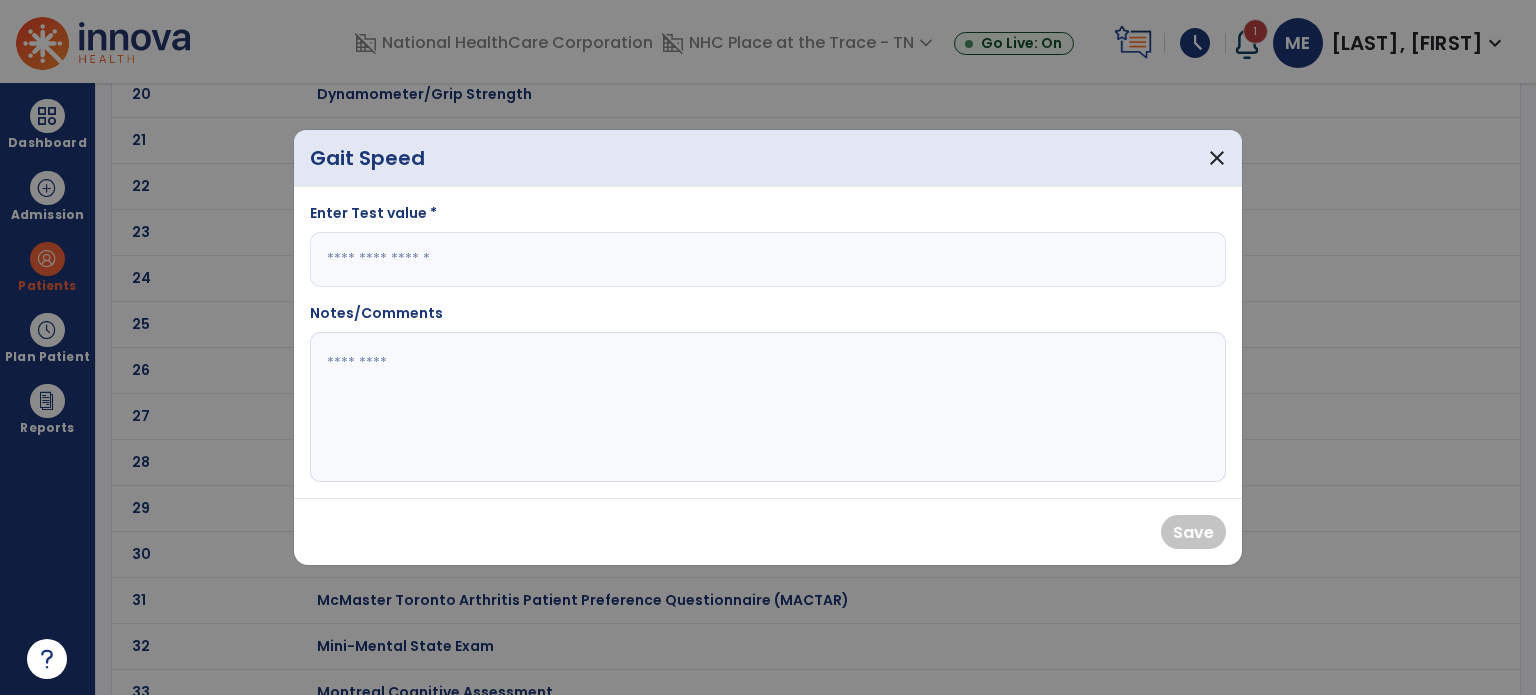 click 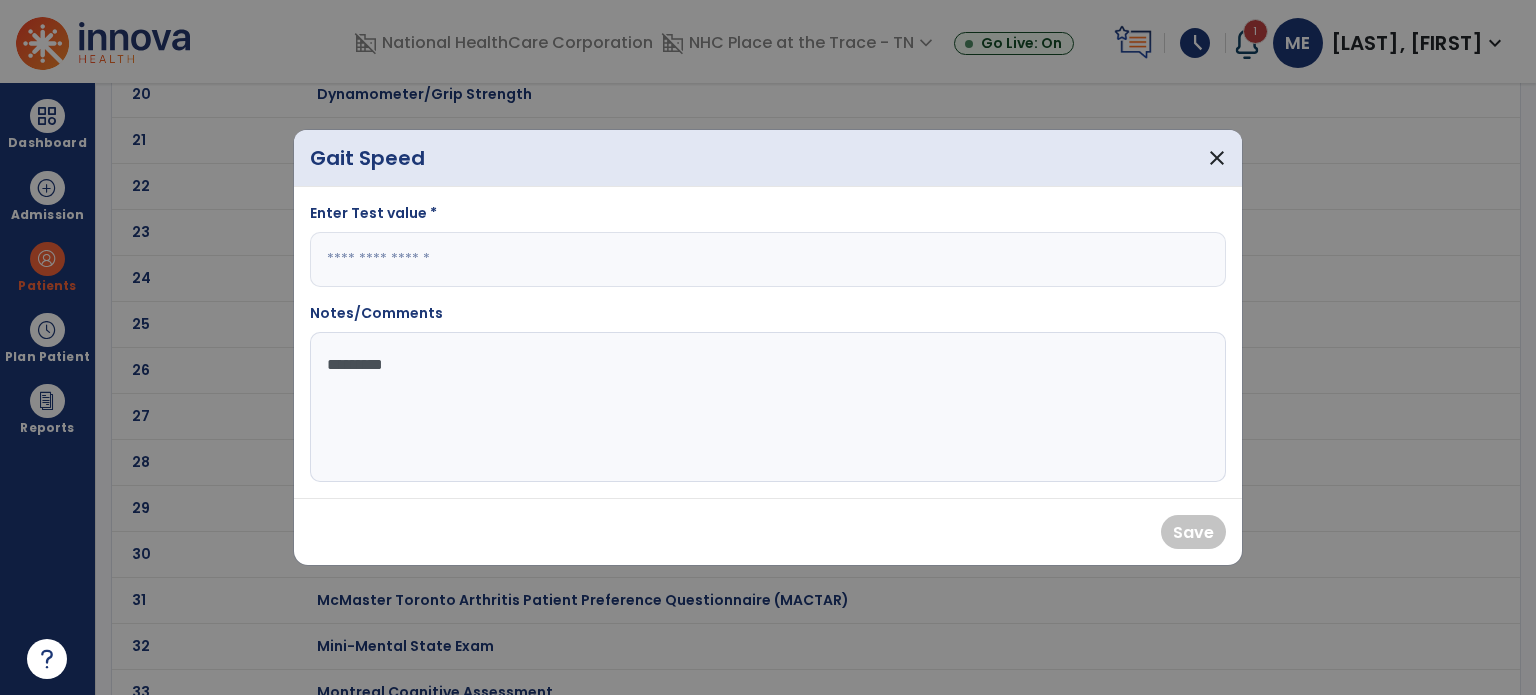click on "*********" 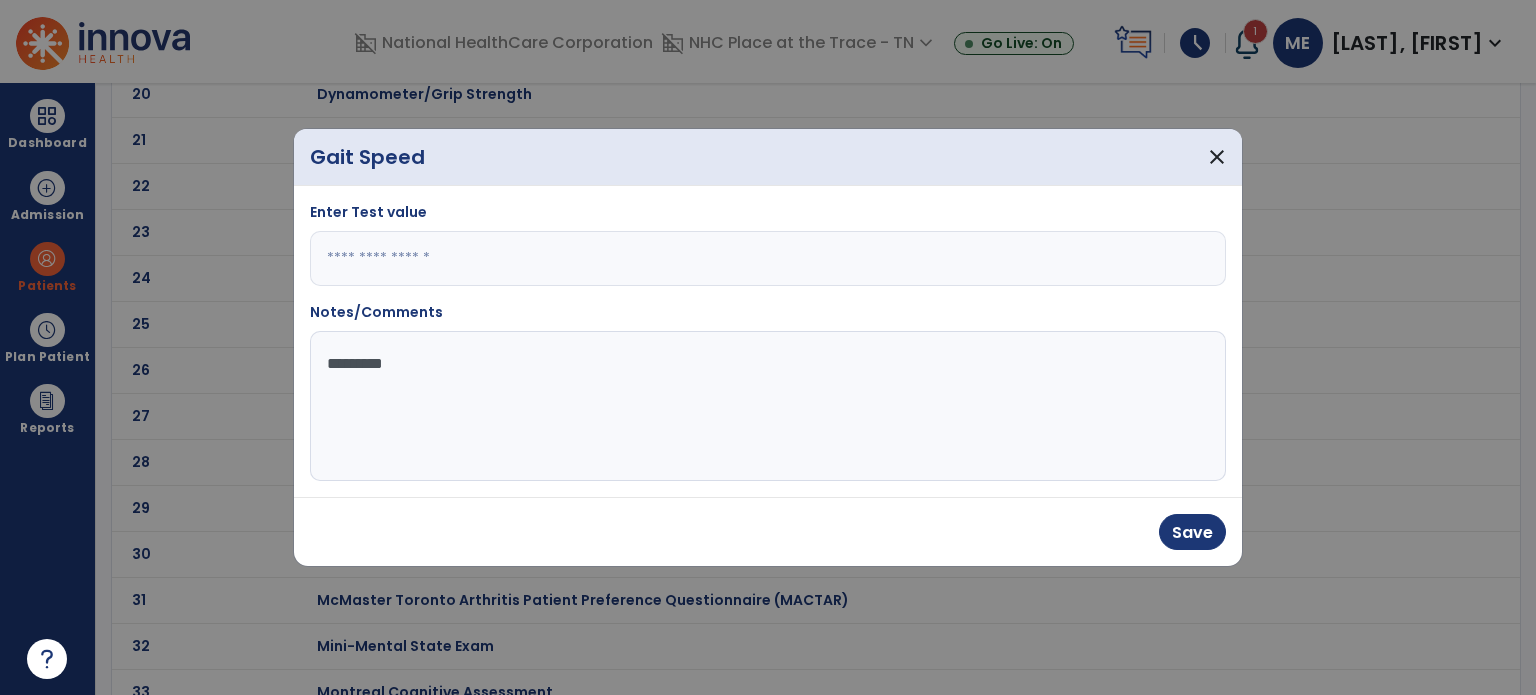 type on "****" 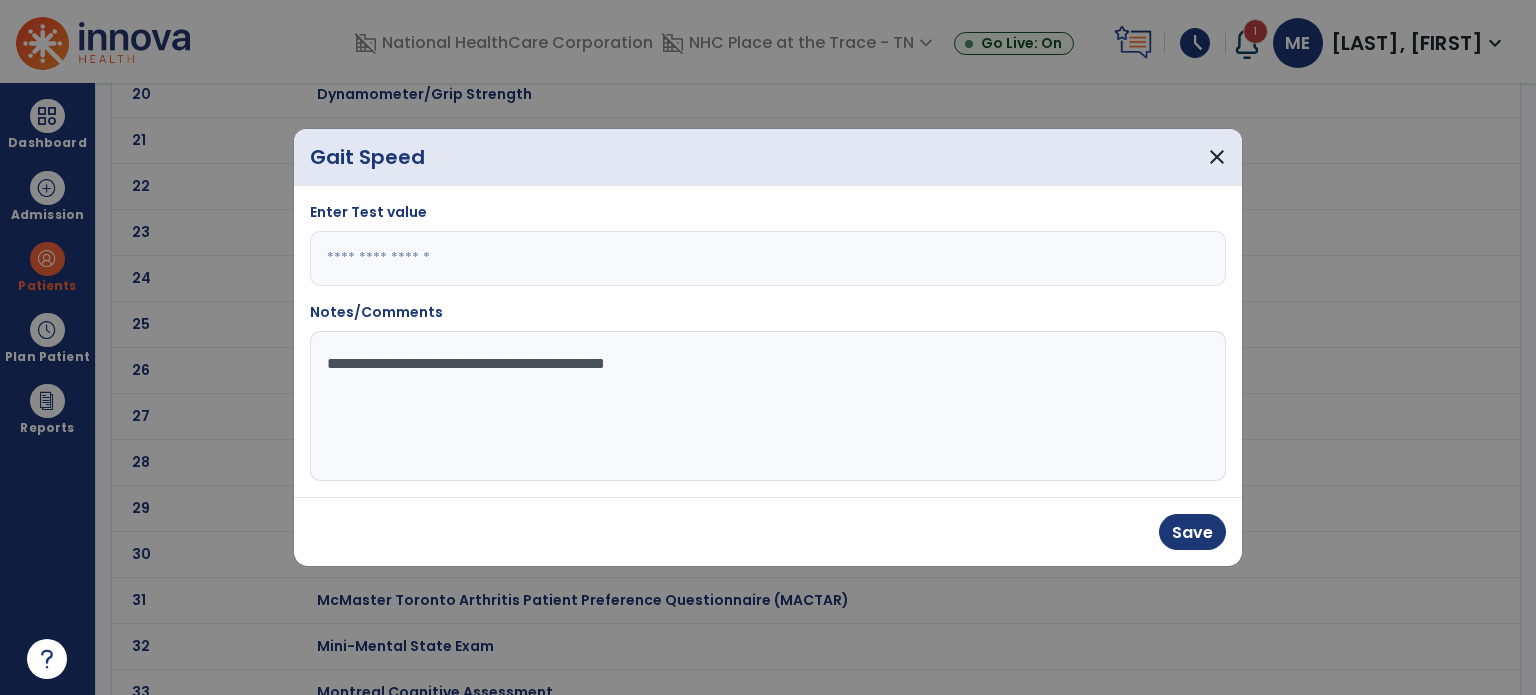 type on "**********" 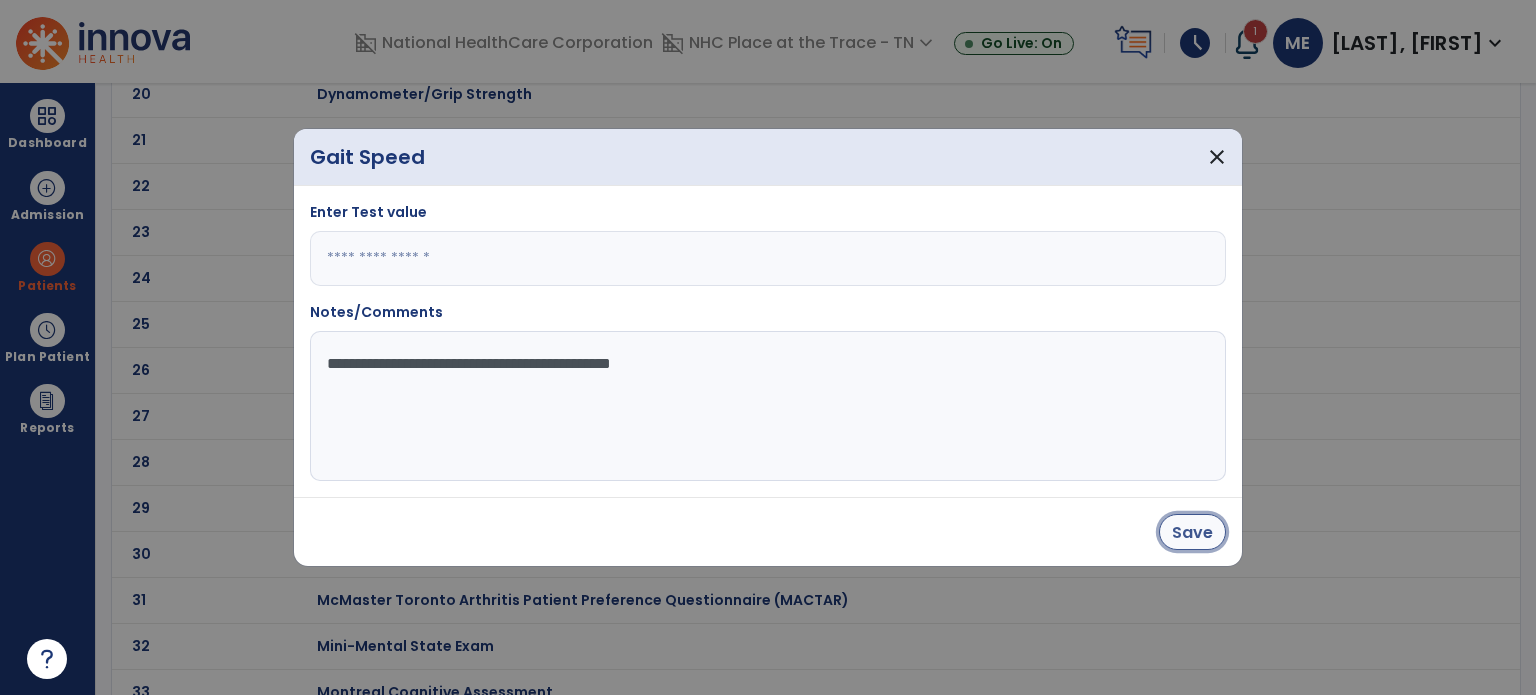 click on "Save" at bounding box center [1192, 532] 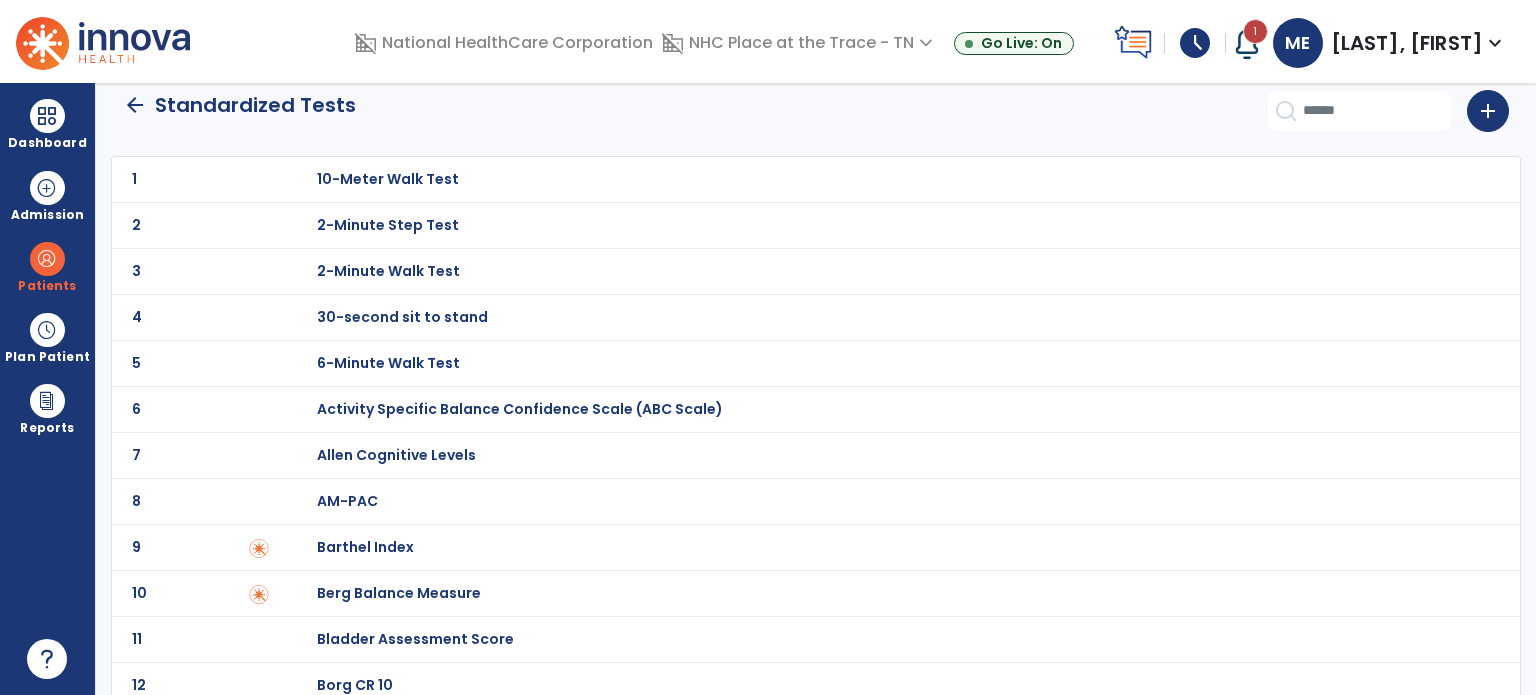 scroll, scrollTop: 0, scrollLeft: 0, axis: both 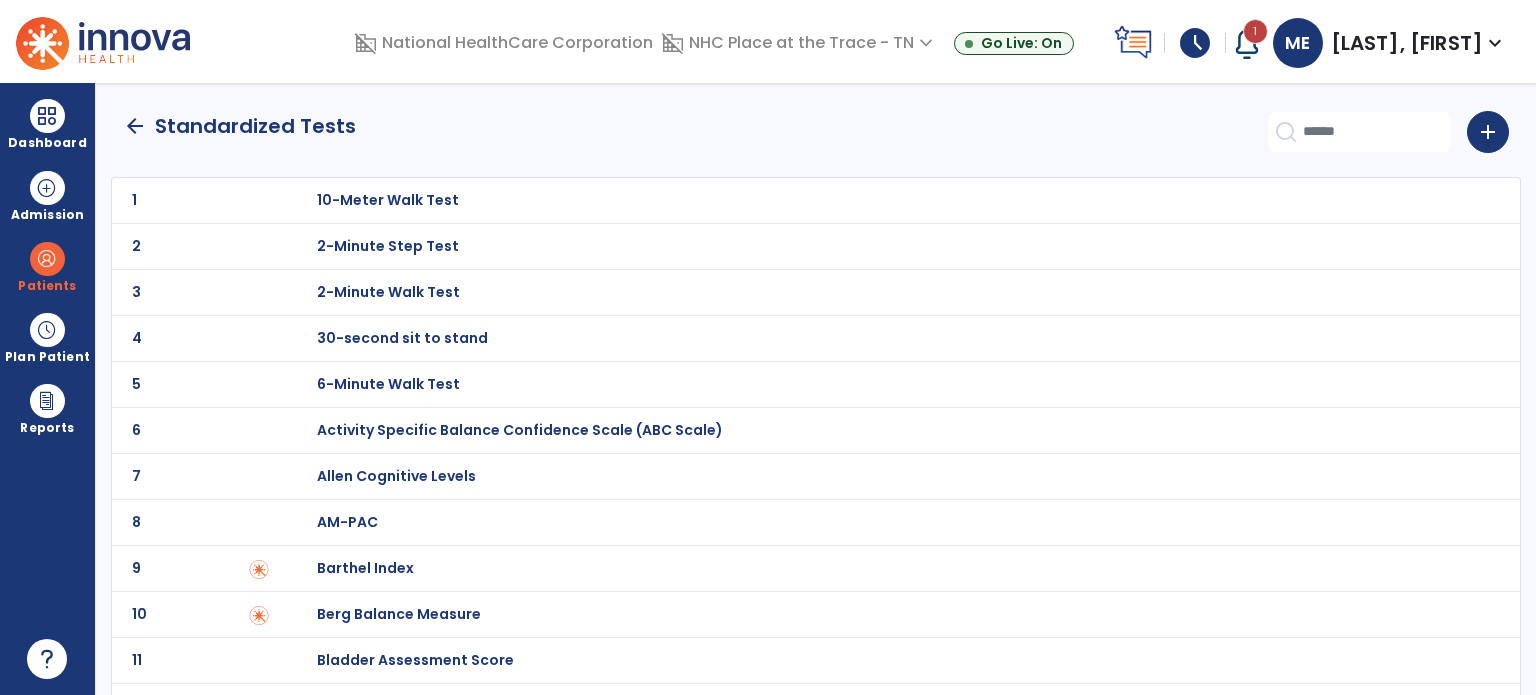 click on "30-second sit to stand" at bounding box center [888, 200] 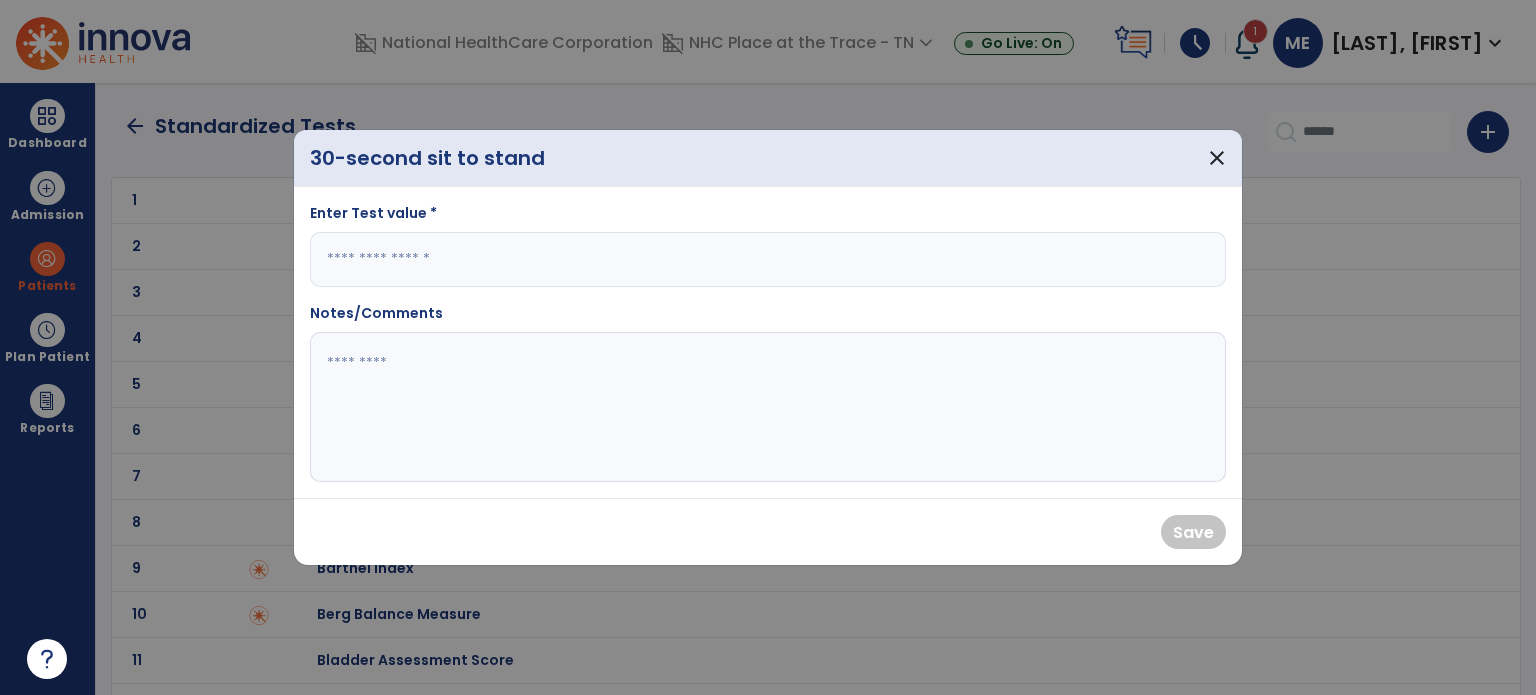 click at bounding box center [768, 259] 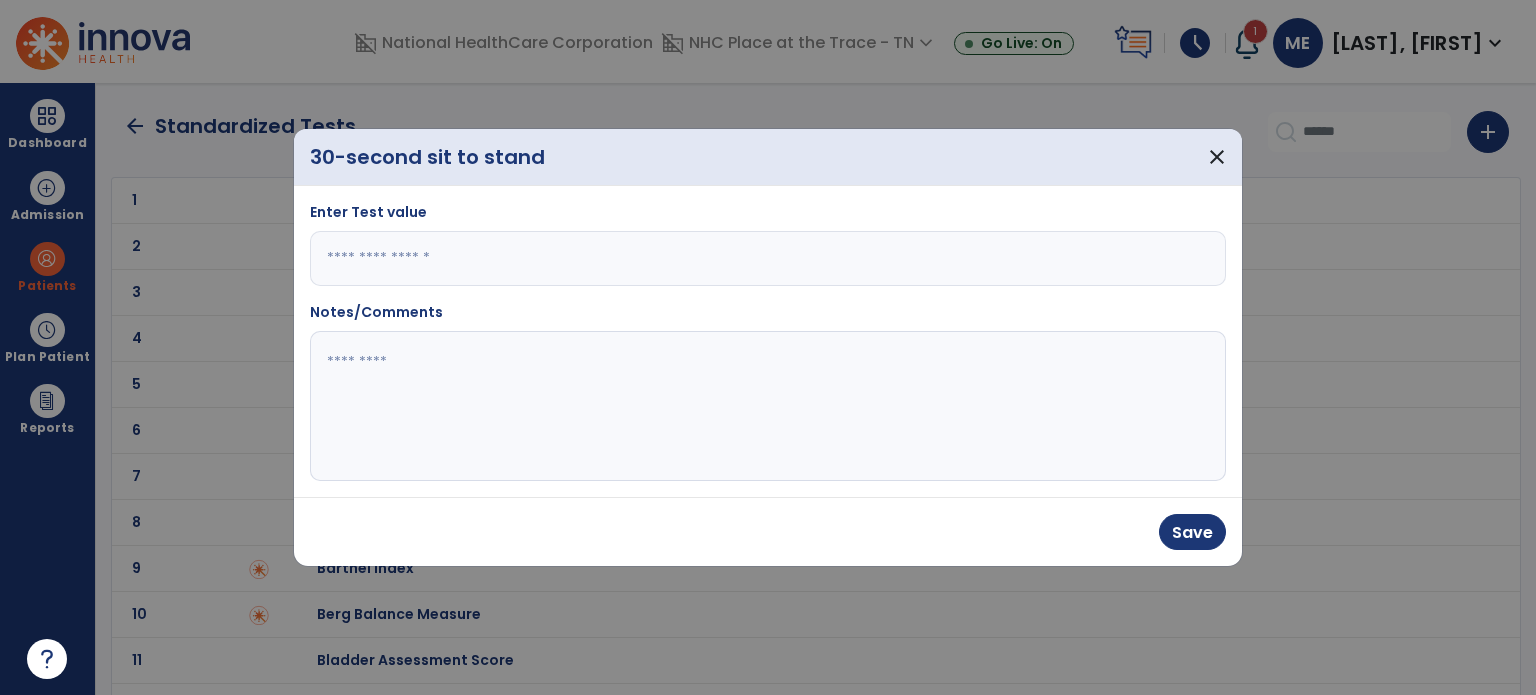 type on "*" 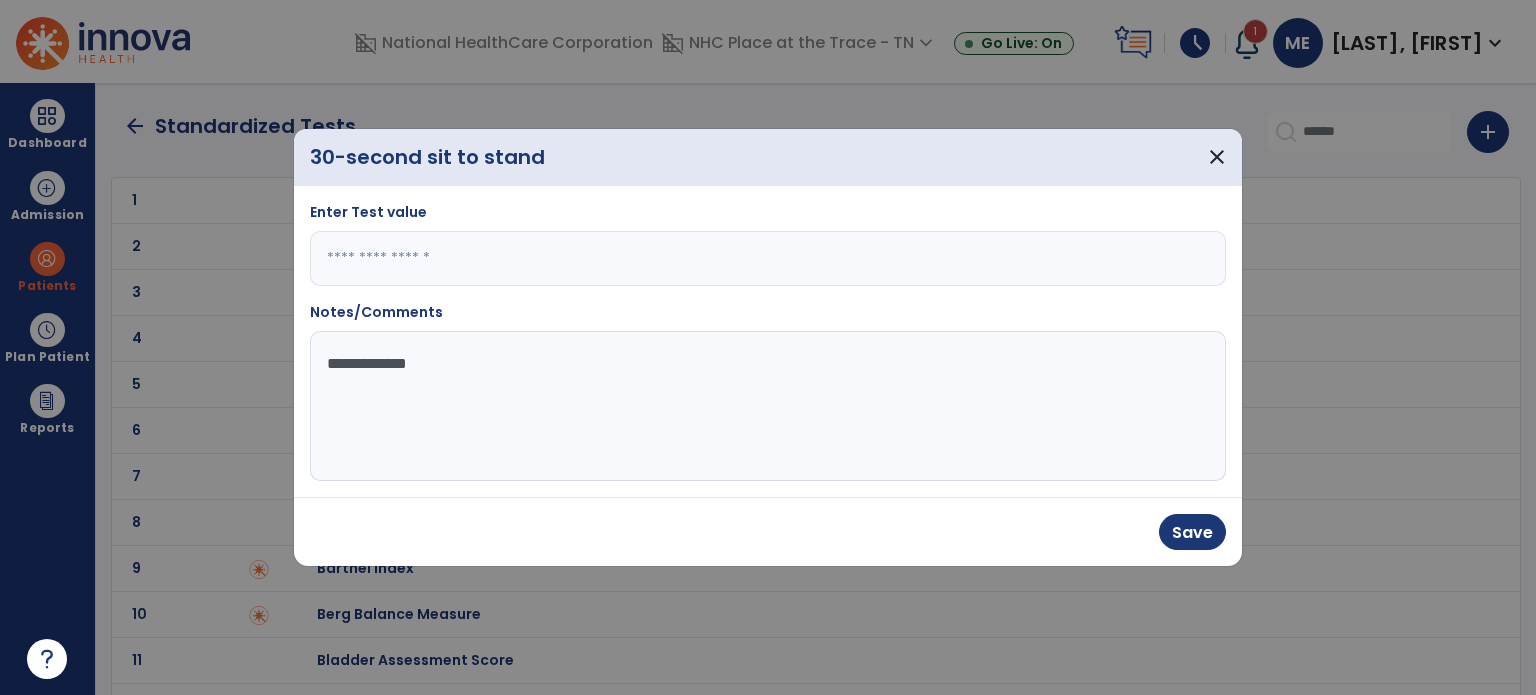 type on "**********" 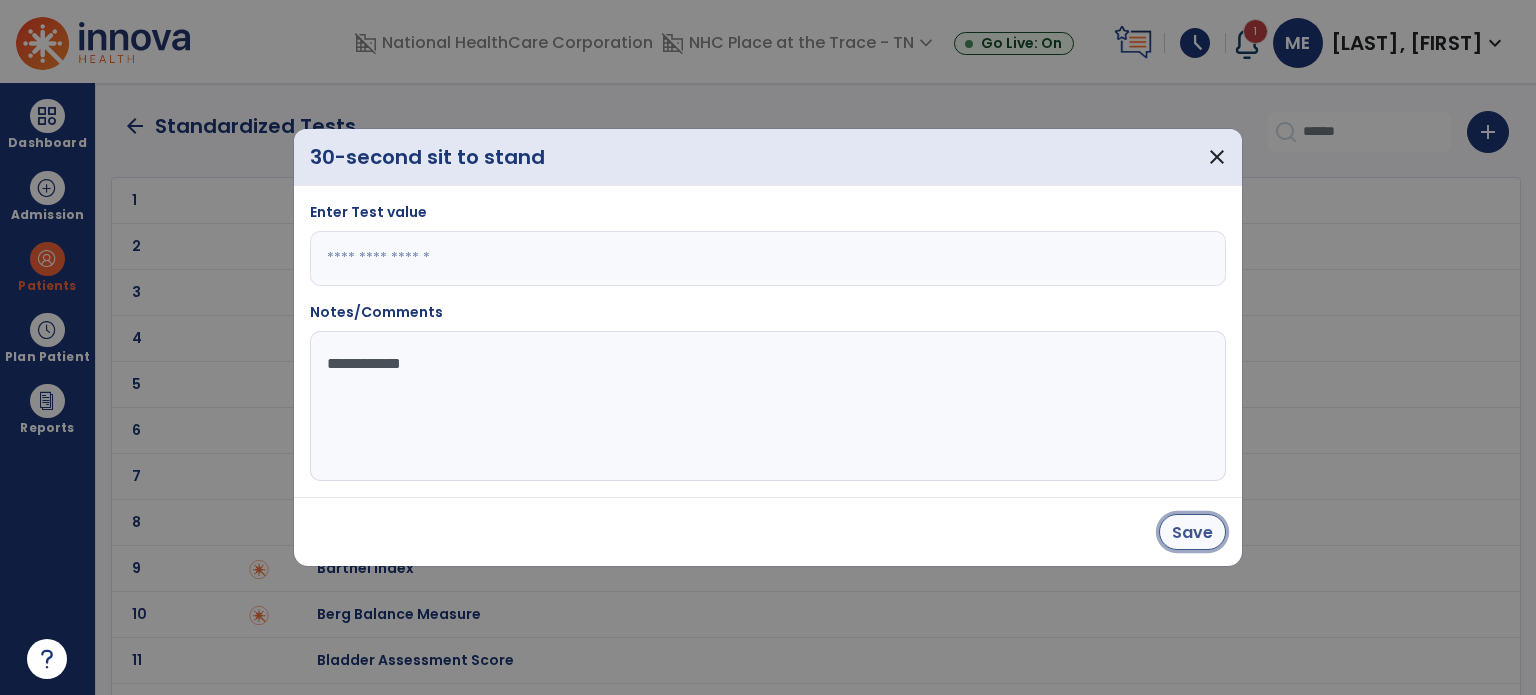 click on "Save" at bounding box center [1192, 532] 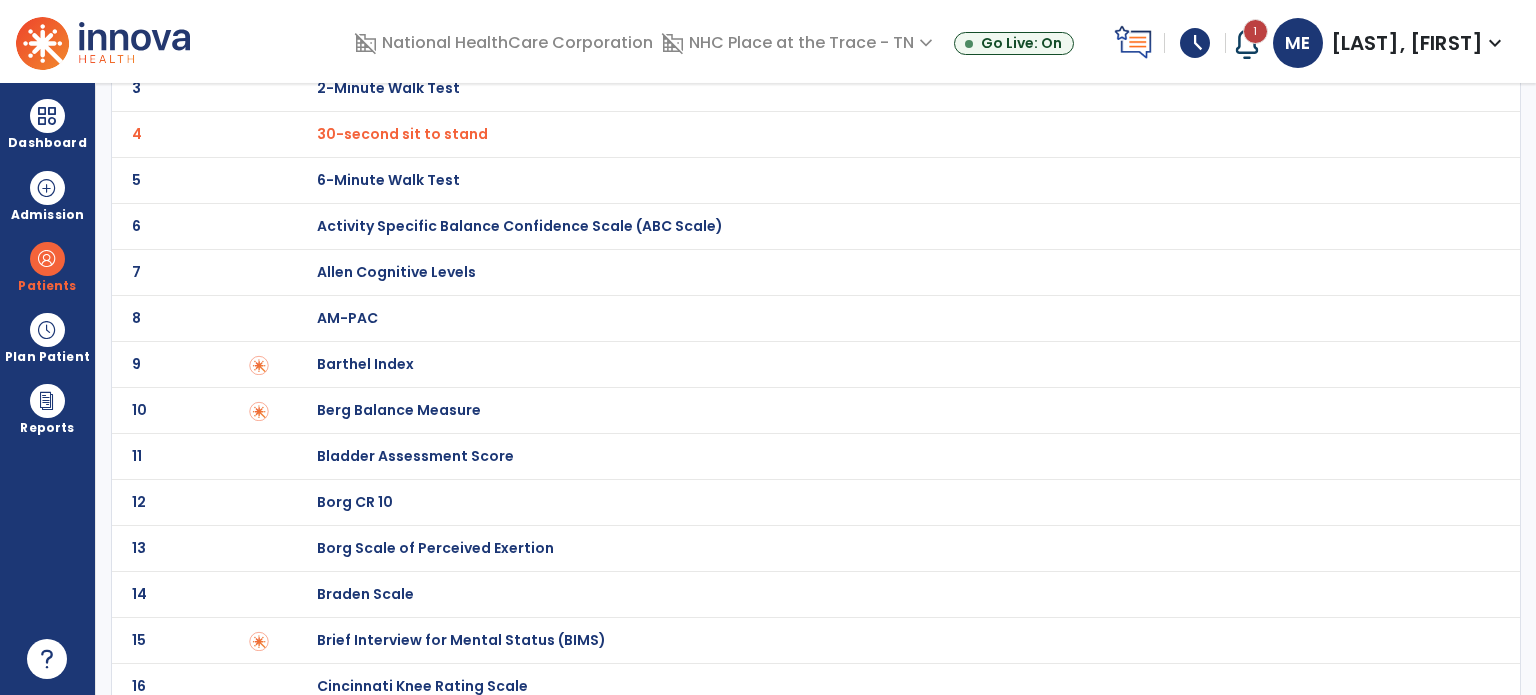 scroll, scrollTop: 0, scrollLeft: 0, axis: both 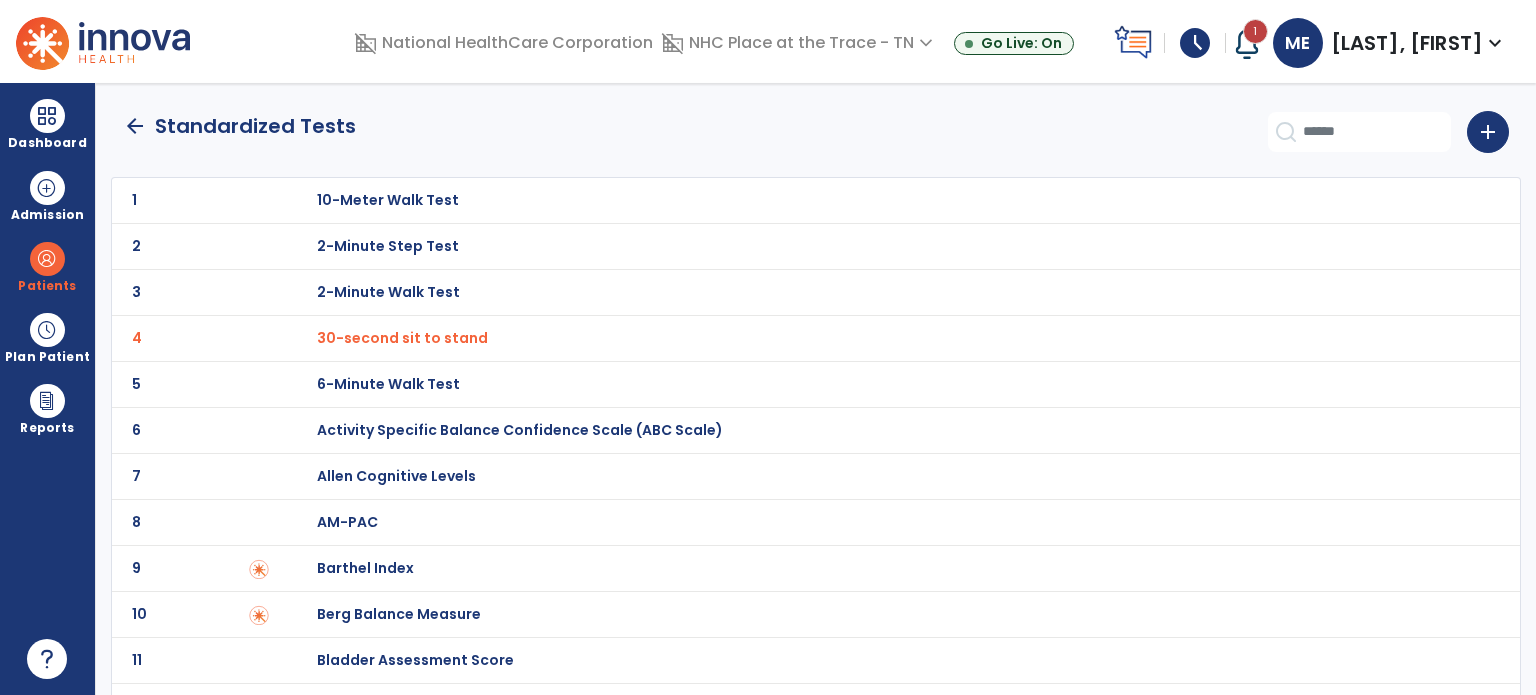 click on "30-second sit to stand" at bounding box center [888, 200] 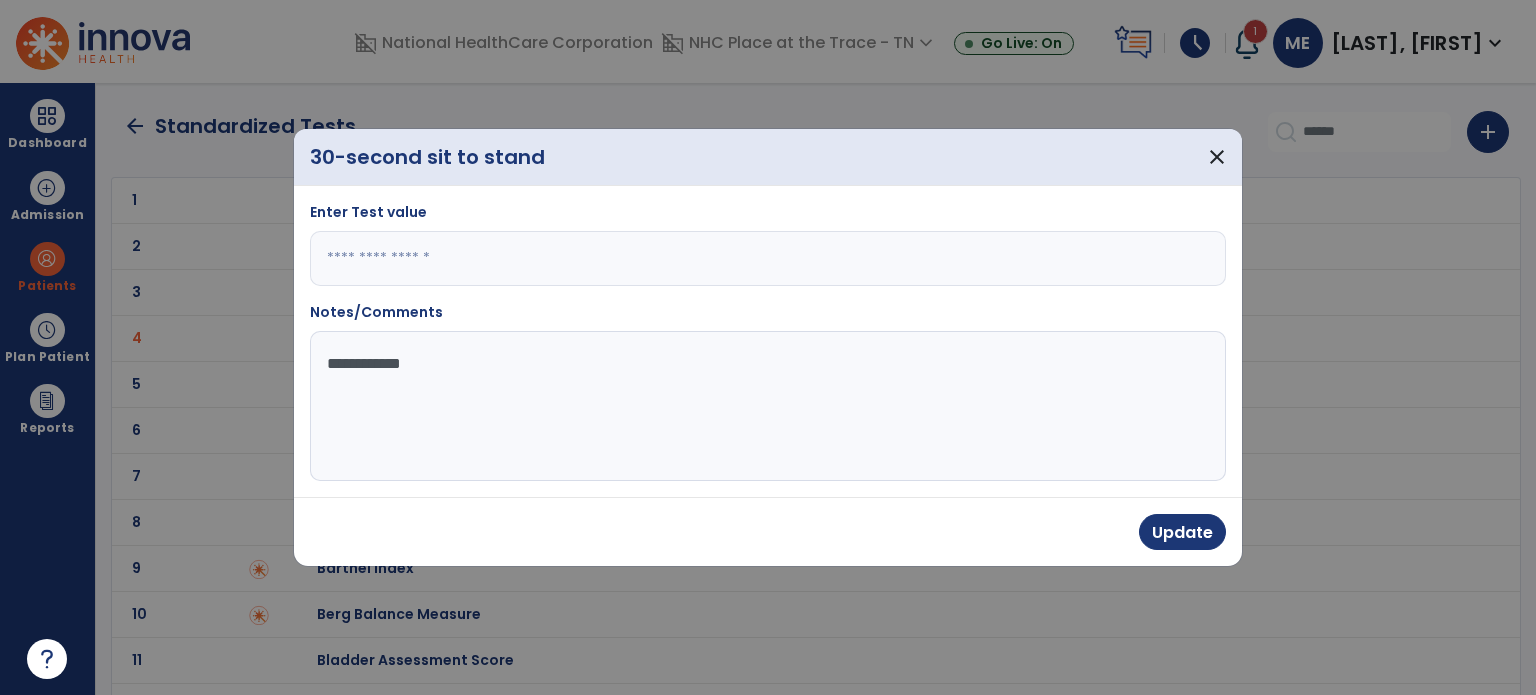 click on "**********" 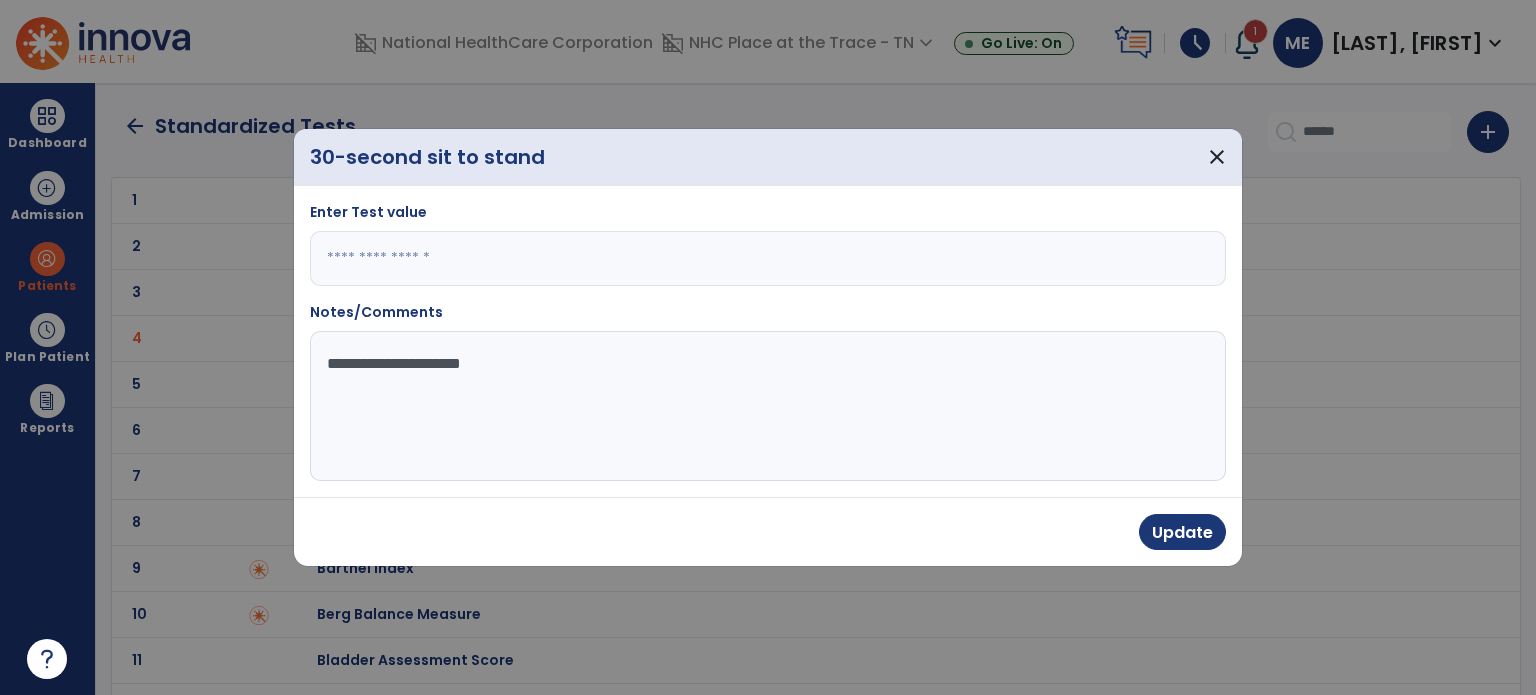 type on "**********" 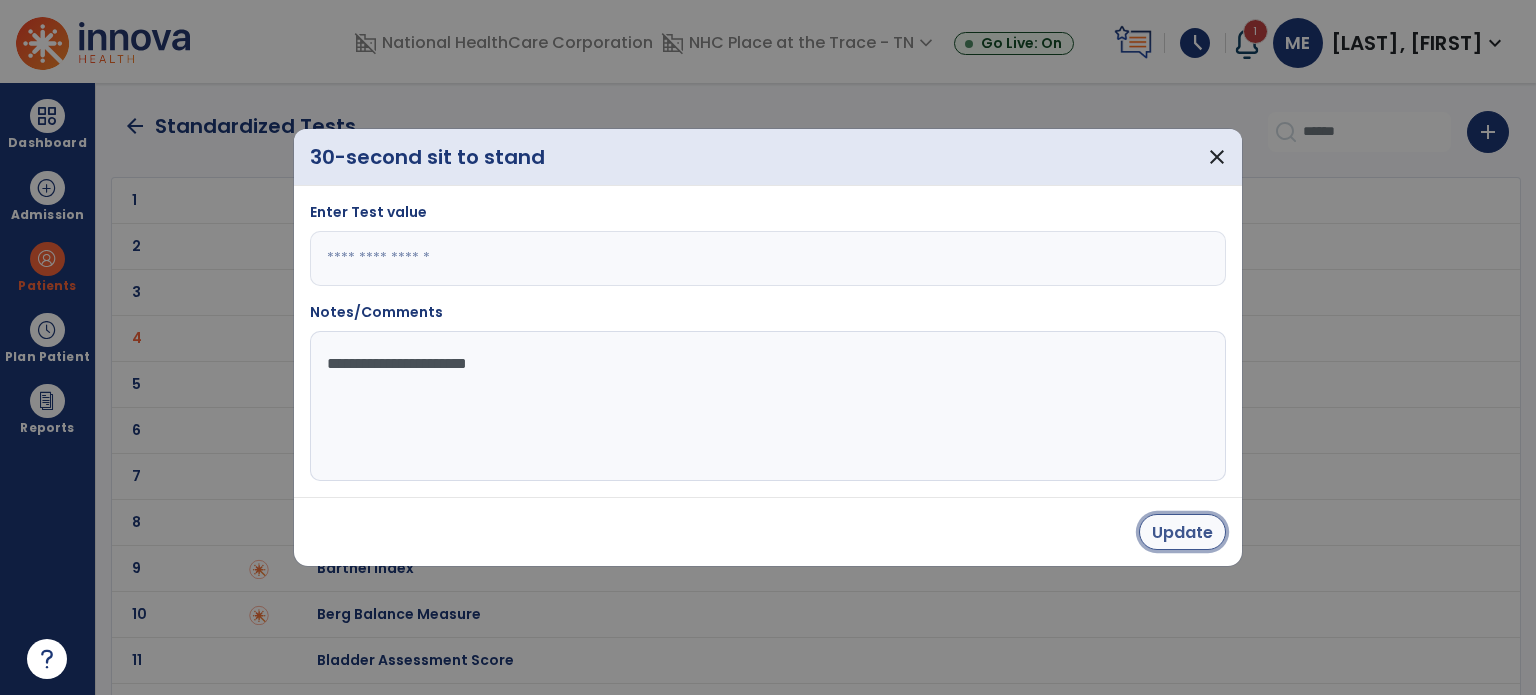 click on "Update" at bounding box center (1182, 532) 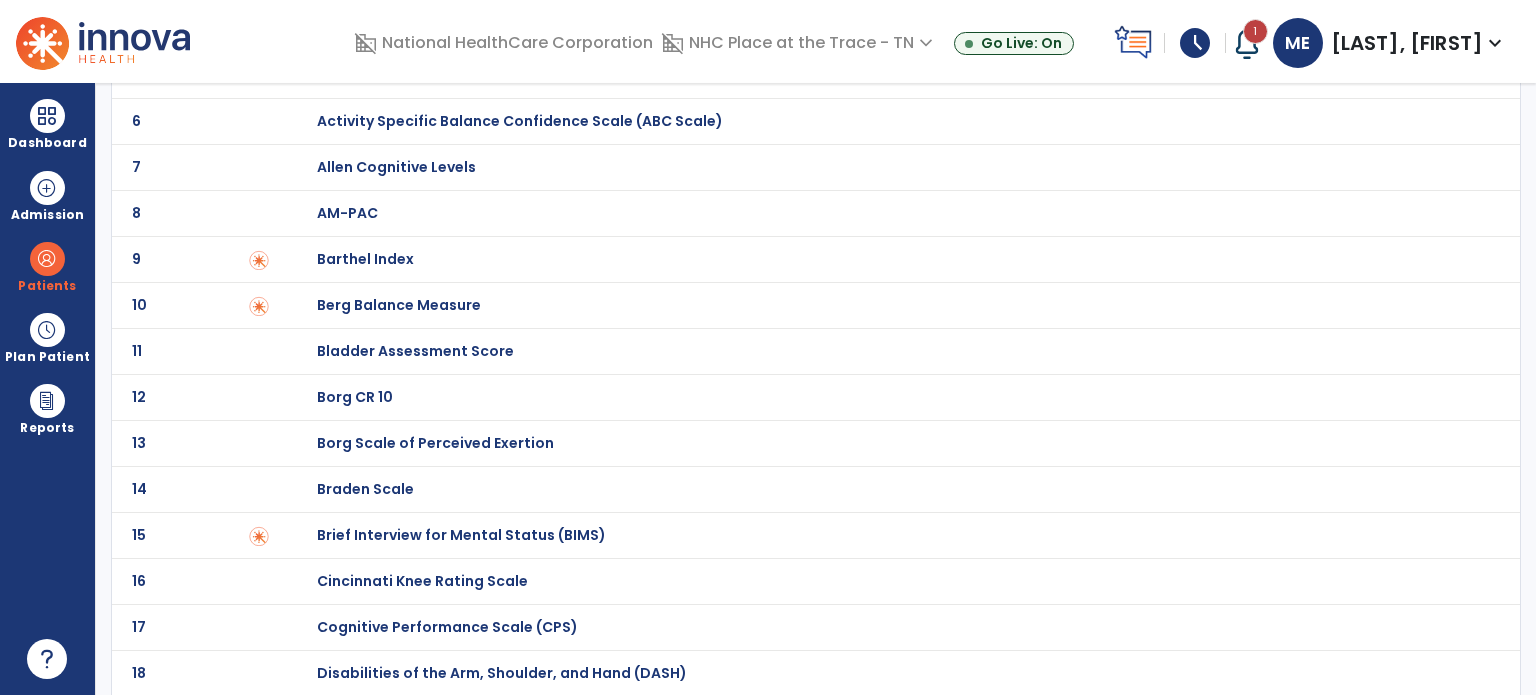 scroll, scrollTop: 0, scrollLeft: 0, axis: both 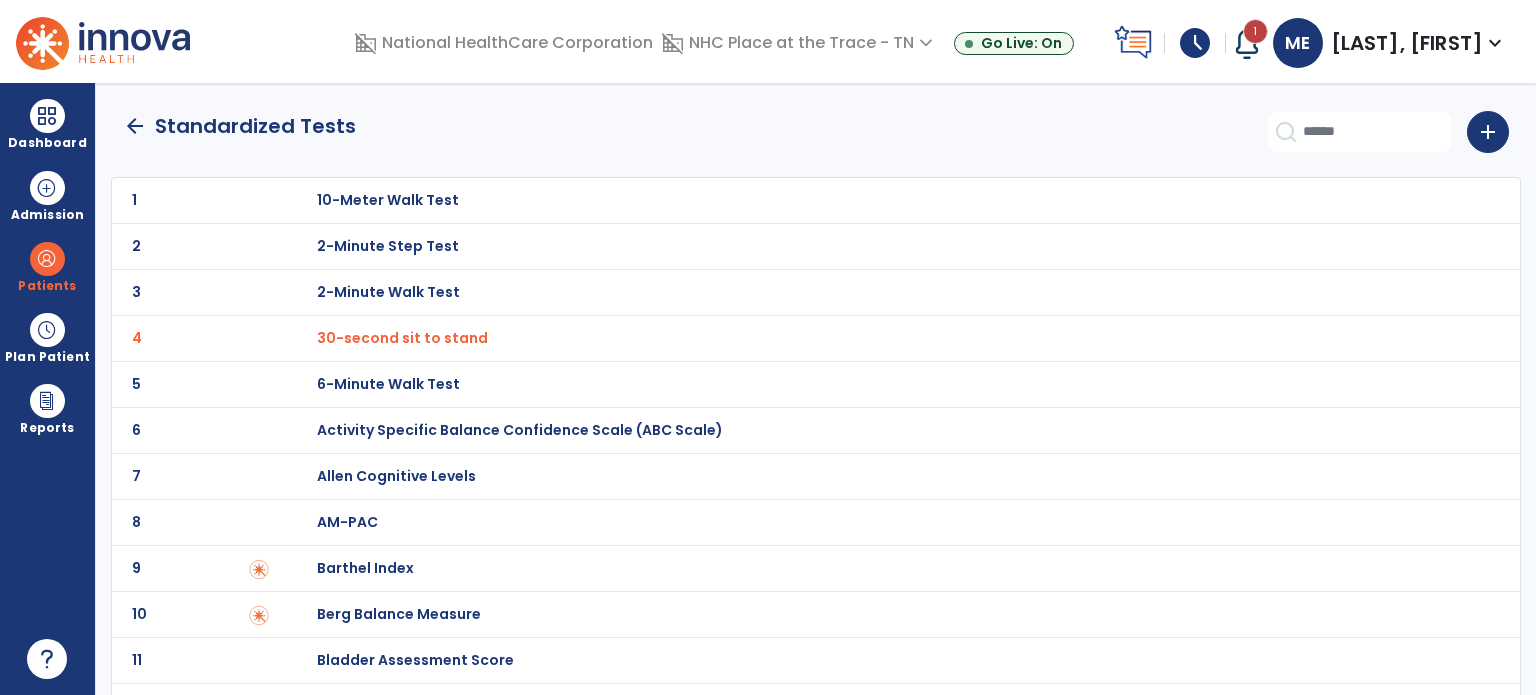 click on "arrow_back" 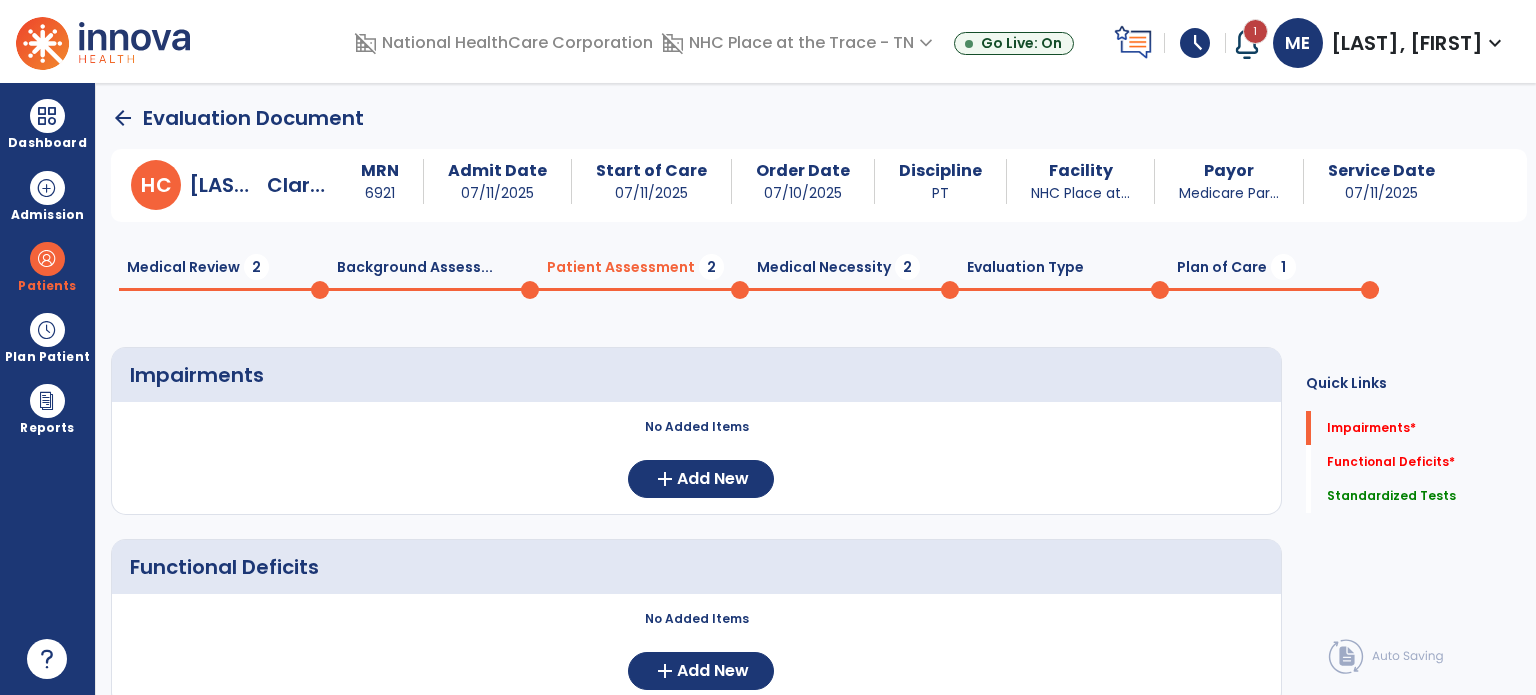 scroll, scrollTop: 20, scrollLeft: 0, axis: vertical 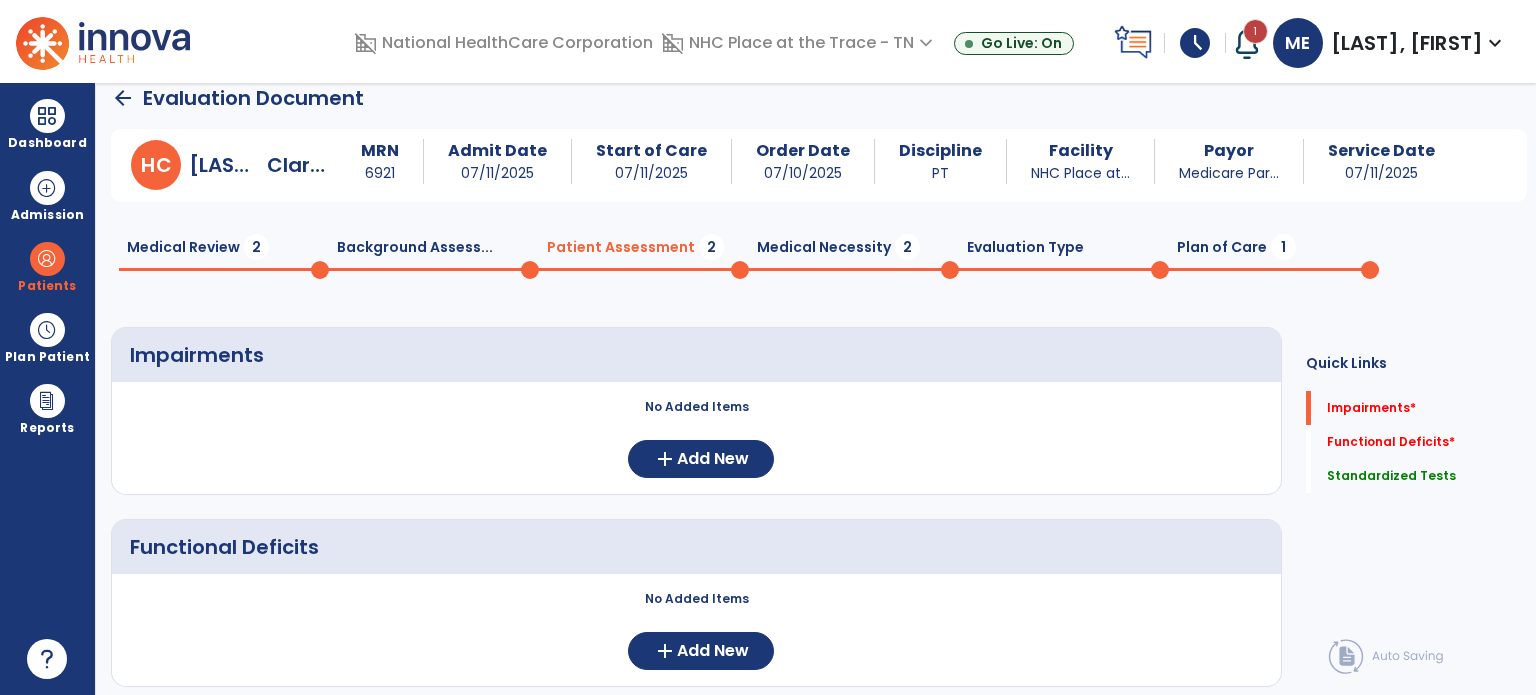 click on "Plan of Care  1" 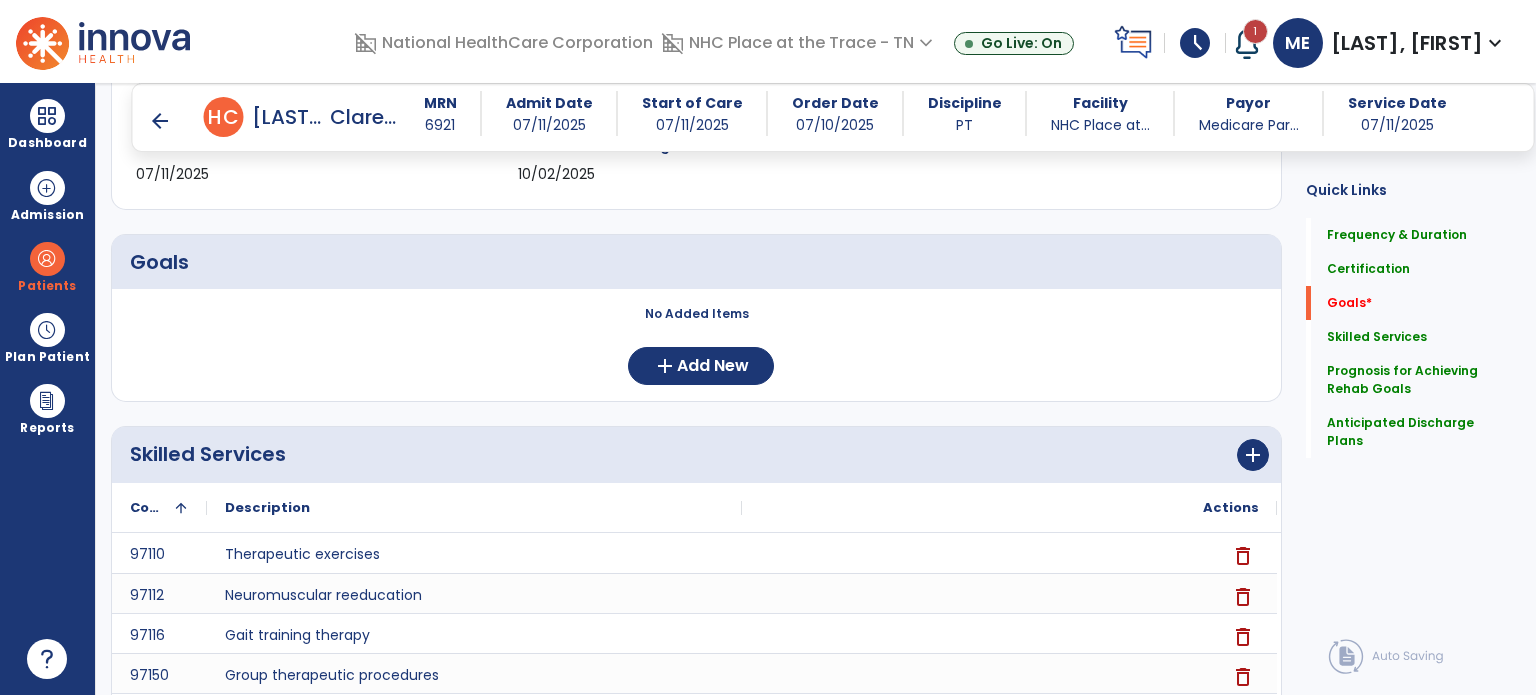 scroll, scrollTop: 395, scrollLeft: 0, axis: vertical 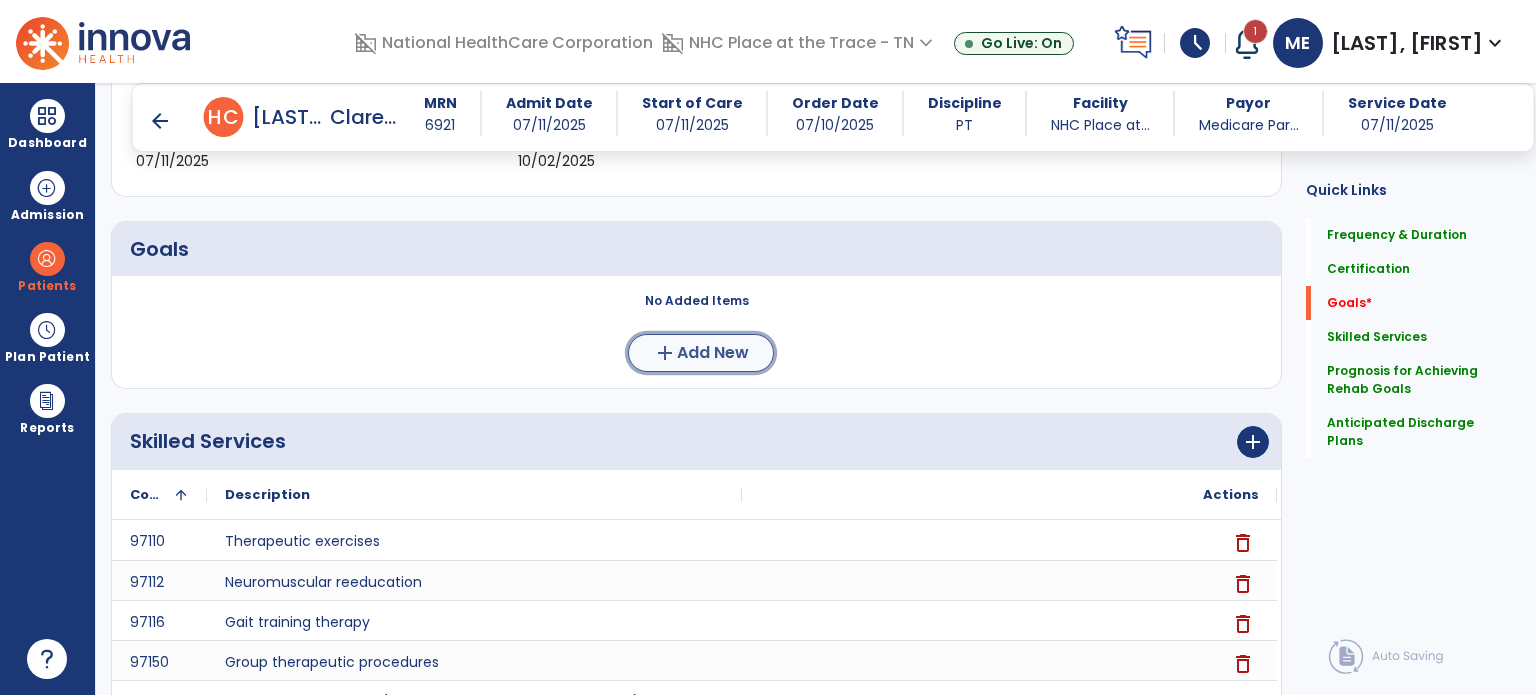 click on "Add New" at bounding box center [713, 353] 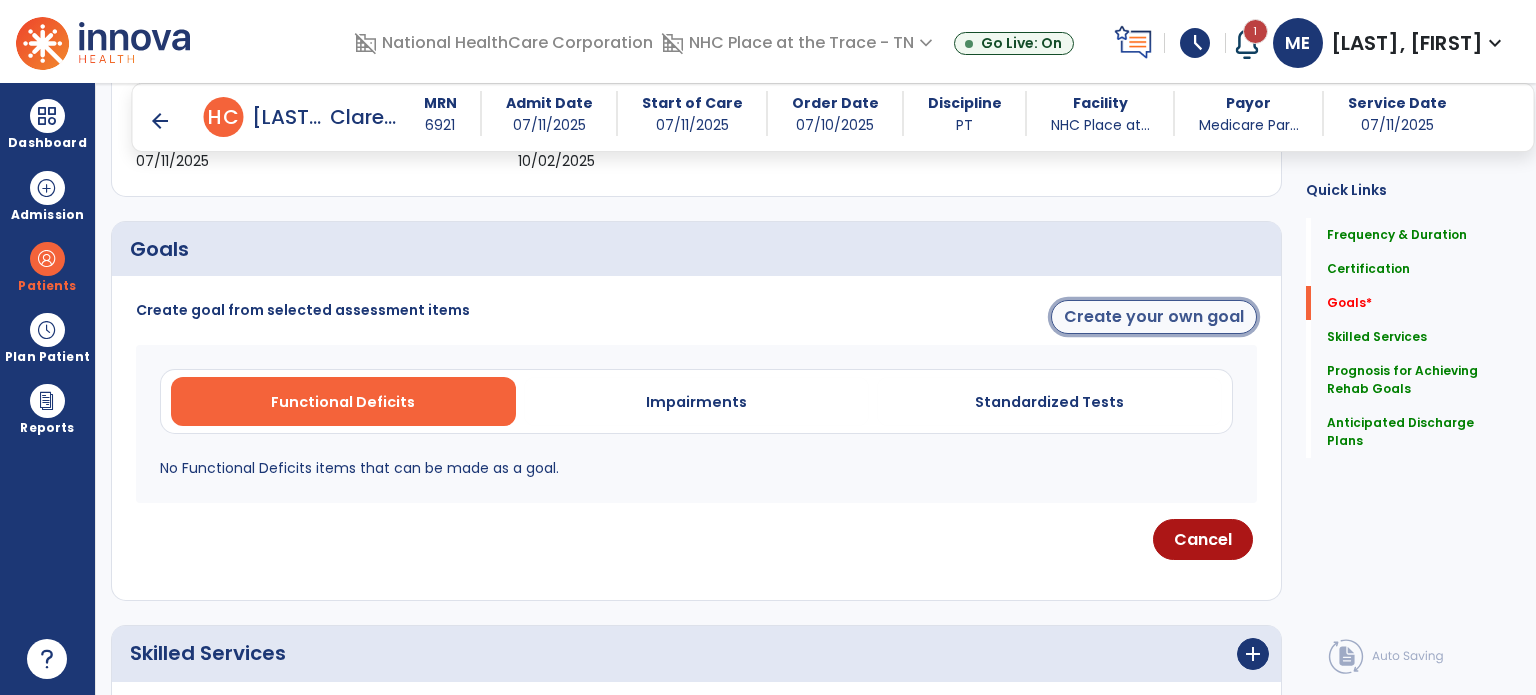 click on "Create your own goal" at bounding box center (1154, 317) 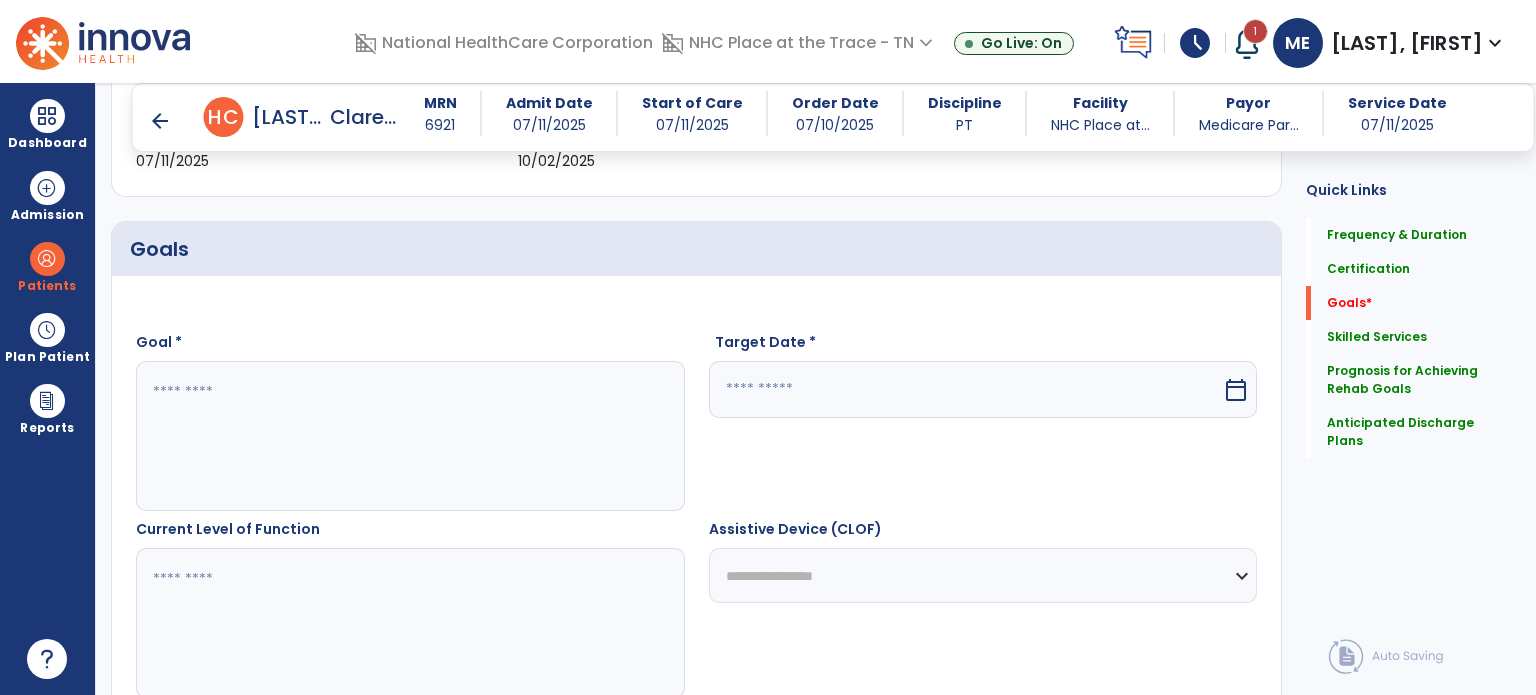 click at bounding box center [966, 389] 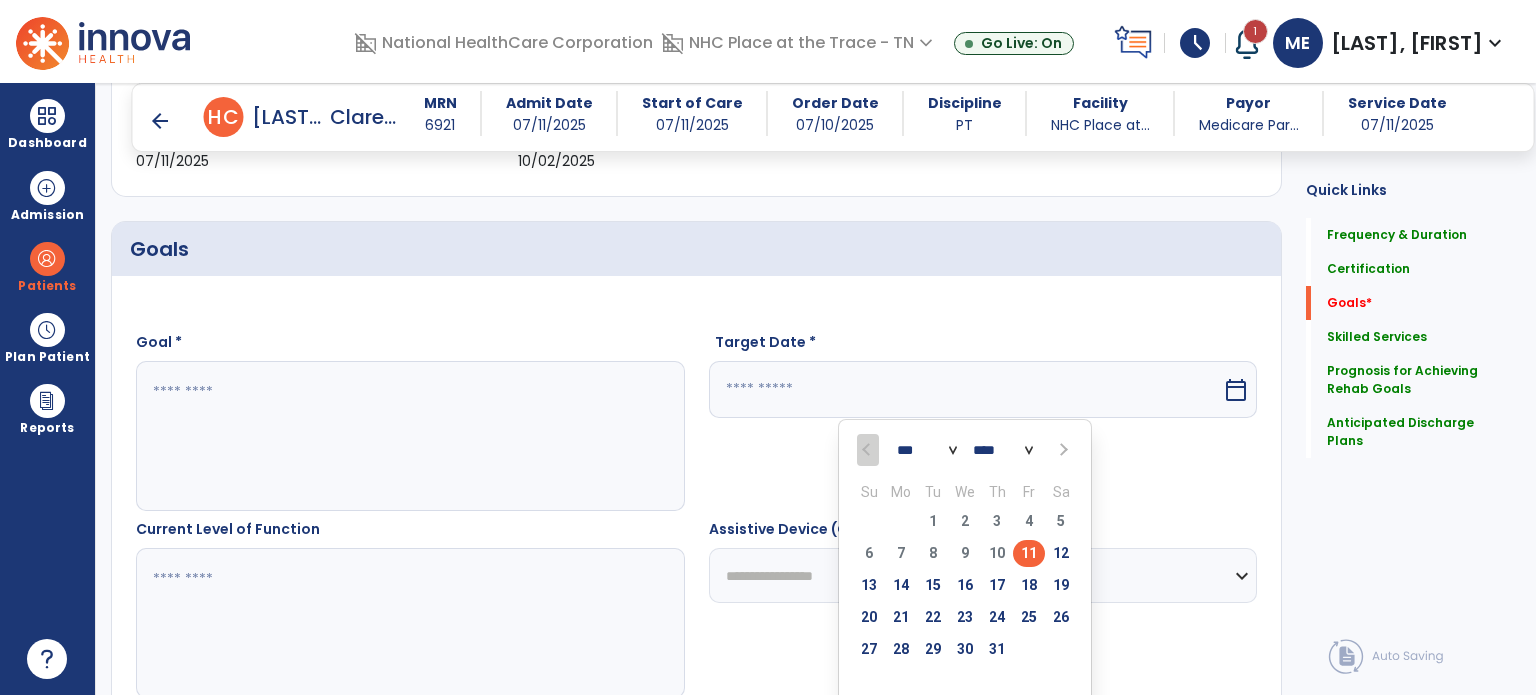 click at bounding box center (1061, 450) 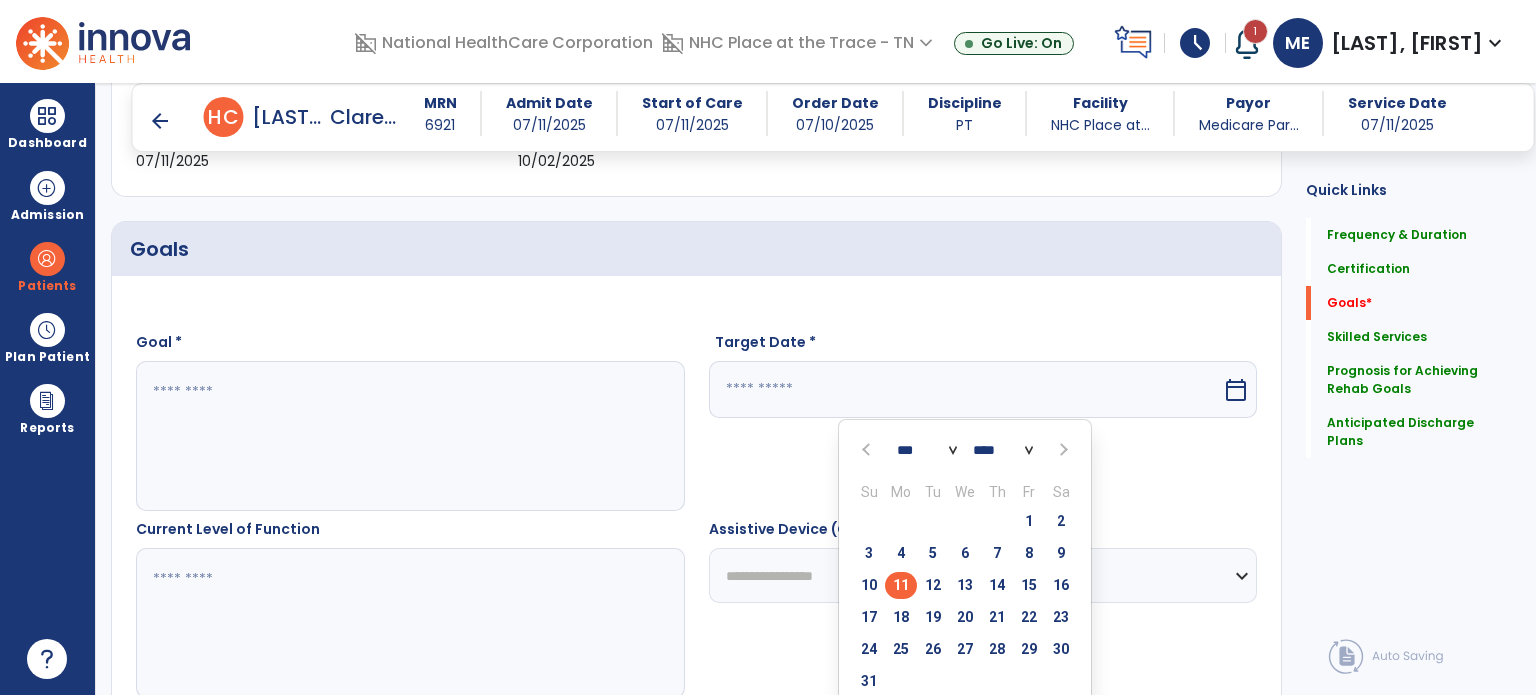 click on "11" at bounding box center (901, 585) 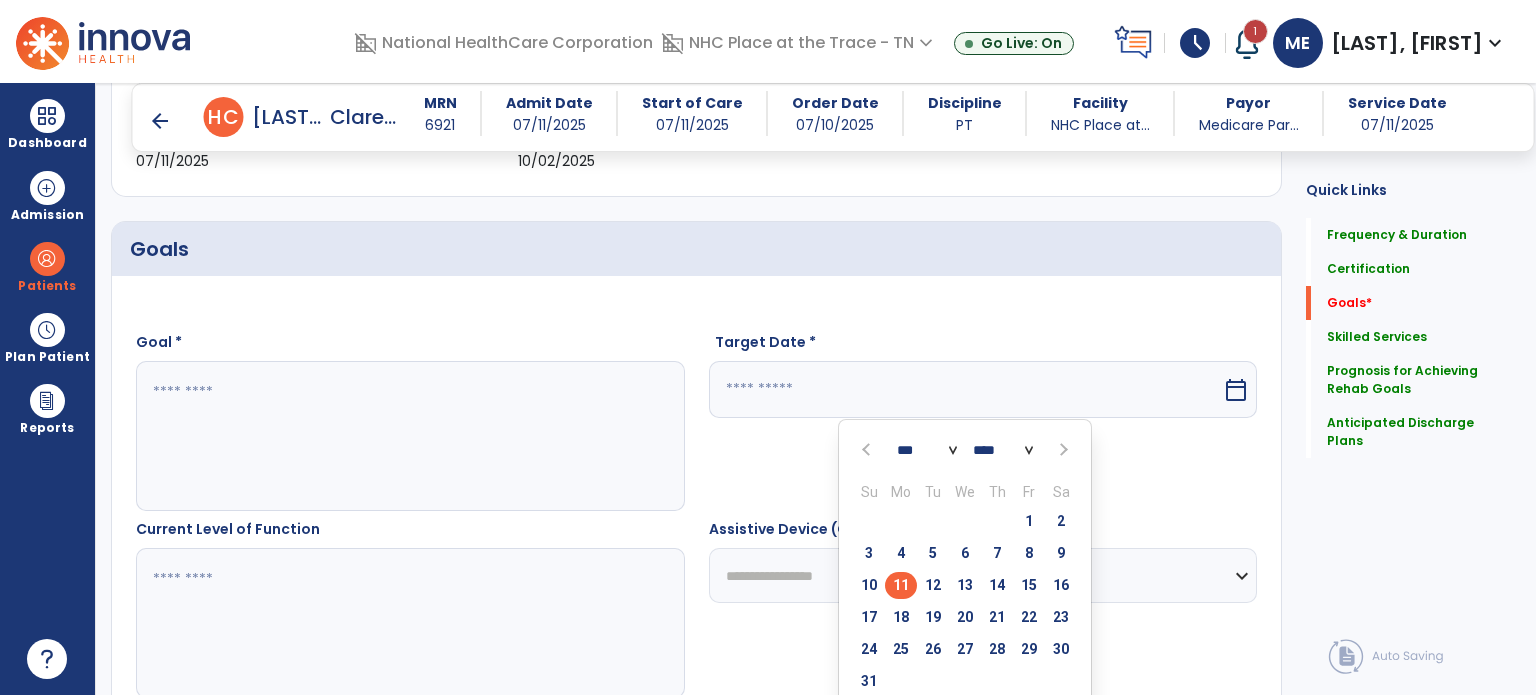 type on "*********" 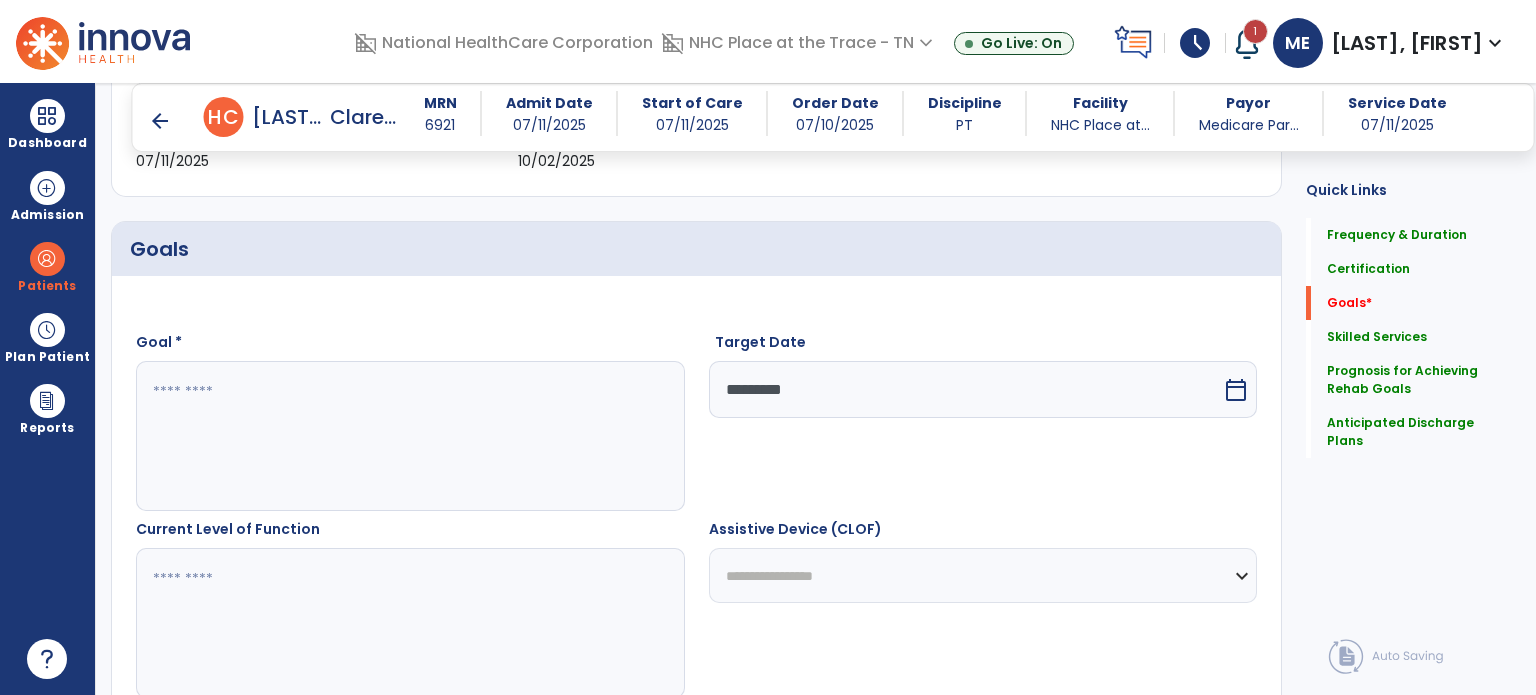 click at bounding box center [409, 436] 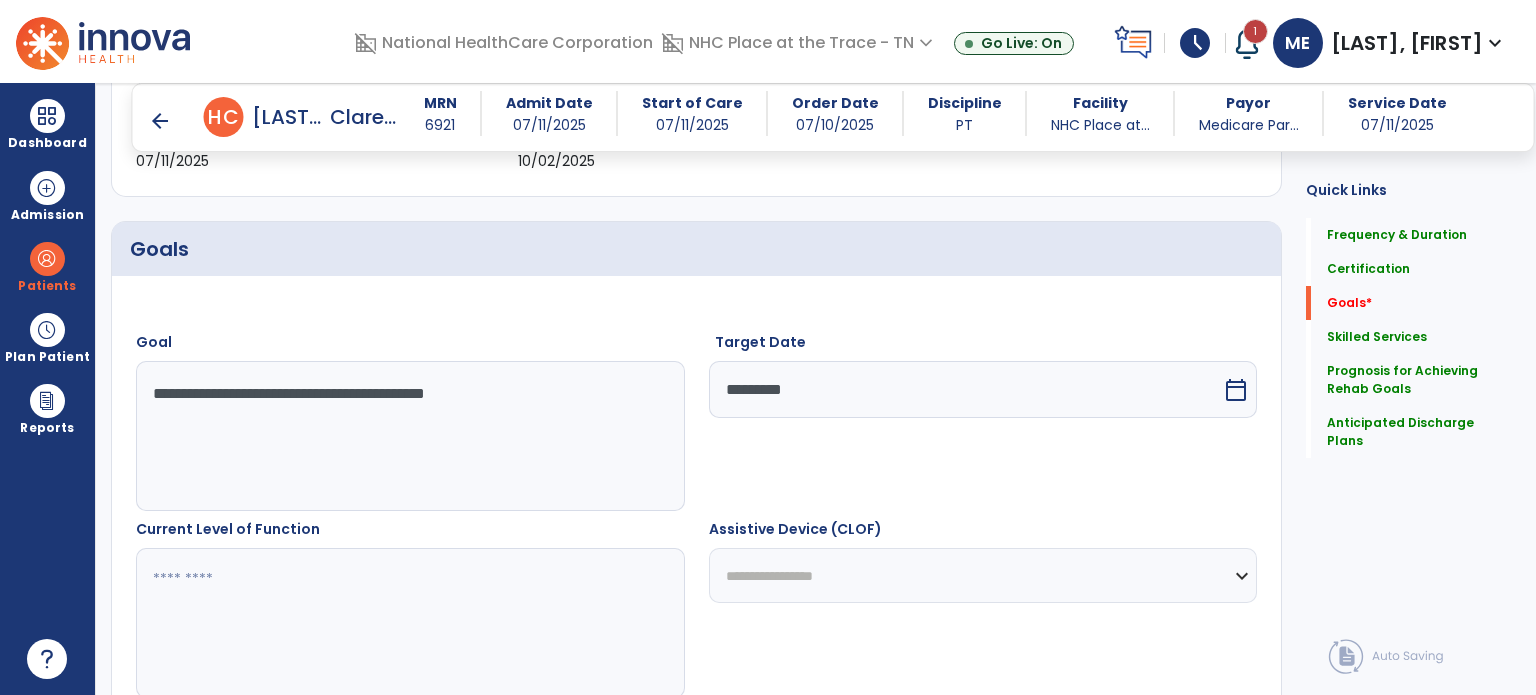 type on "**********" 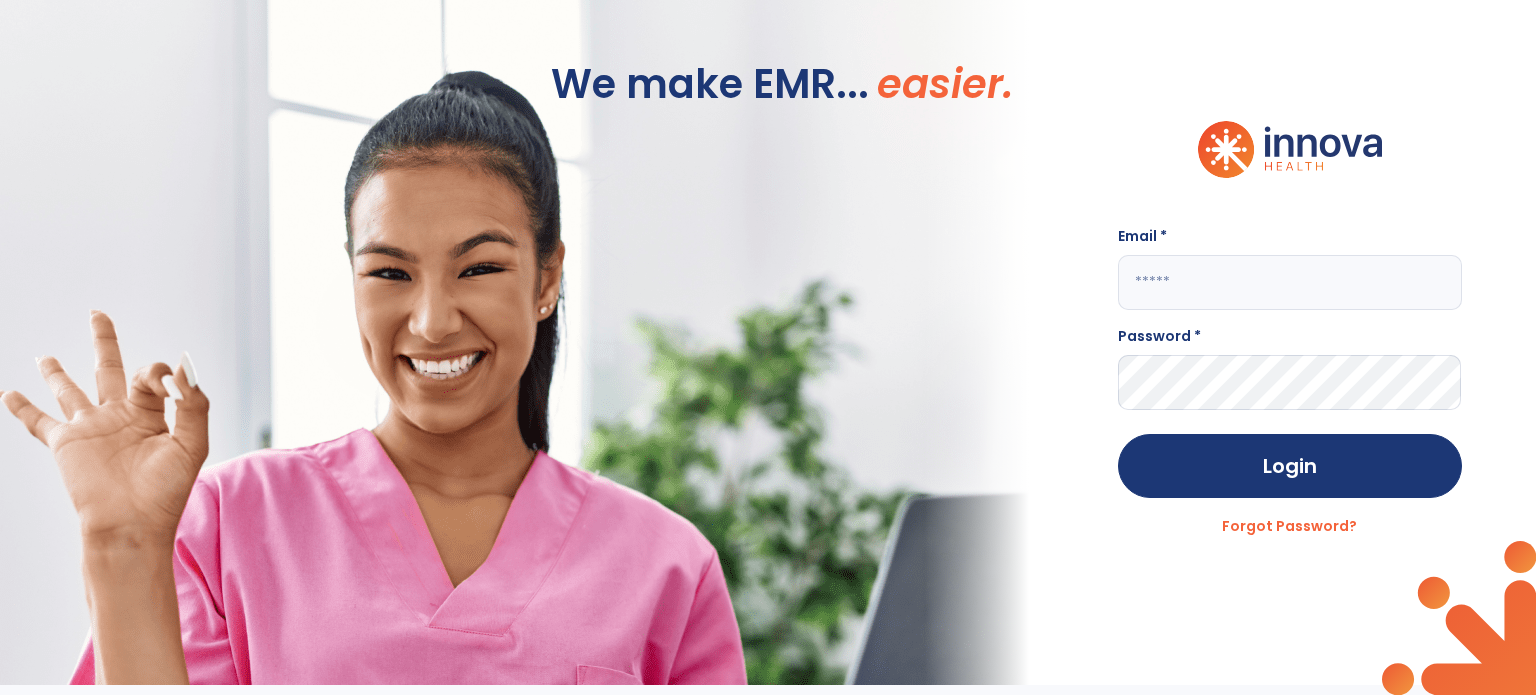 scroll, scrollTop: 0, scrollLeft: 0, axis: both 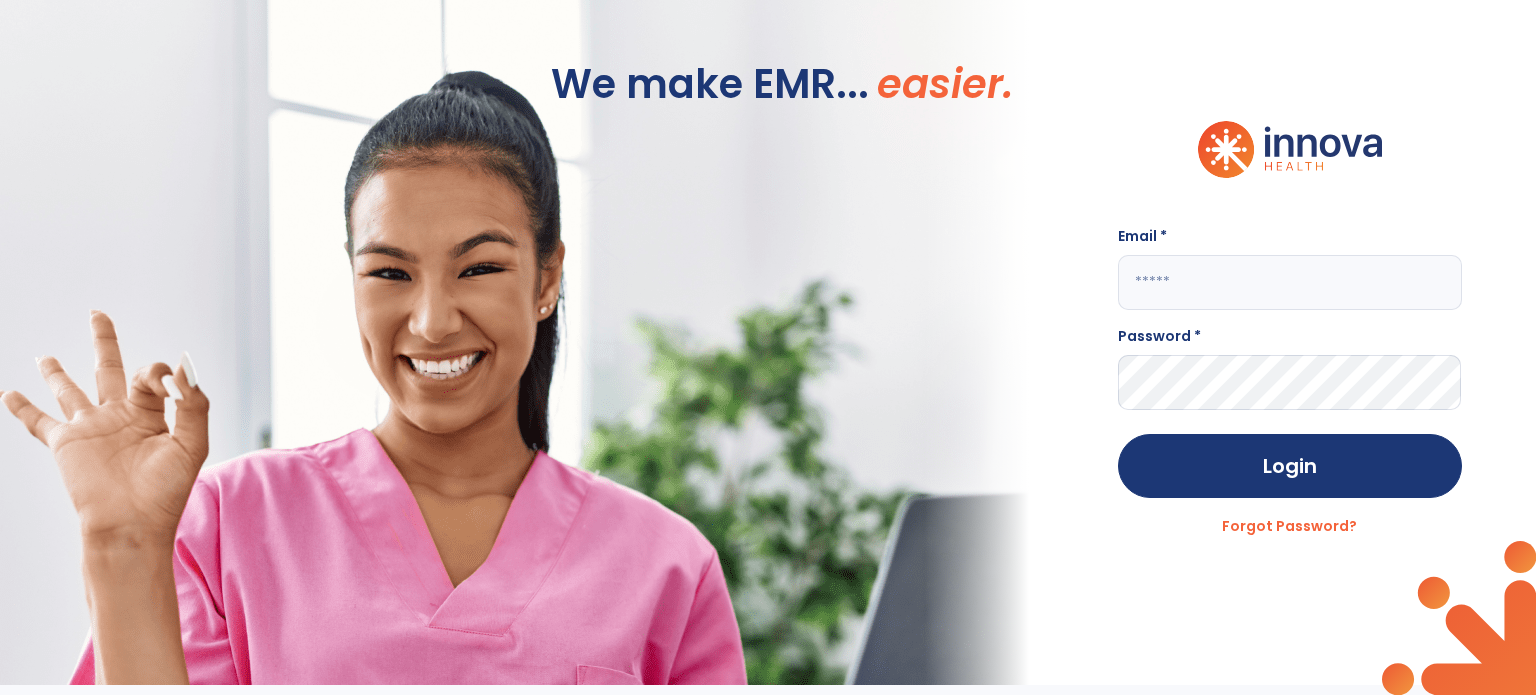 click 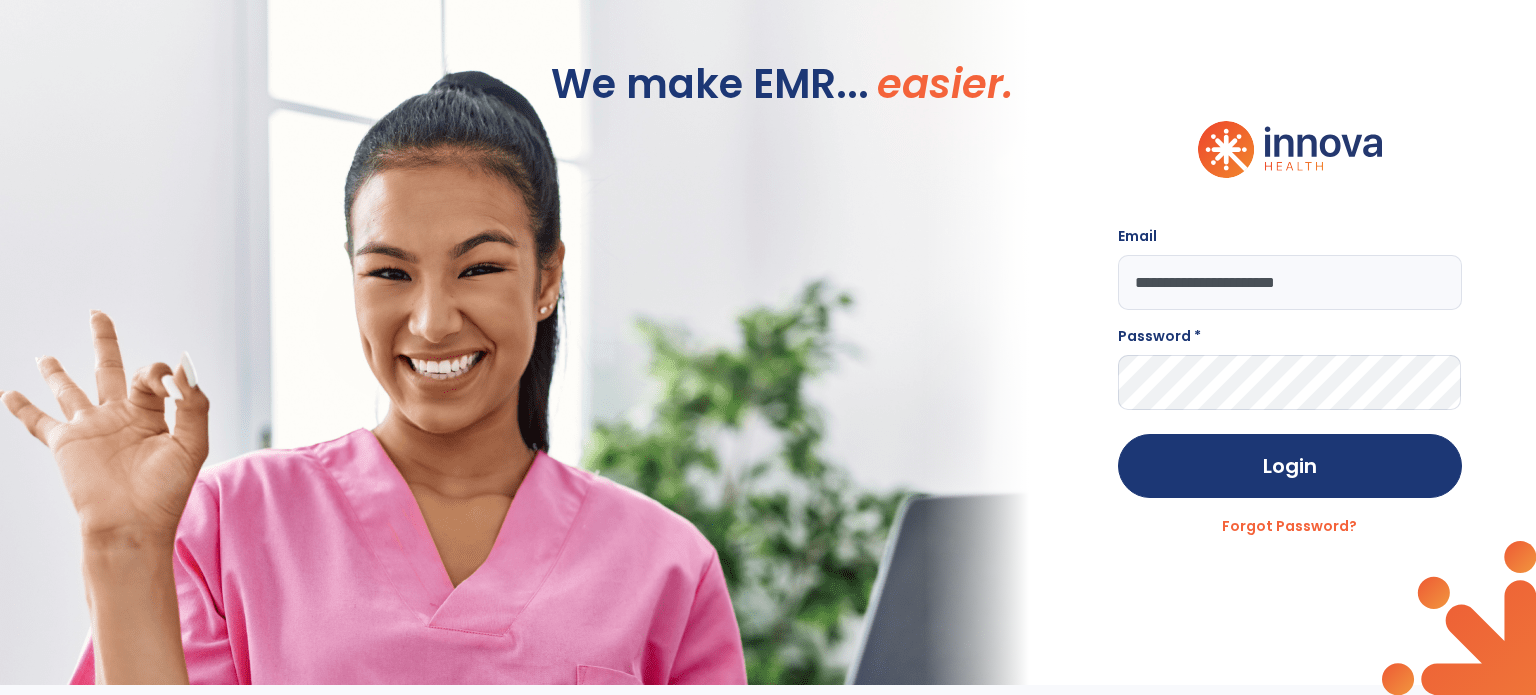 type on "**********" 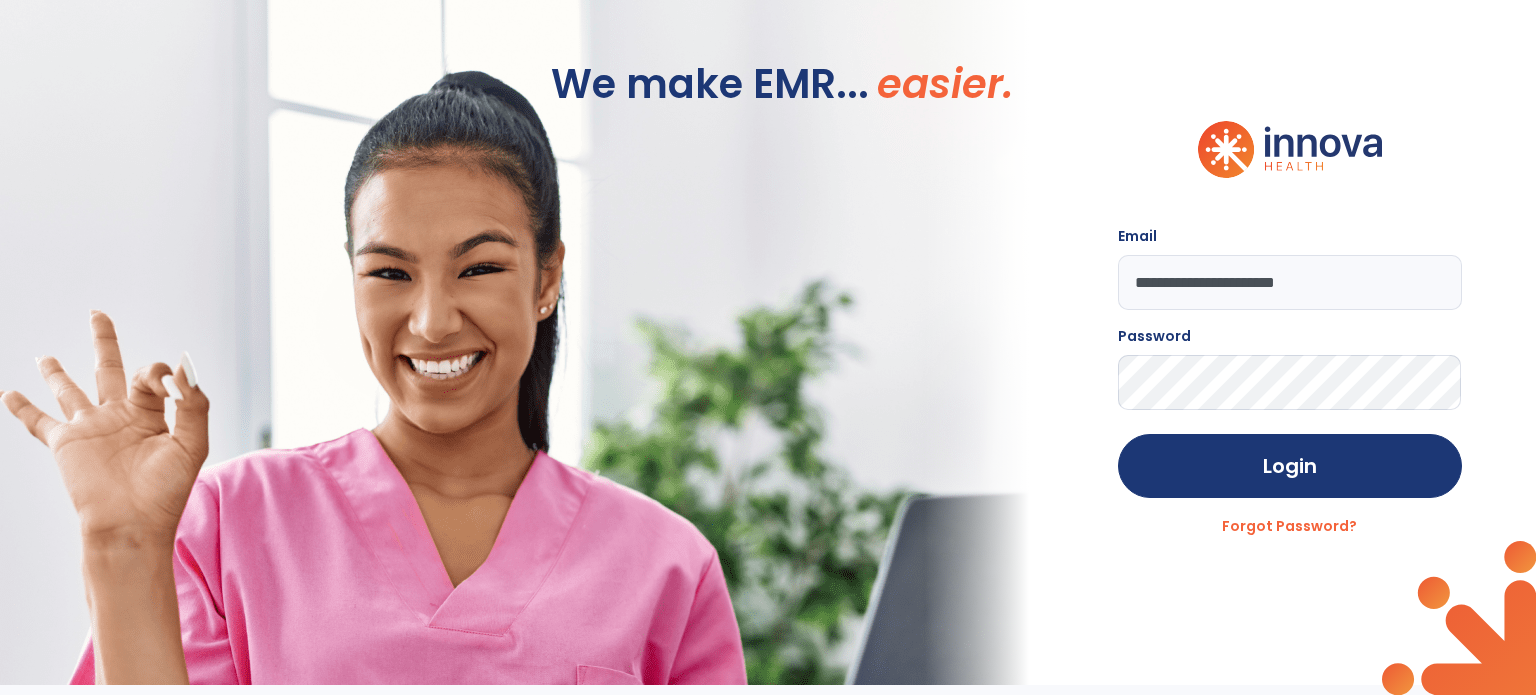 click on "Login" 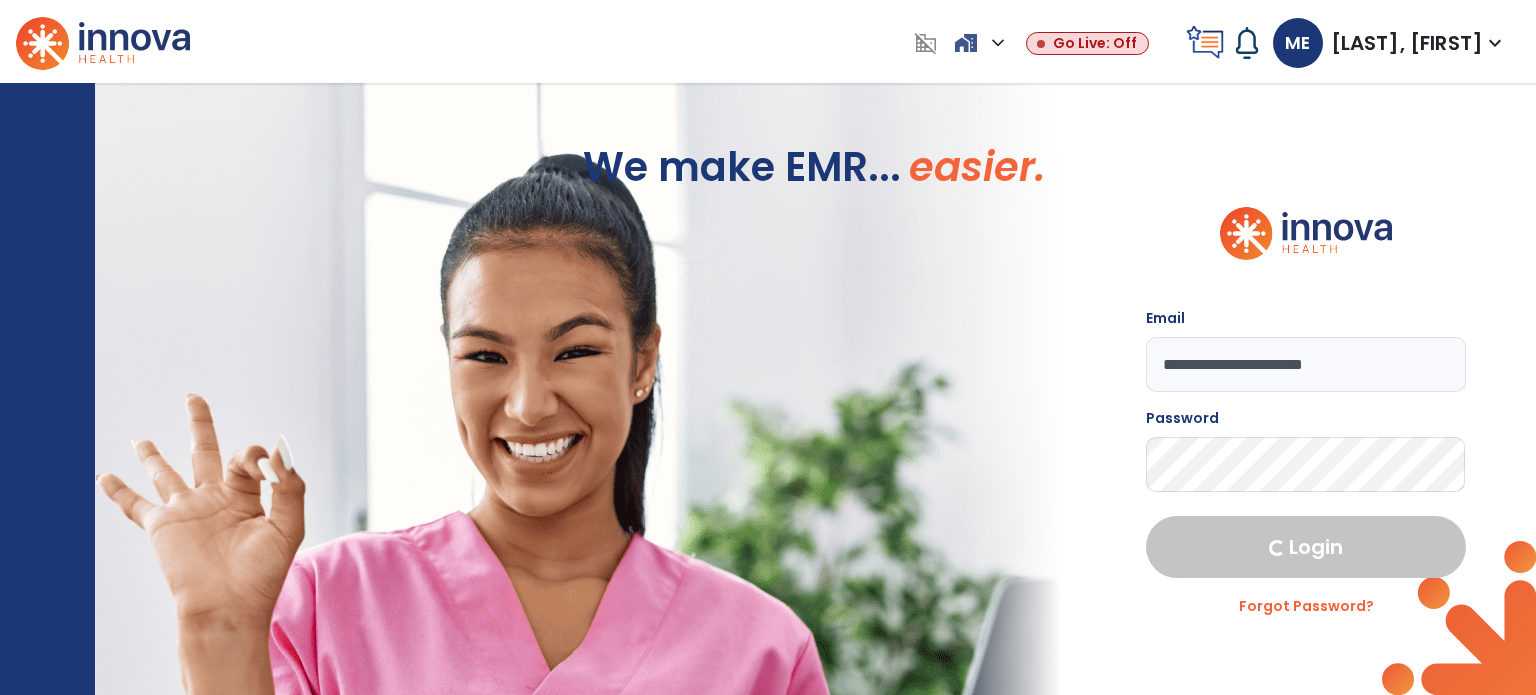 select on "****" 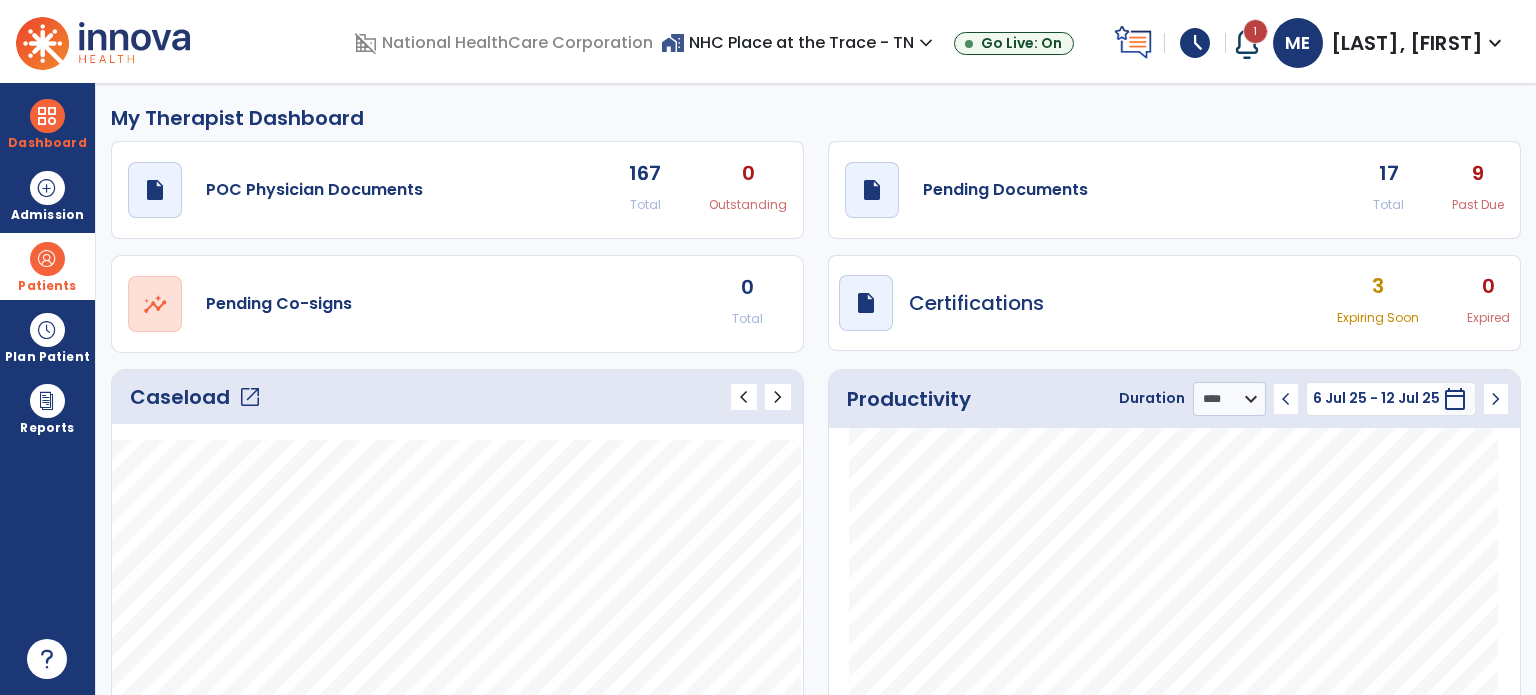 click on "Patients" at bounding box center [47, 266] 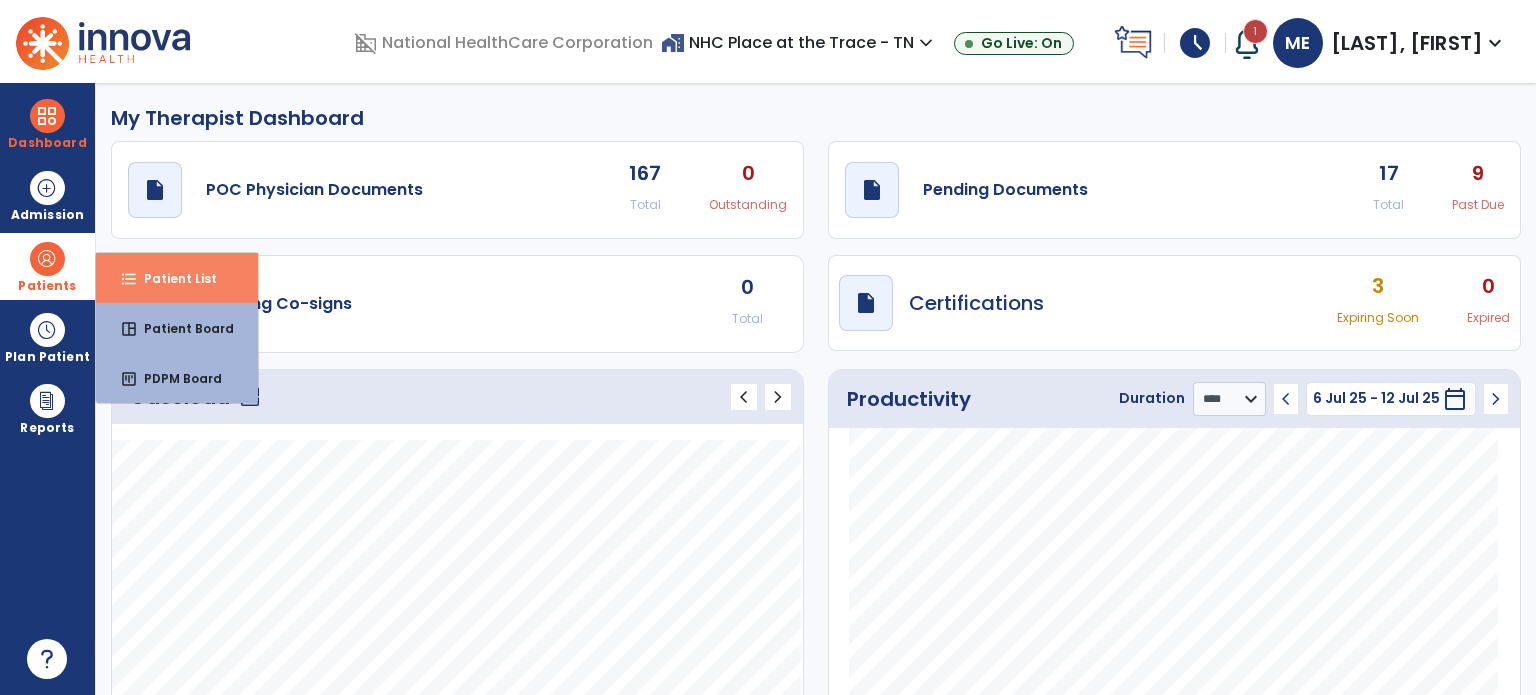 click on "Patient List" at bounding box center (172, 278) 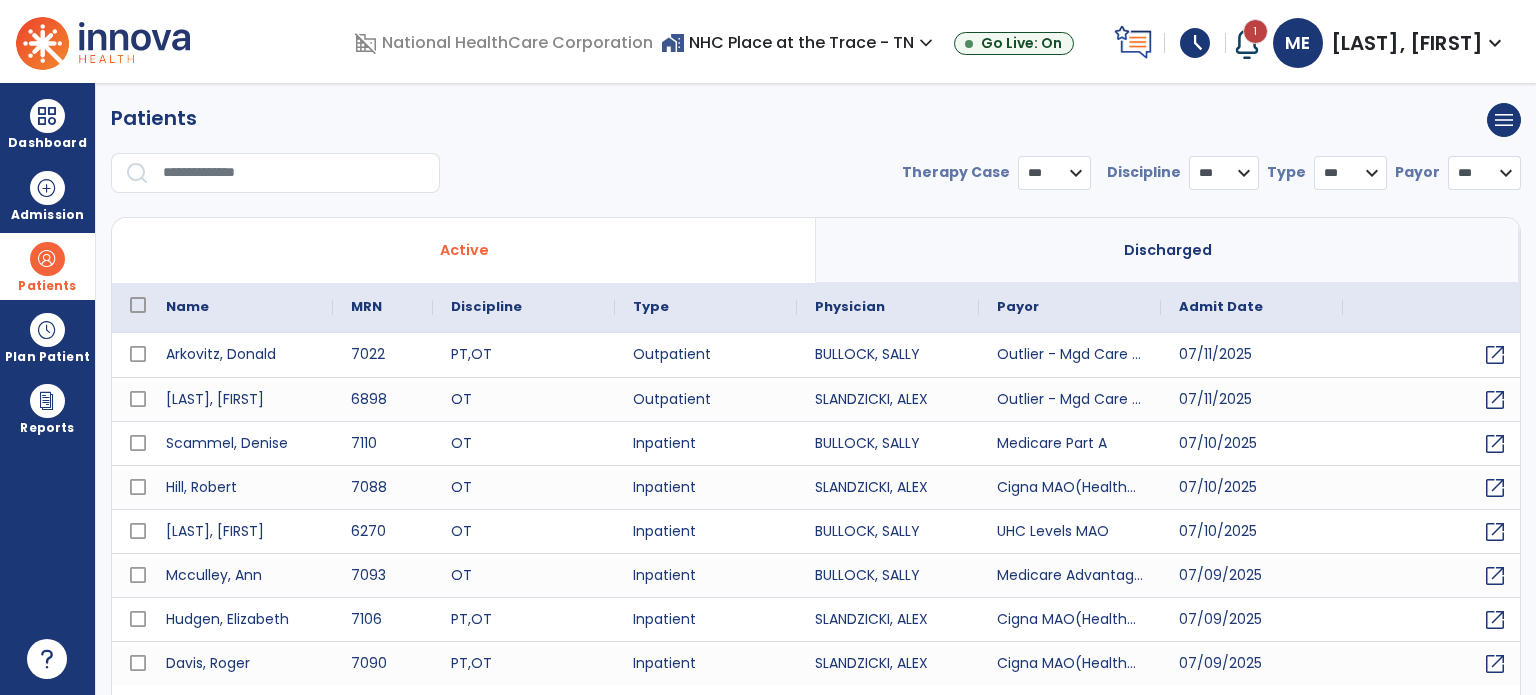 select on "***" 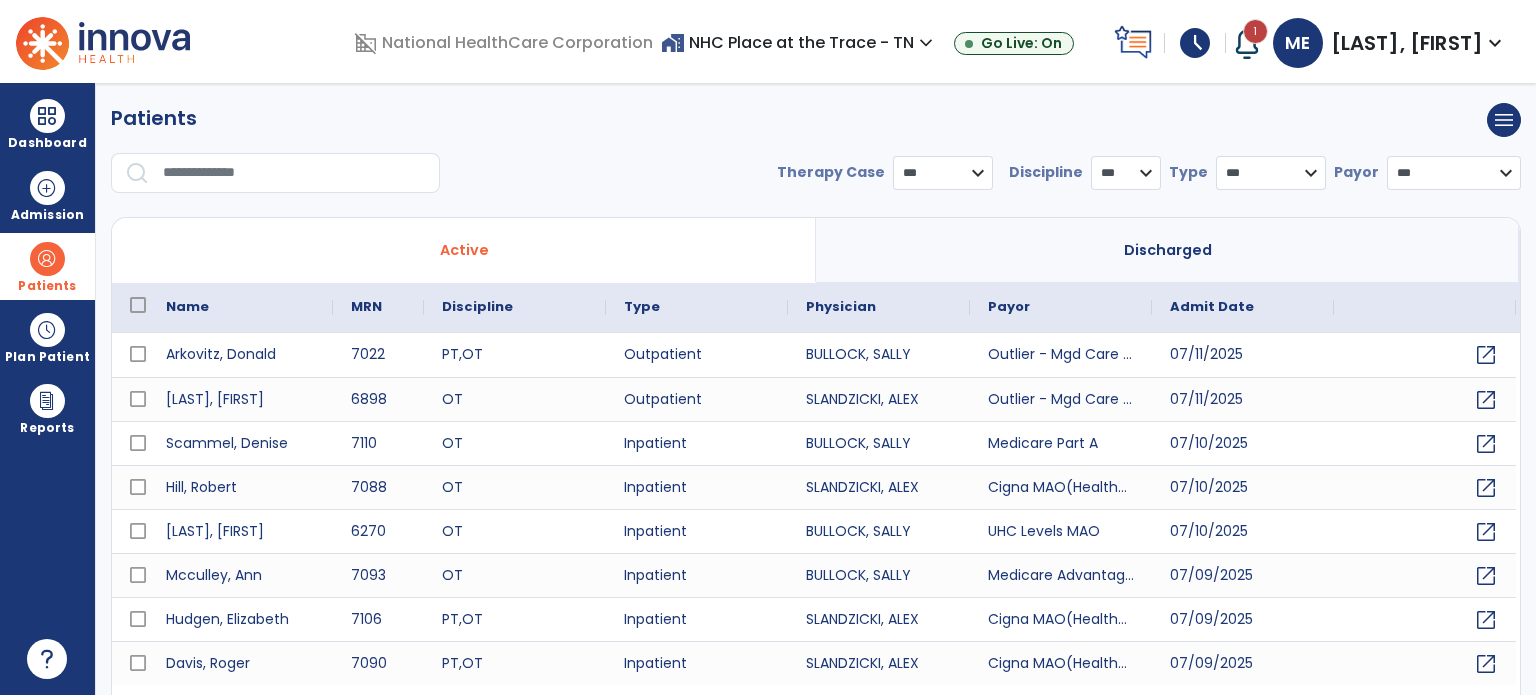 click at bounding box center [294, 173] 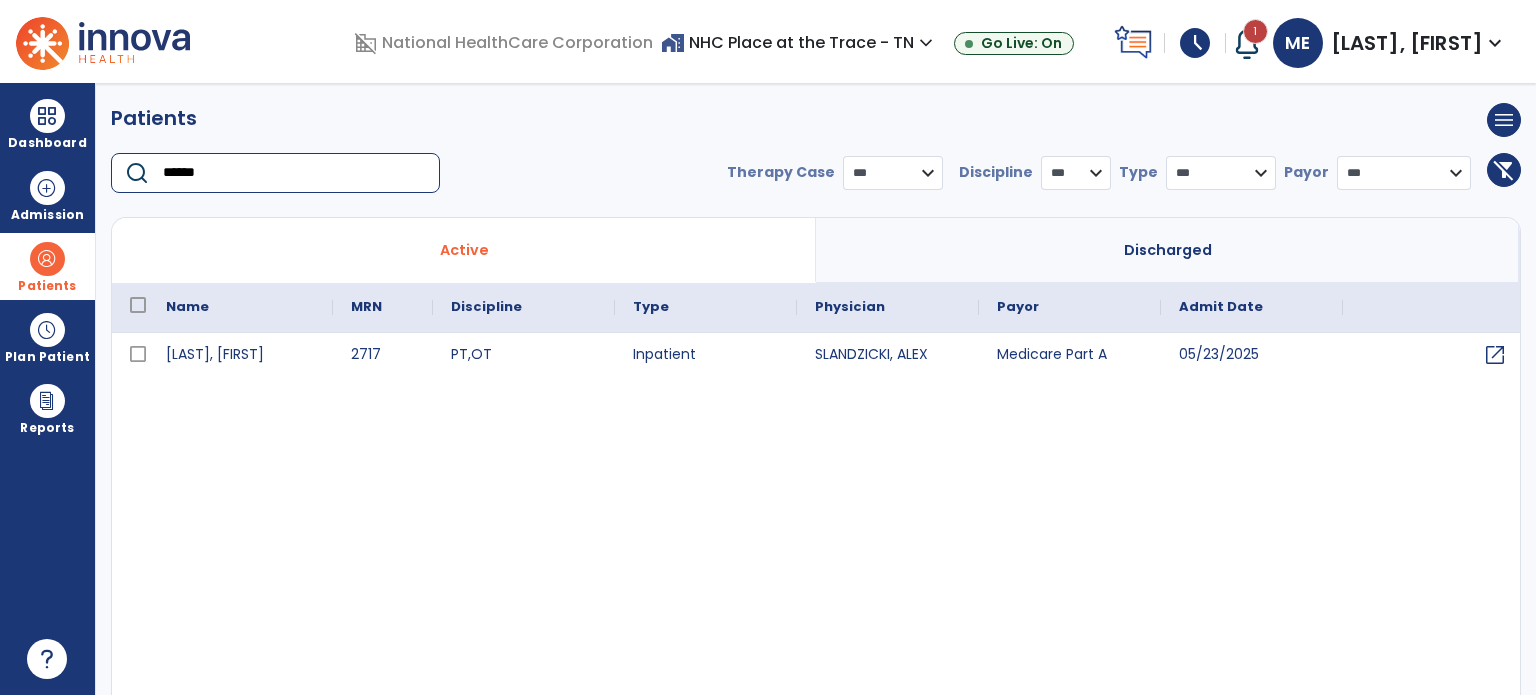 type on "******" 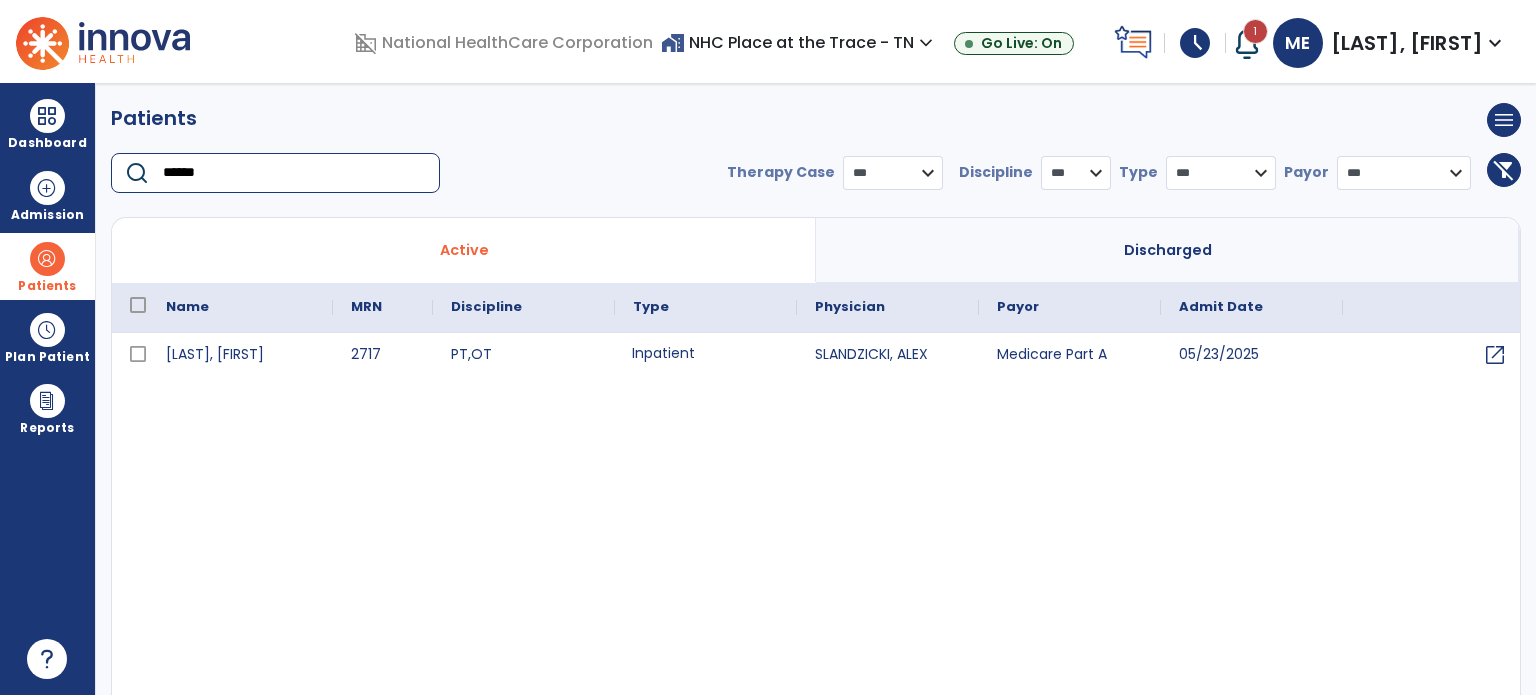 click on "Inpatient" at bounding box center [706, 355] 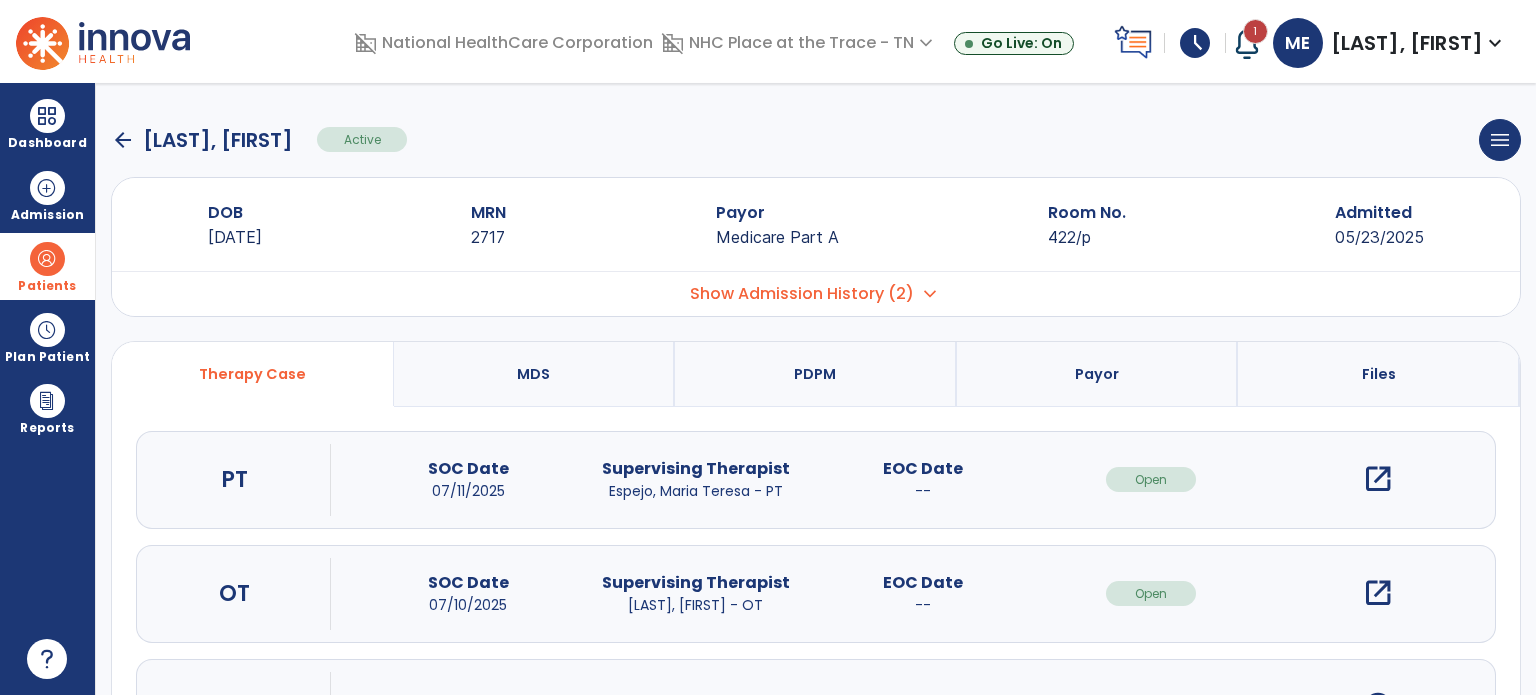 click on "open_in_new" at bounding box center [1378, 479] 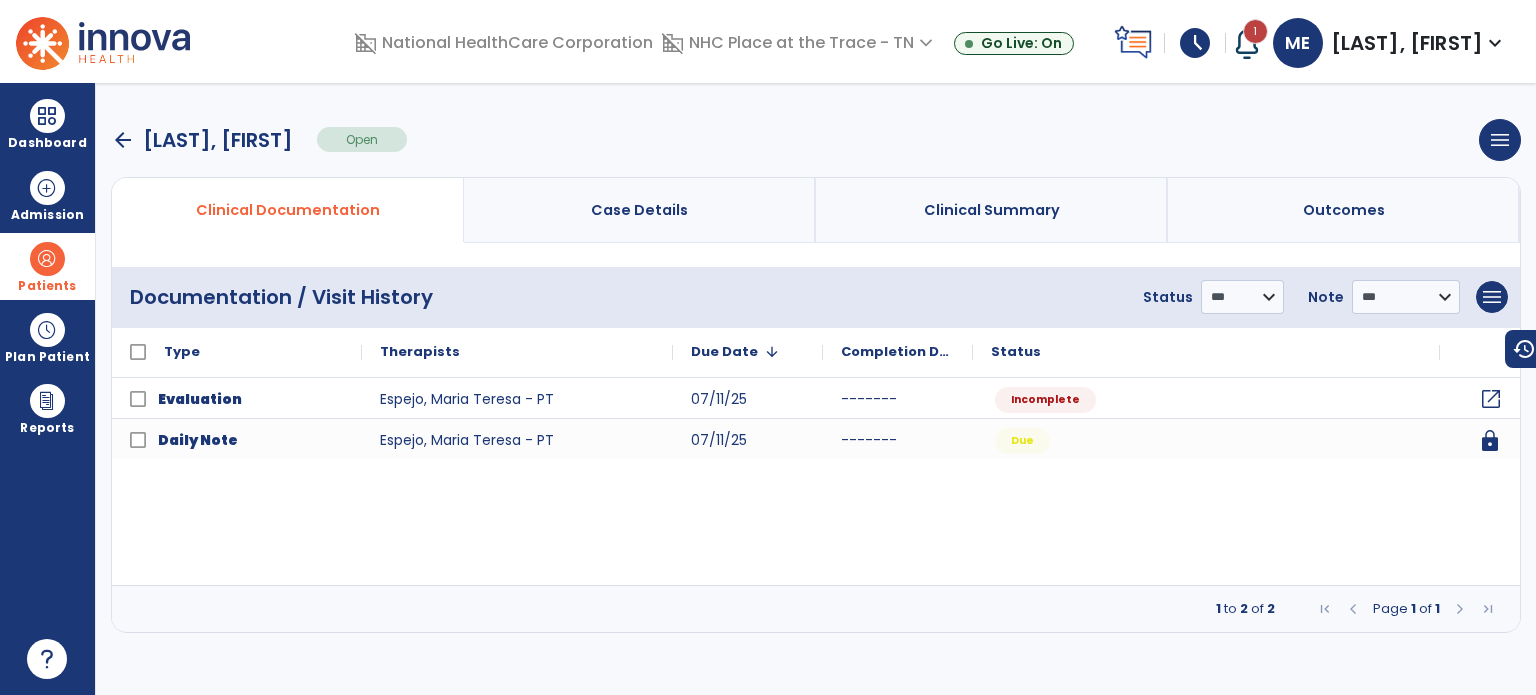 click on "open_in_new" 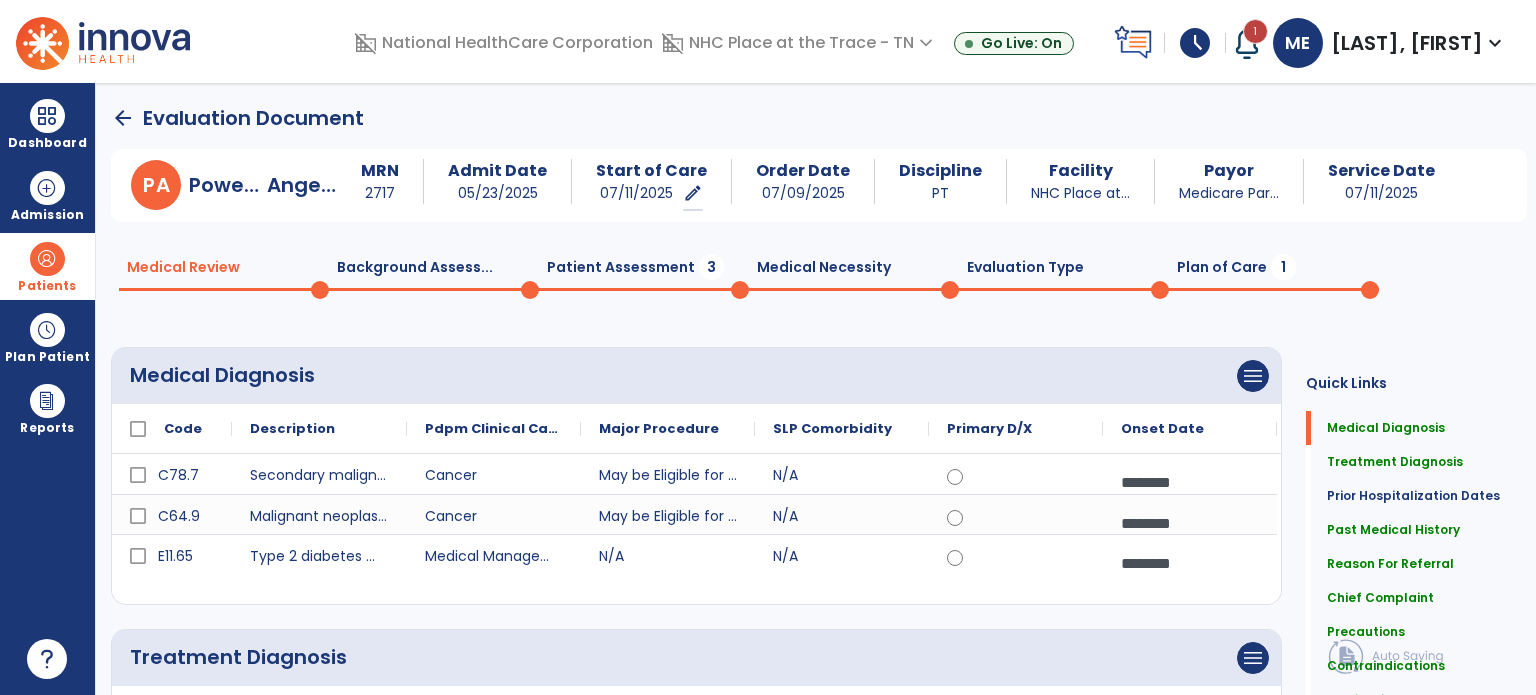 click on "Background Assess...  0" 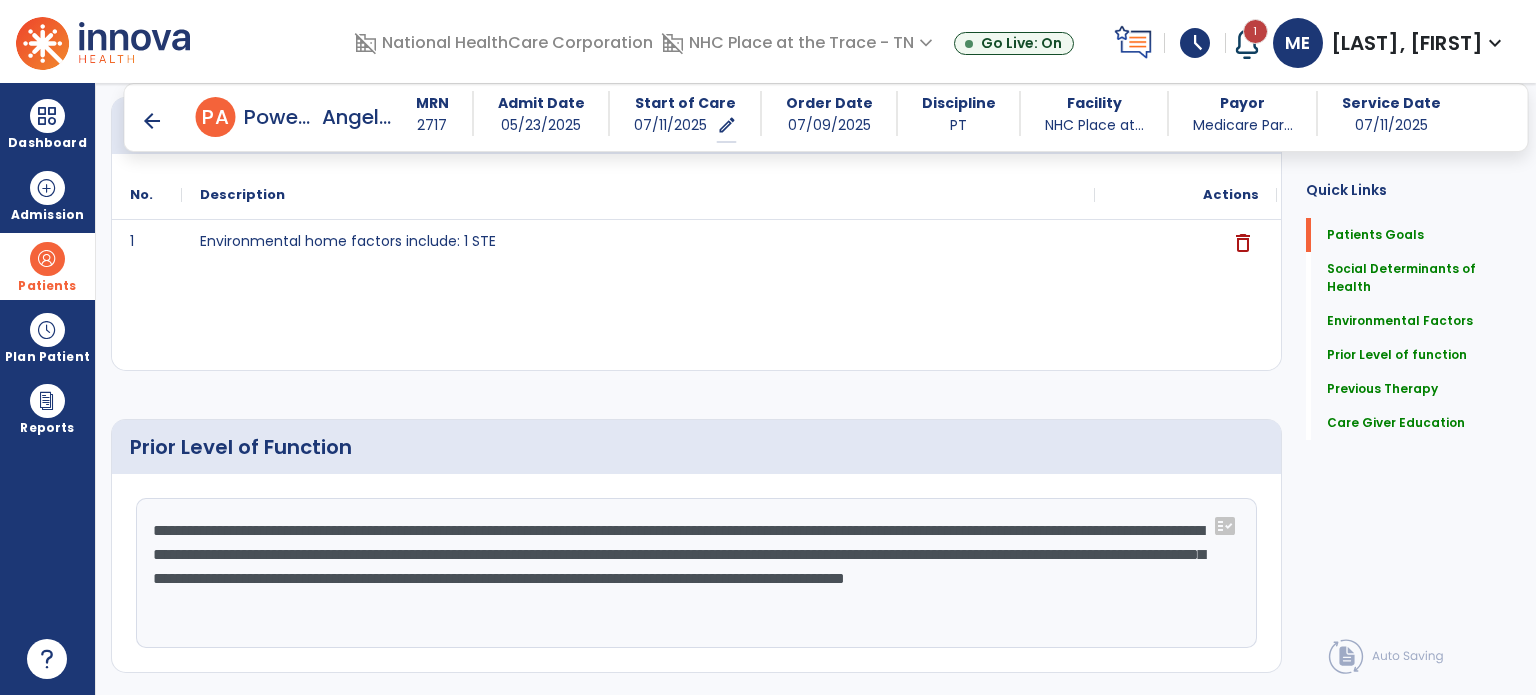 scroll, scrollTop: 876, scrollLeft: 0, axis: vertical 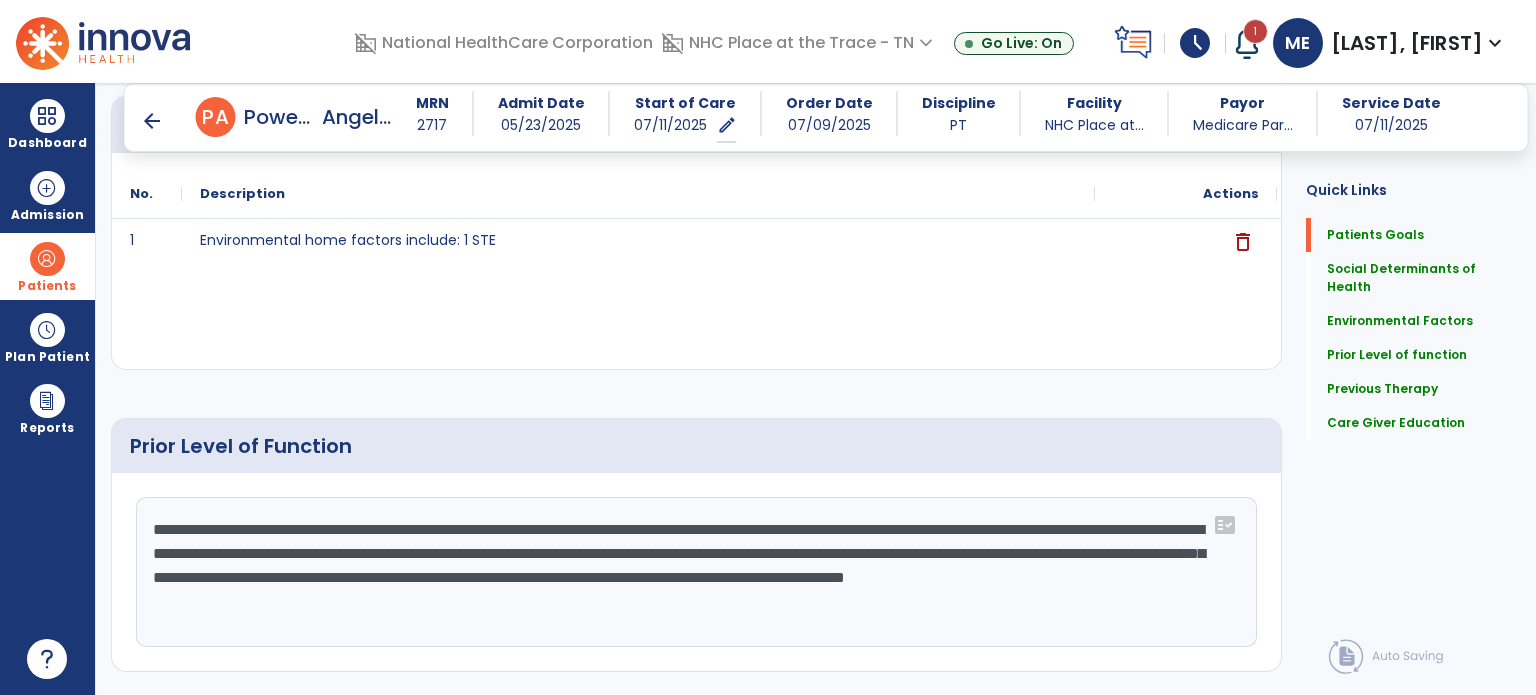 click on "**********" 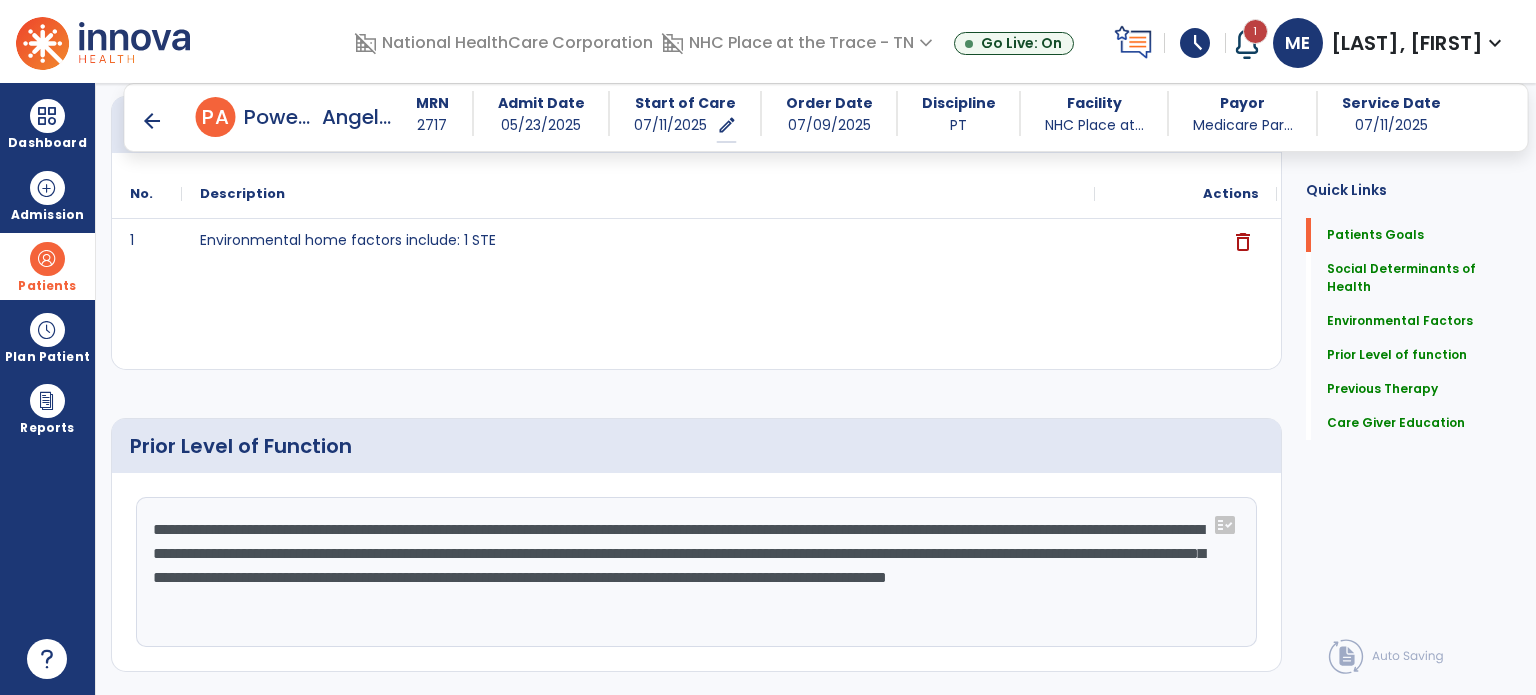 click on "**********" 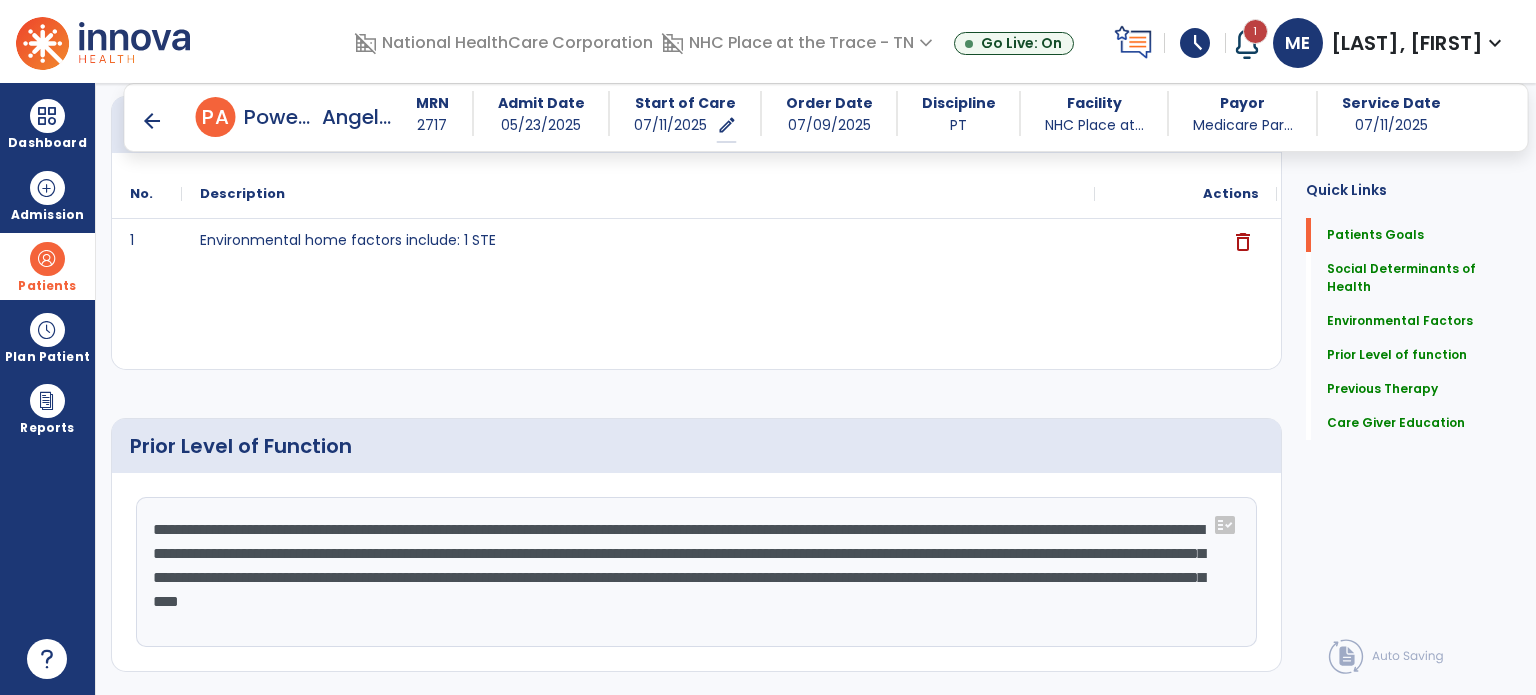 click on "**********" 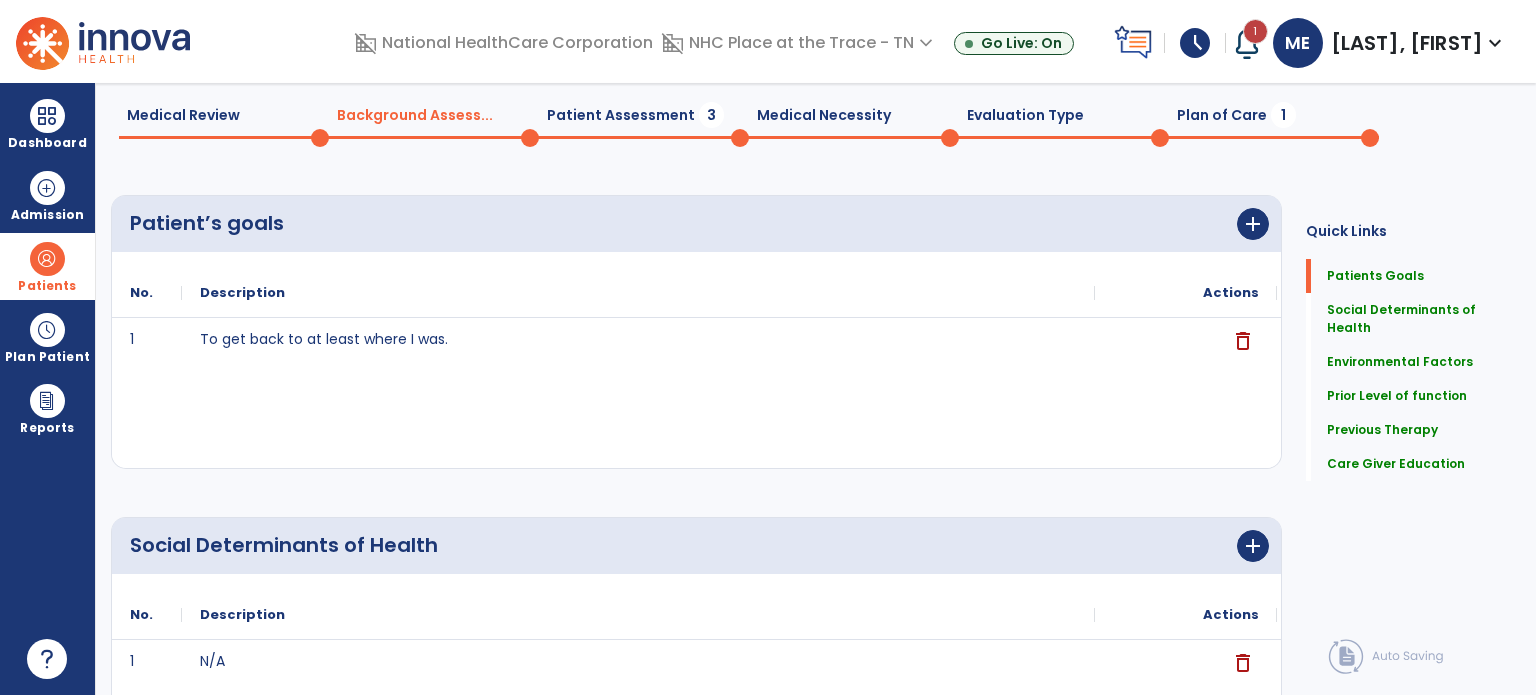 scroll, scrollTop: 0, scrollLeft: 0, axis: both 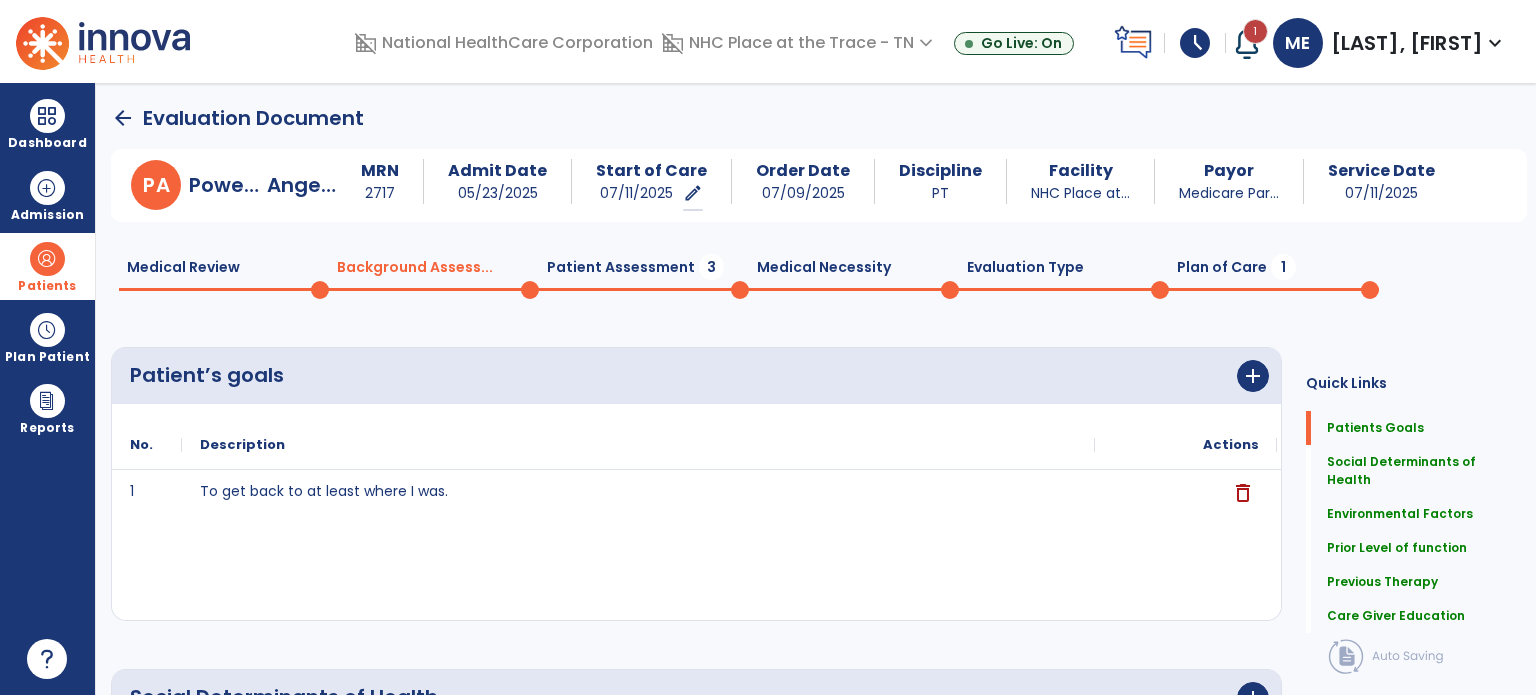 type on "**********" 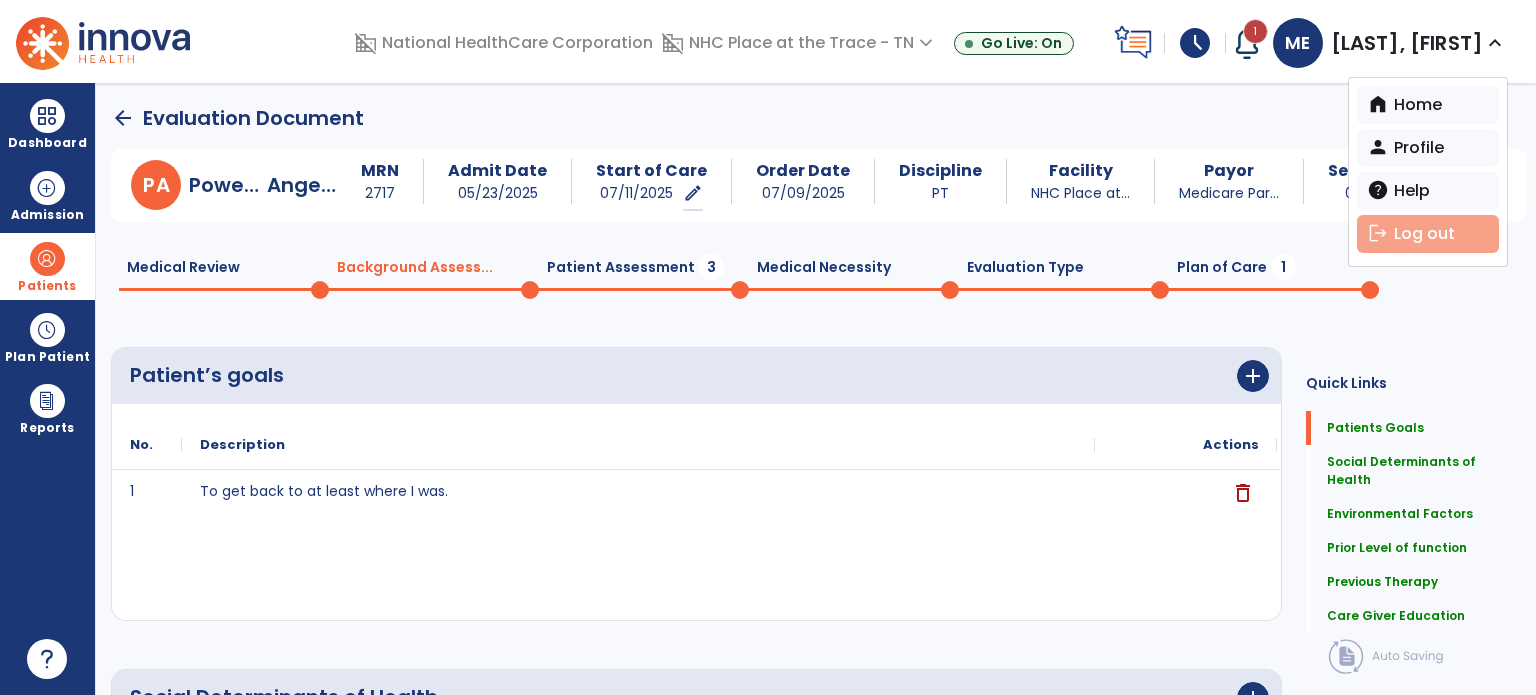 click on "logout   Log out" at bounding box center (1428, 234) 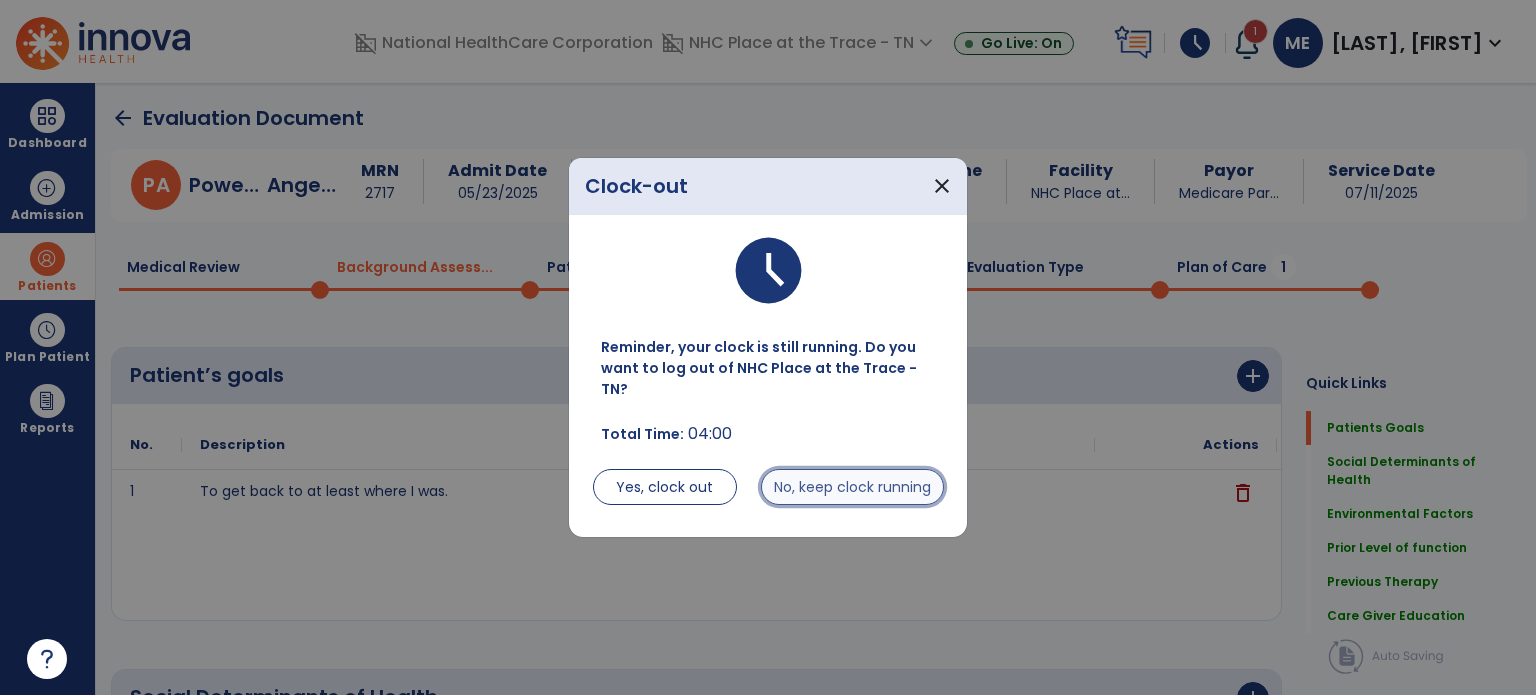 click on "No, keep clock running" at bounding box center [852, 487] 